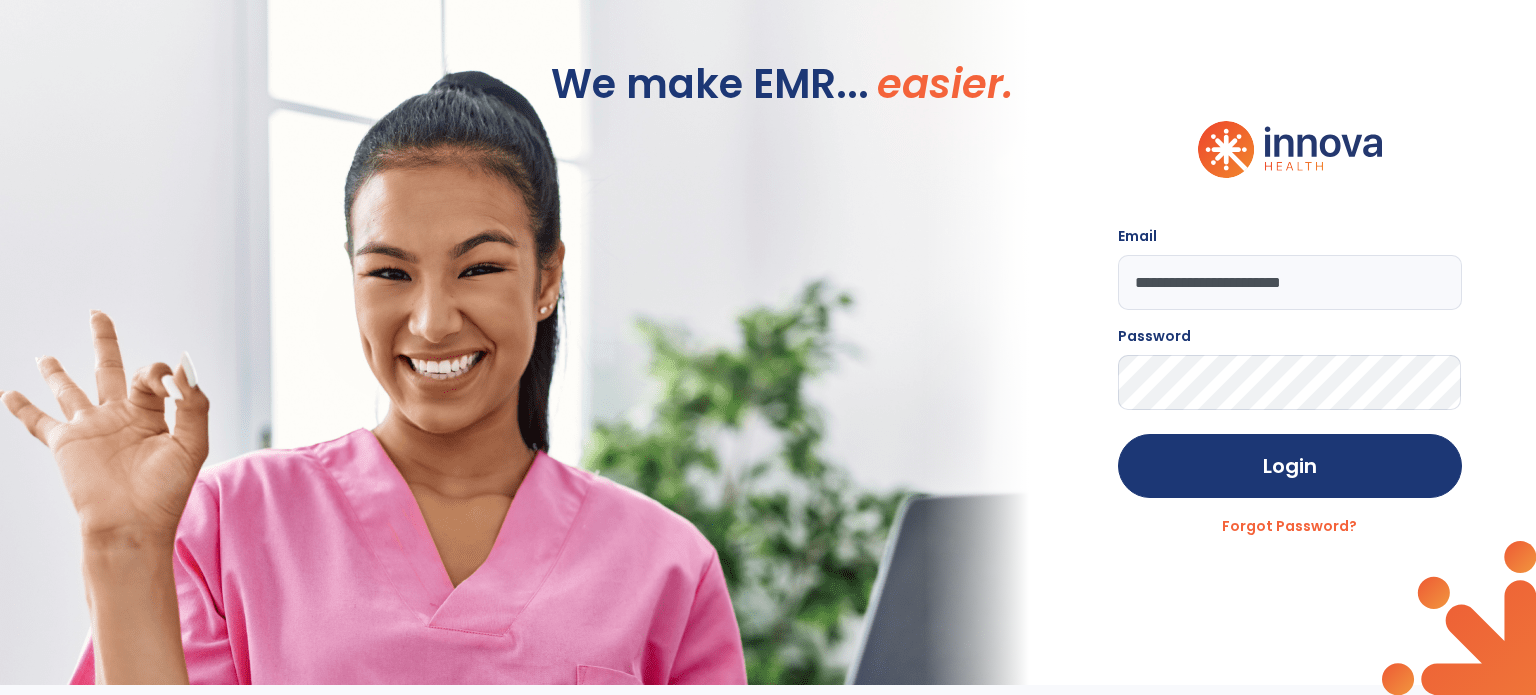 scroll, scrollTop: 0, scrollLeft: 0, axis: both 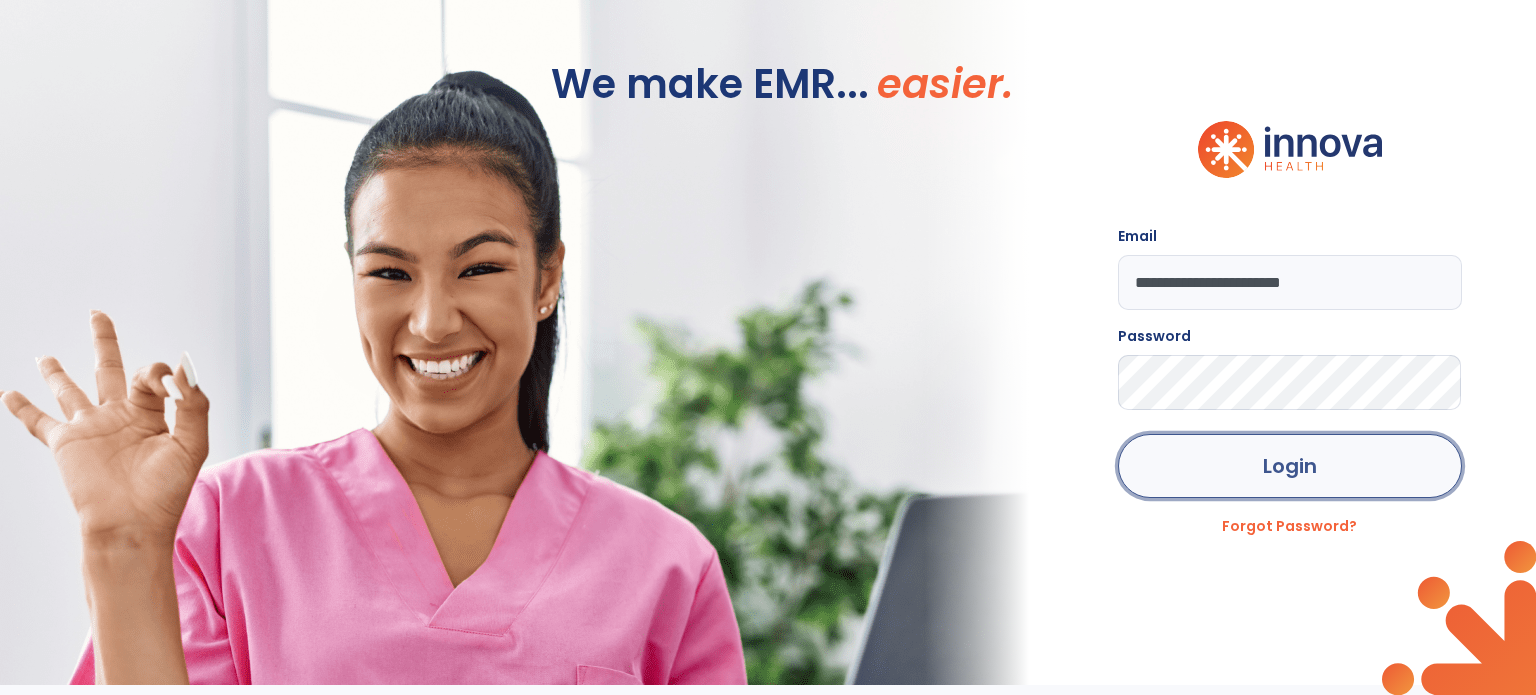 click on "Login" 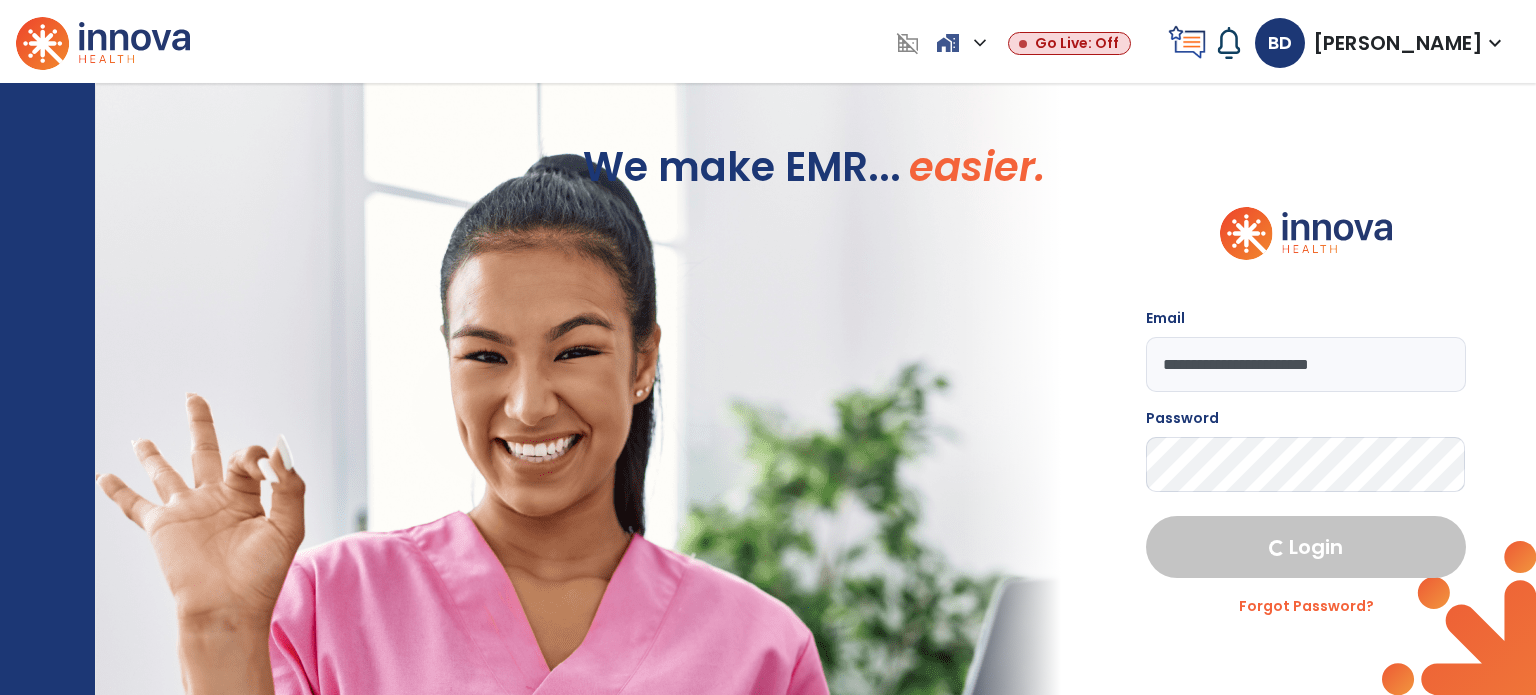 select on "***" 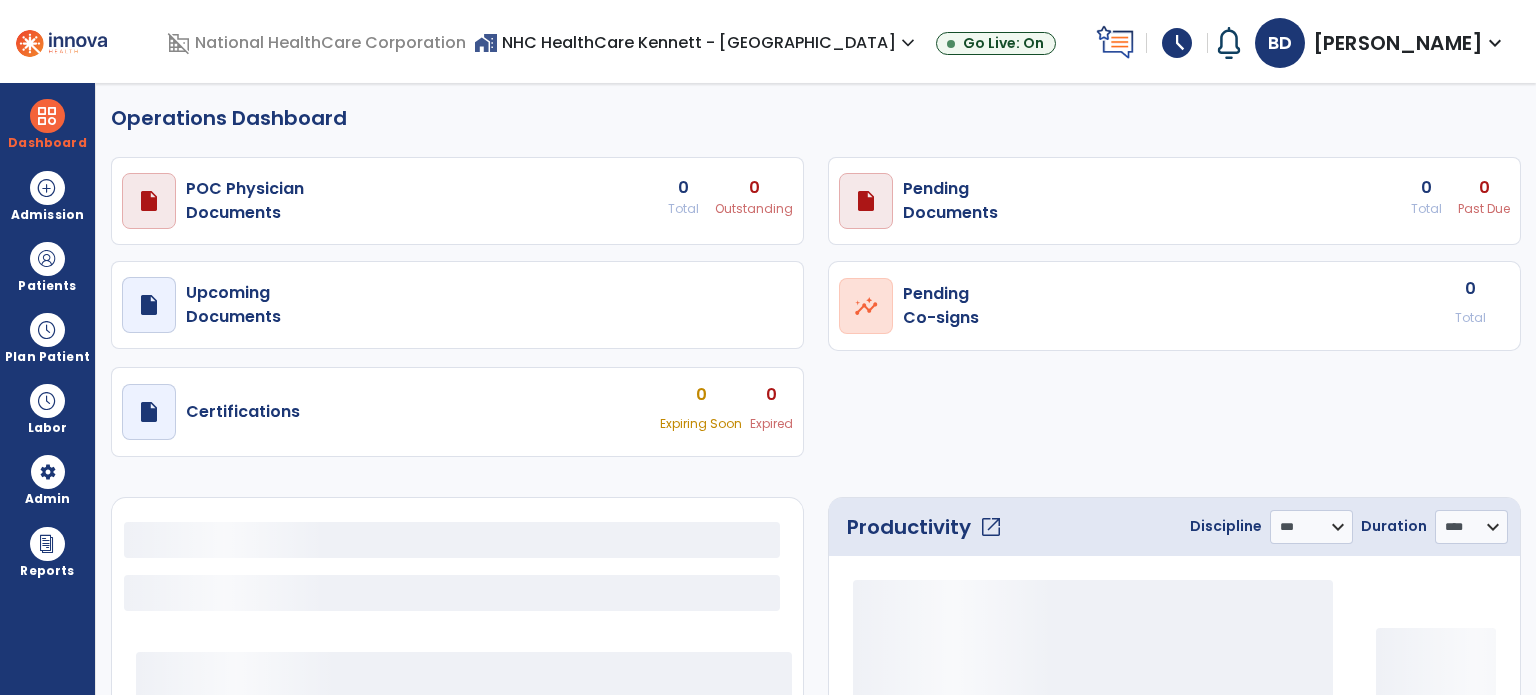 select on "***" 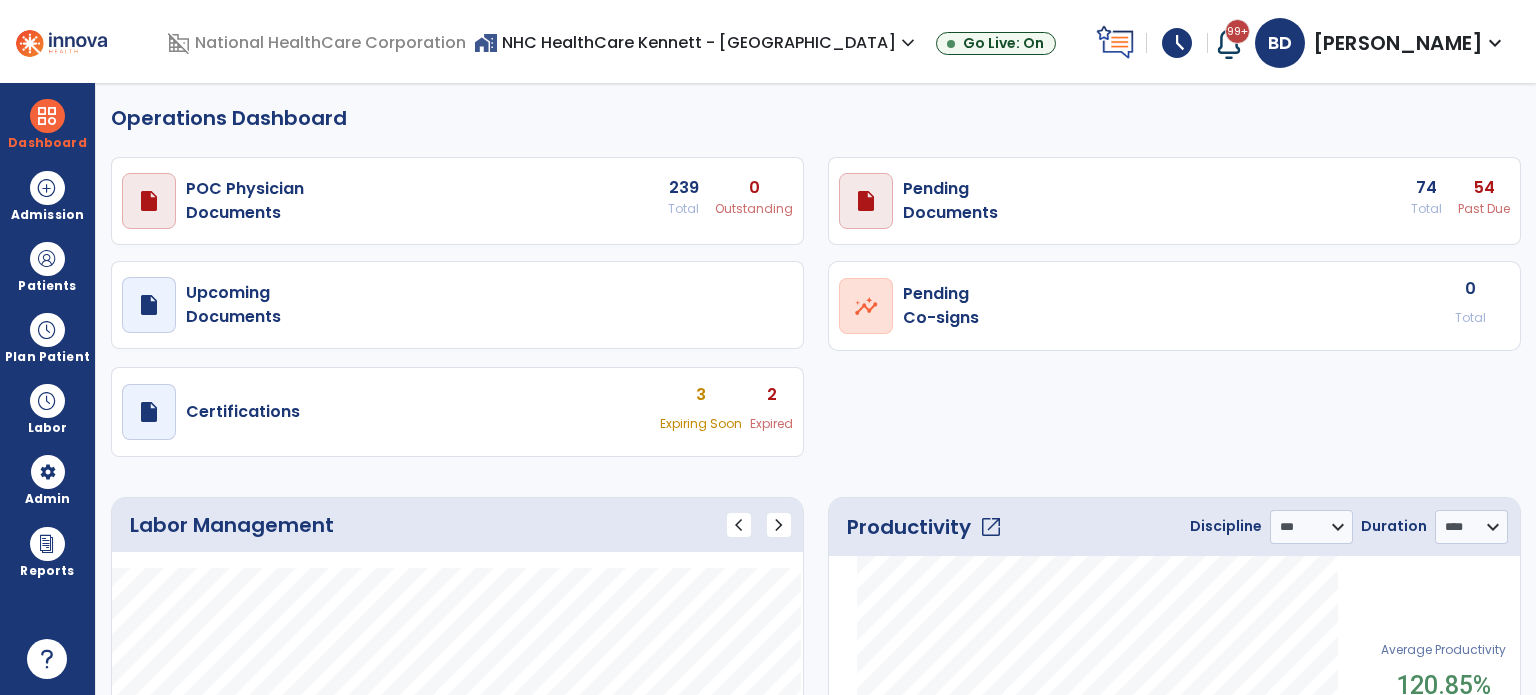 click on "draft   open_in_new  POC Physician  Documents 239 Total 0 Outstanding  draft   open_in_new  Pending   Documents 74 Total 54 Past Due  draft   open_in_new  Upcoming   Documents  open_in_new  Pending   Co-signs  0 Total  draft   open_in_new  Certifications 3 Expiring Soon 2 Expired" 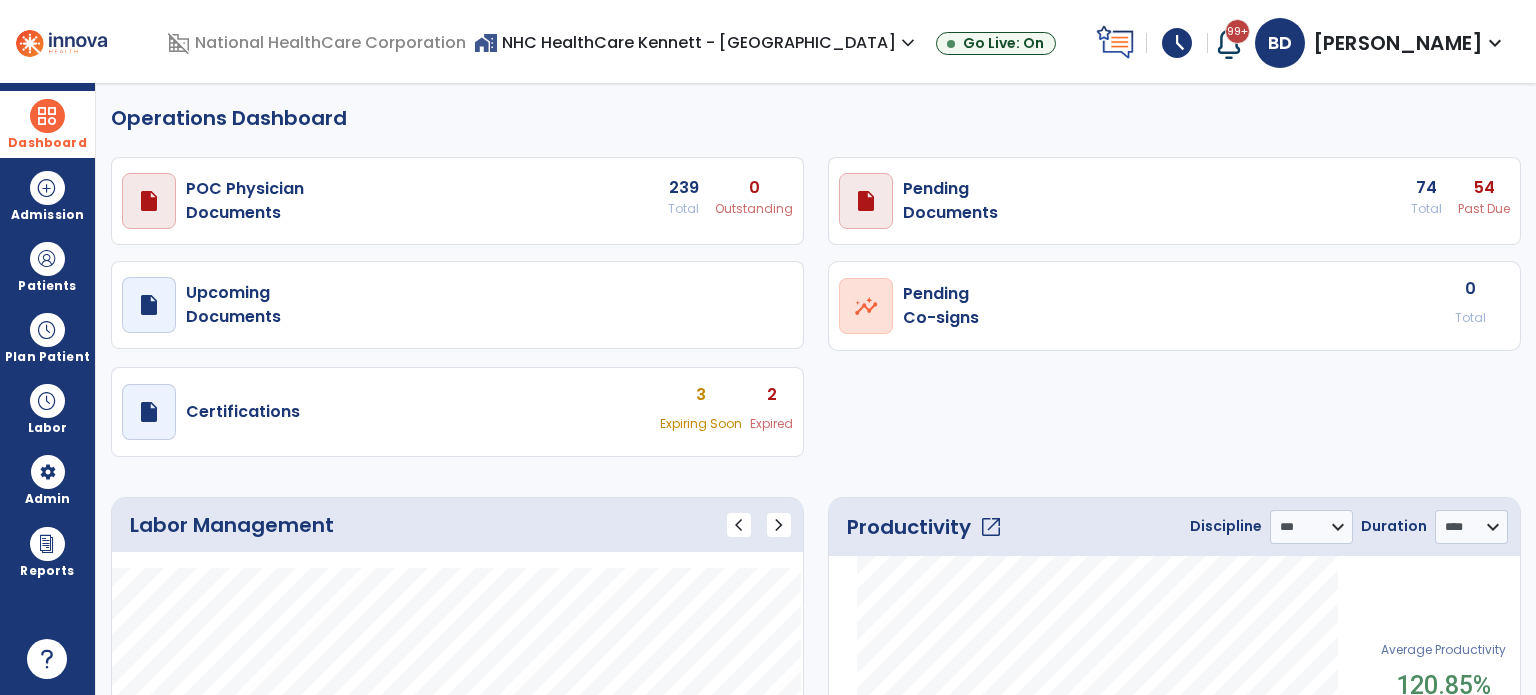 click on "Dashboard" at bounding box center [47, 124] 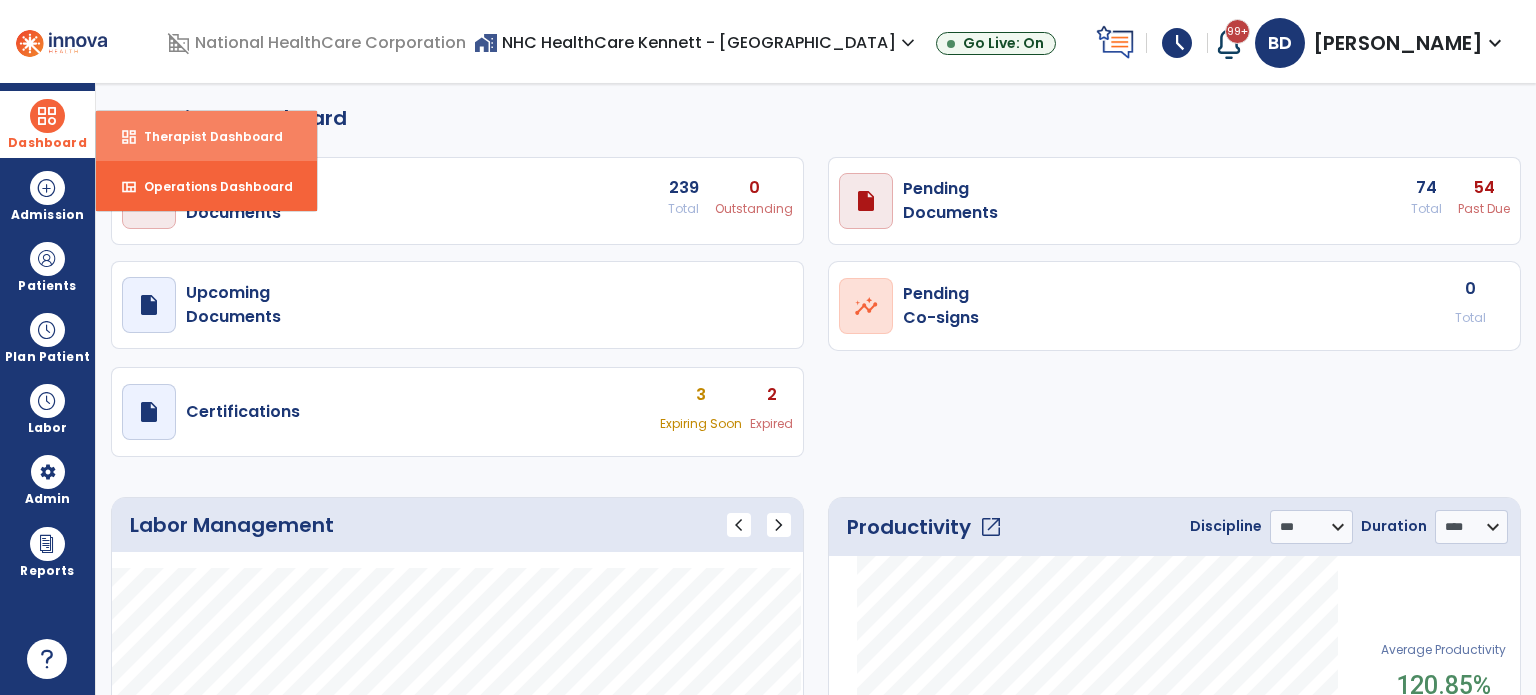 click on "Therapist Dashboard" at bounding box center [205, 136] 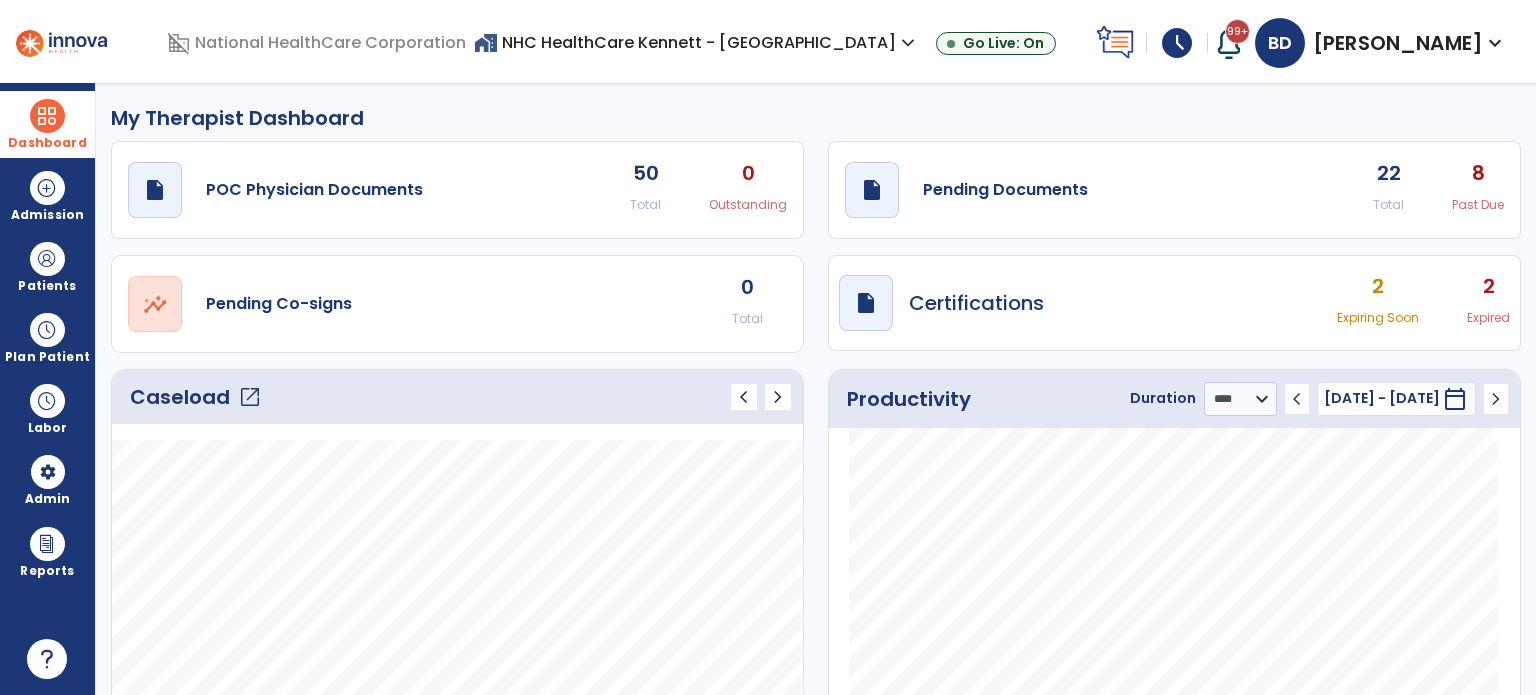 click on "Caseload   open_in_new   chevron_left   chevron_right" 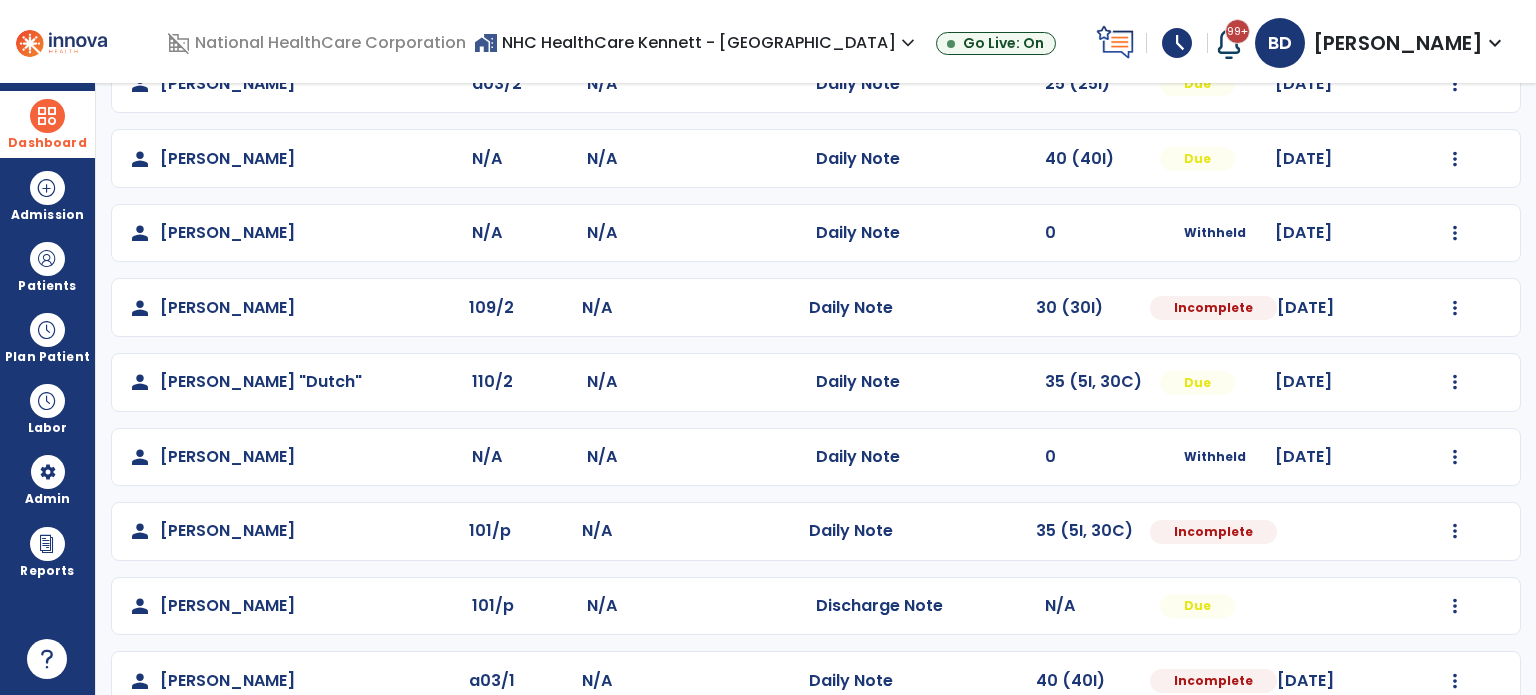 scroll, scrollTop: 208, scrollLeft: 0, axis: vertical 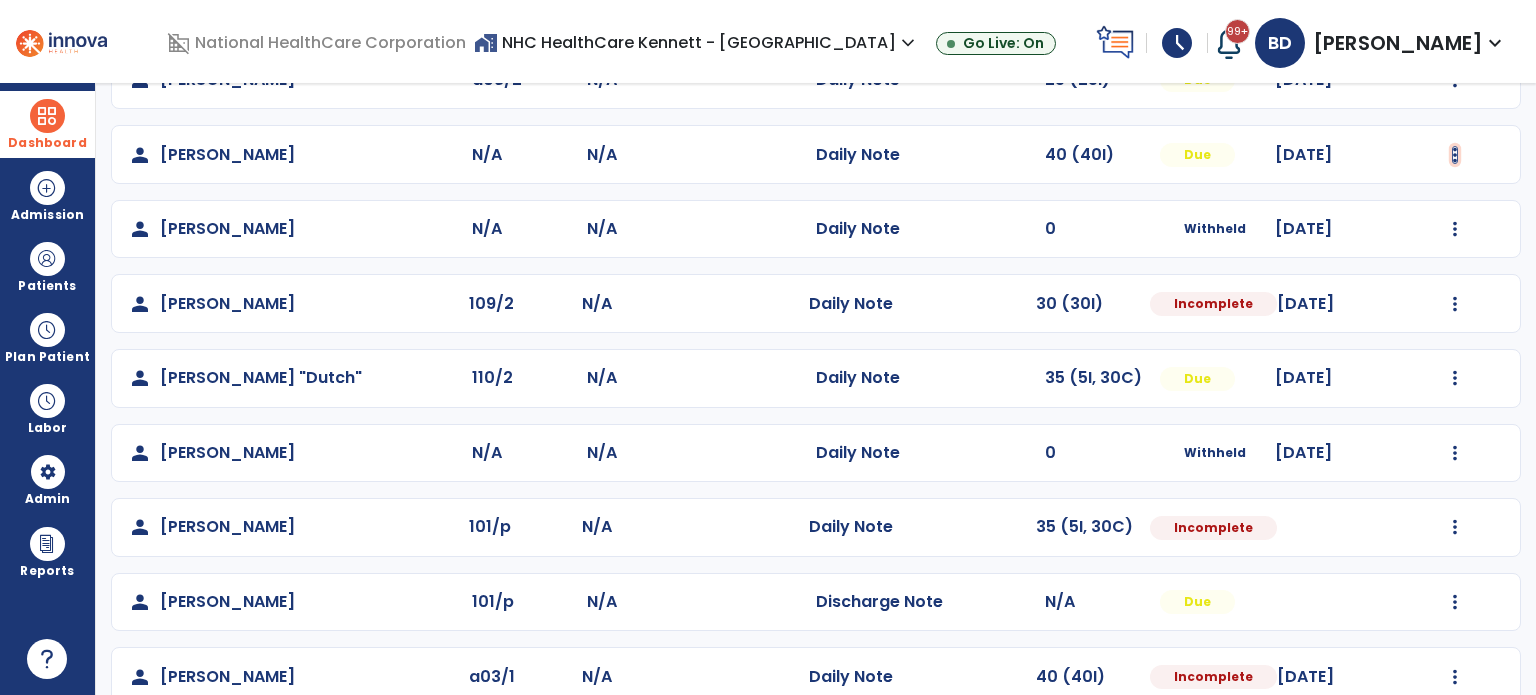 click at bounding box center [1455, 80] 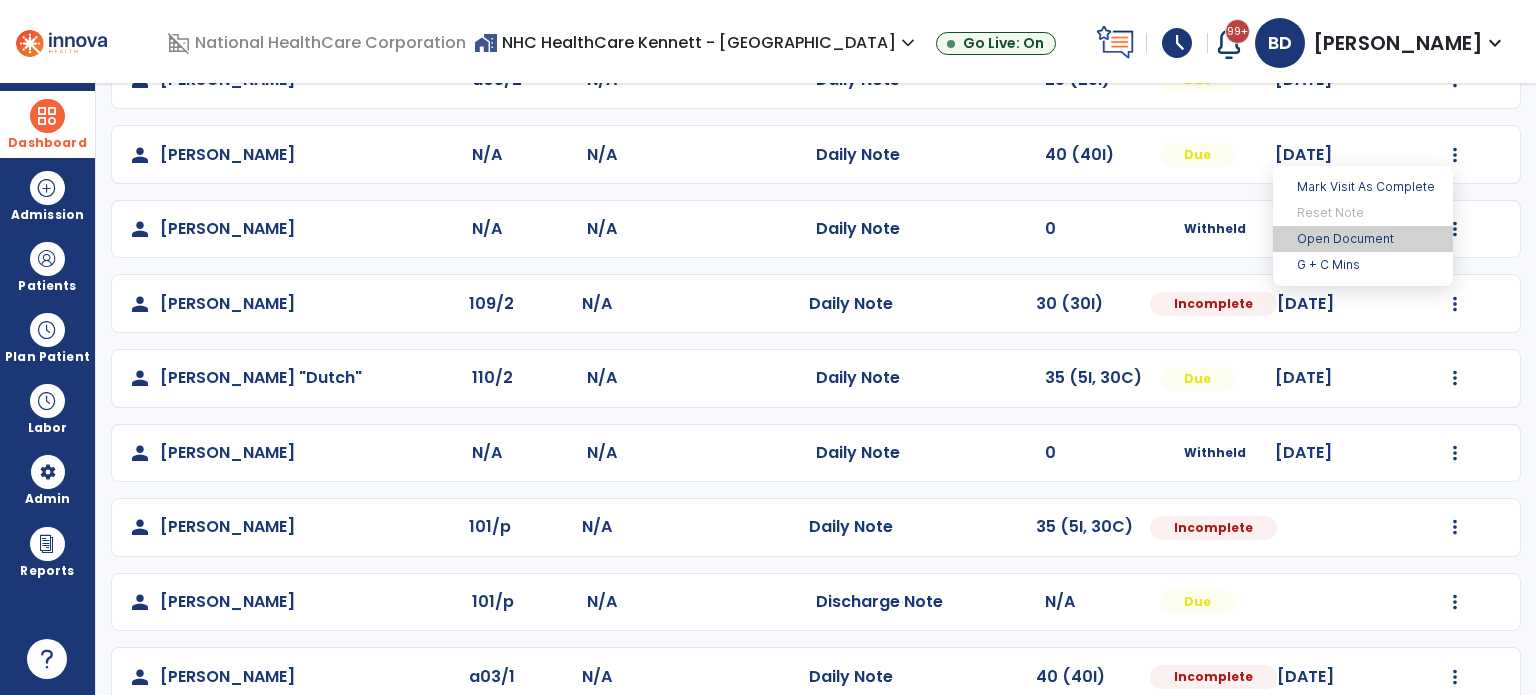 click on "Open Document" at bounding box center (1363, 239) 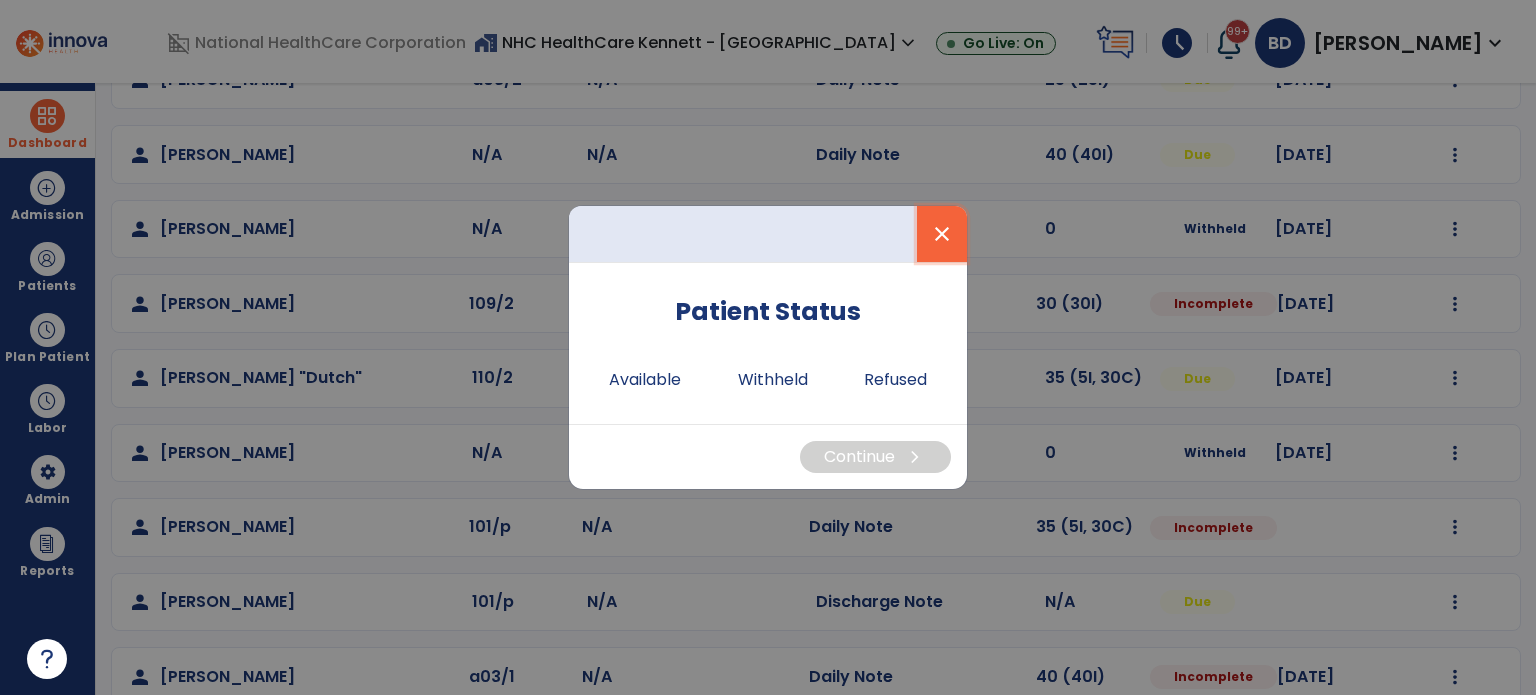 click on "close" at bounding box center [942, 234] 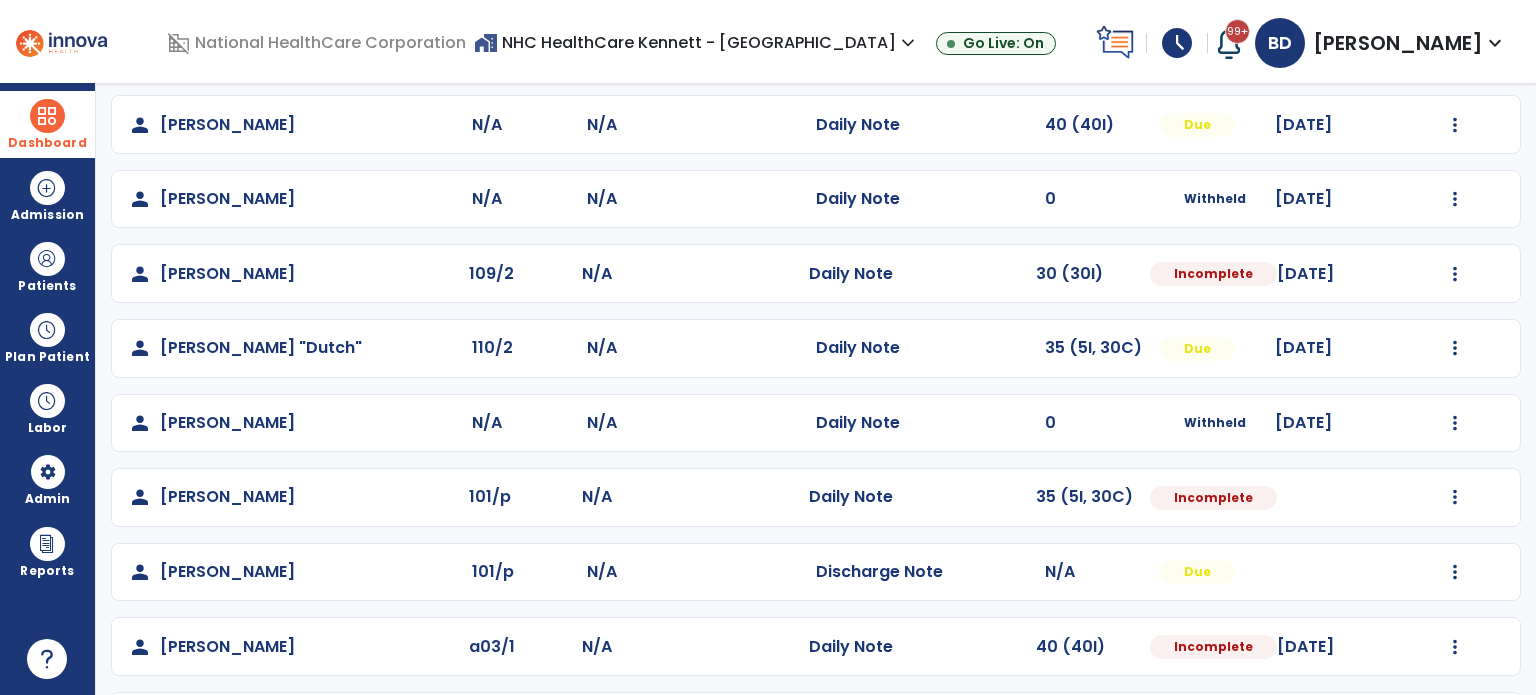 scroll, scrollTop: 237, scrollLeft: 0, axis: vertical 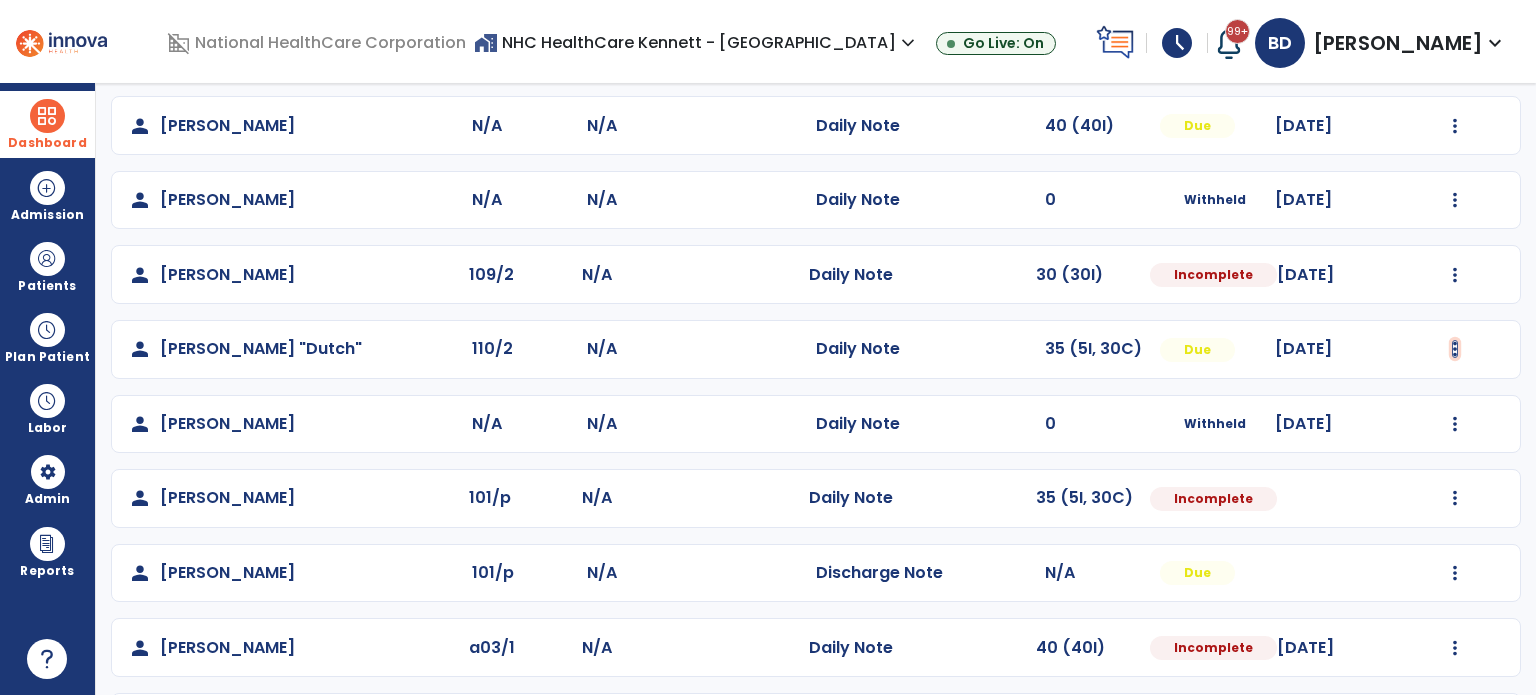 click at bounding box center (1455, 51) 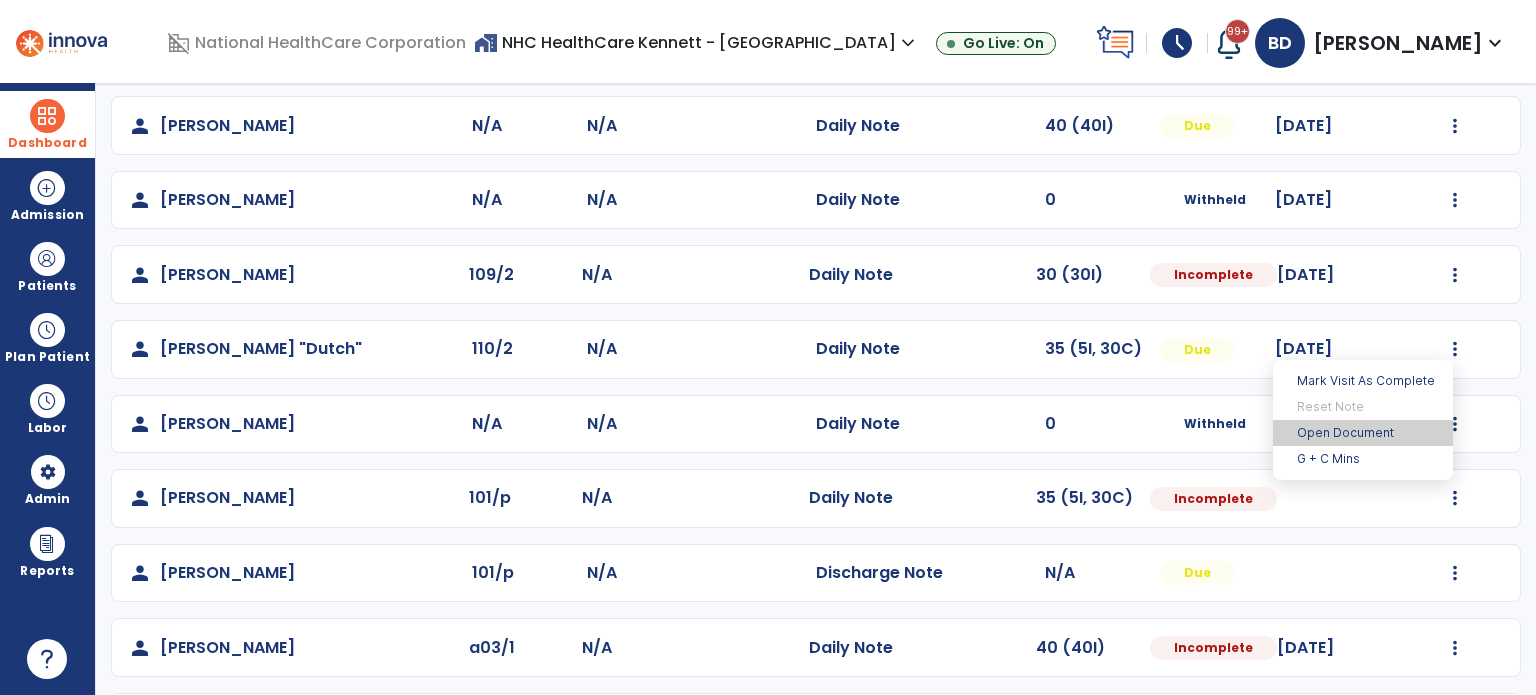 click on "Open Document" at bounding box center [1363, 433] 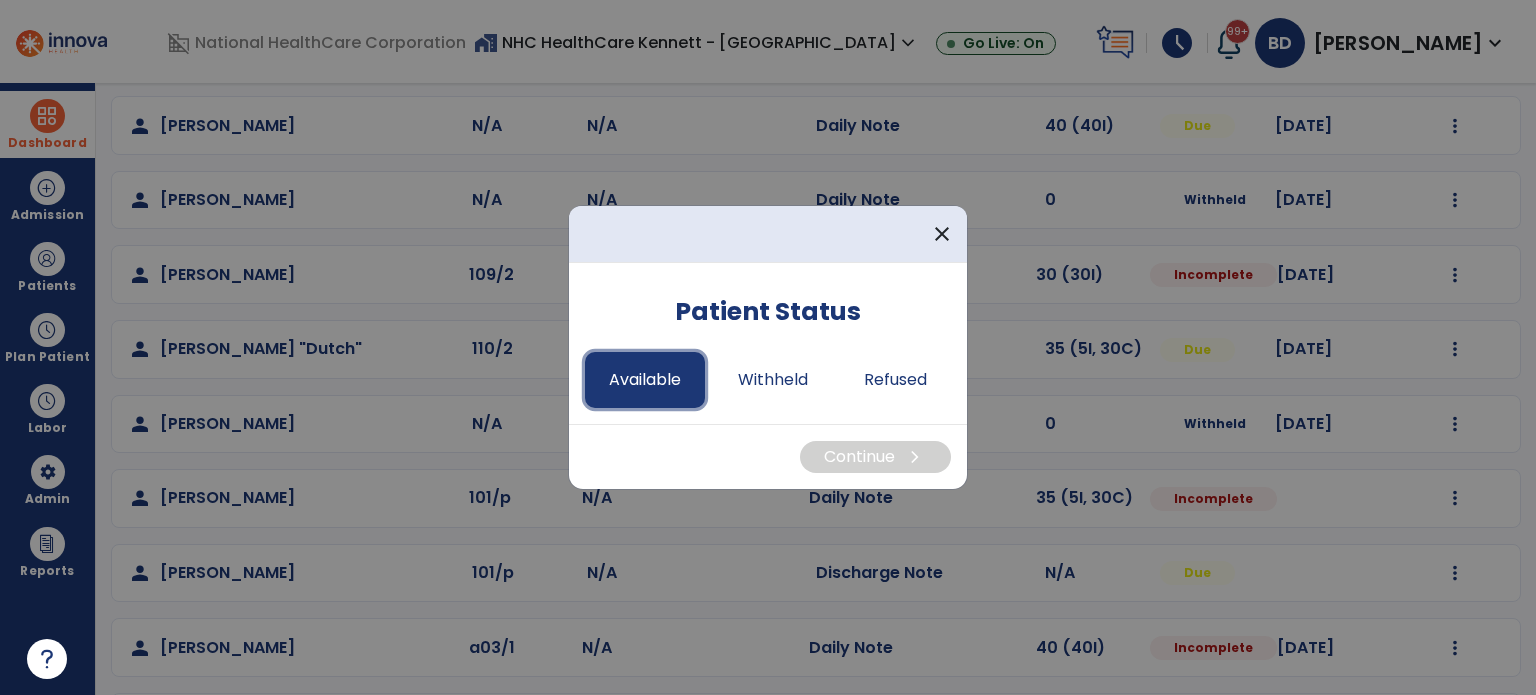 click on "Available" at bounding box center (645, 380) 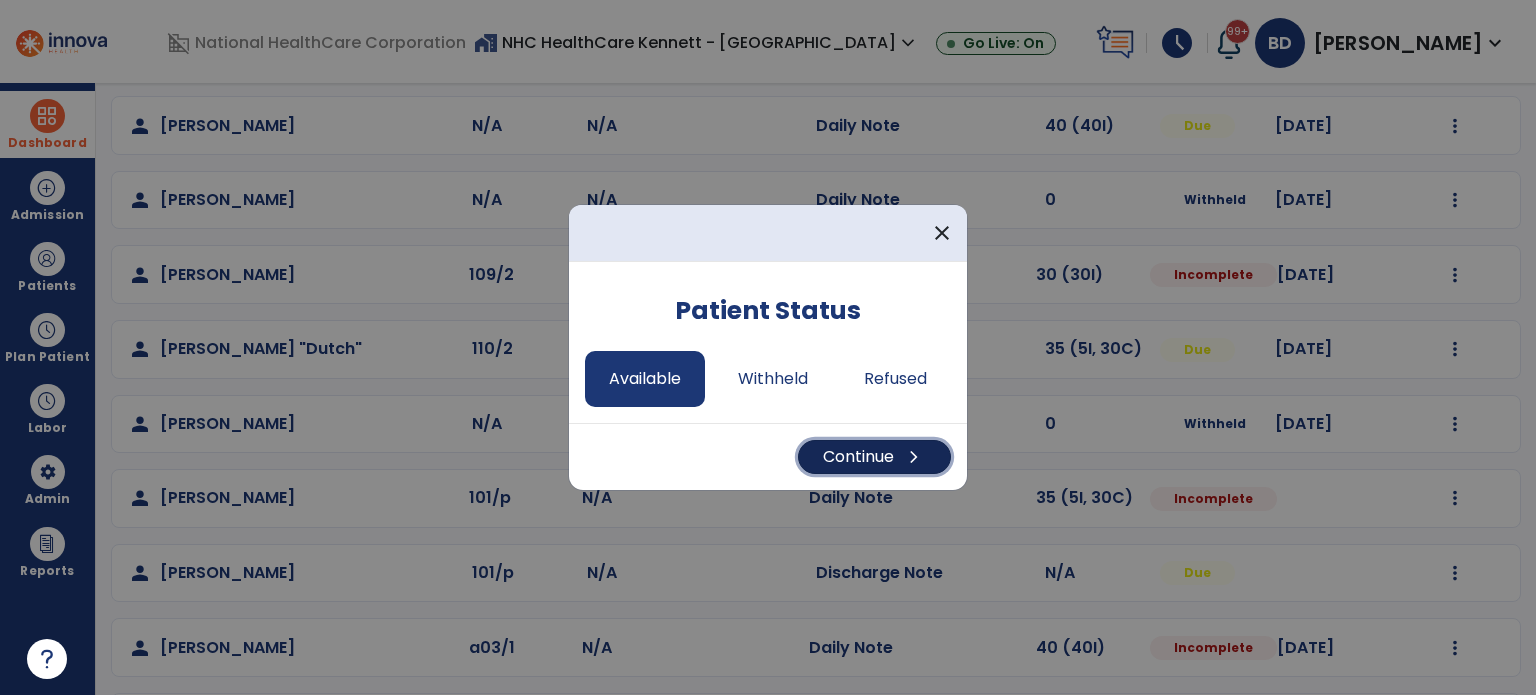 click on "Continue   chevron_right" at bounding box center [874, 457] 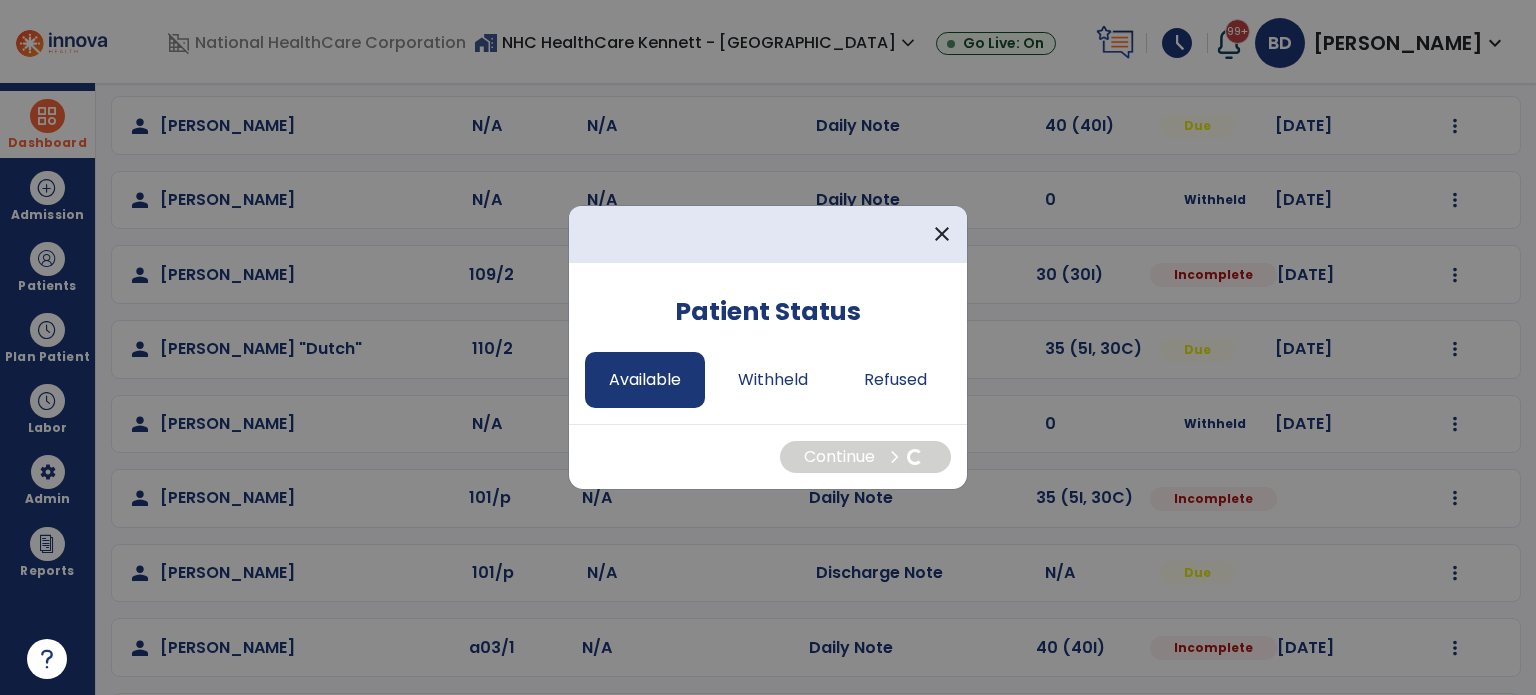select on "*" 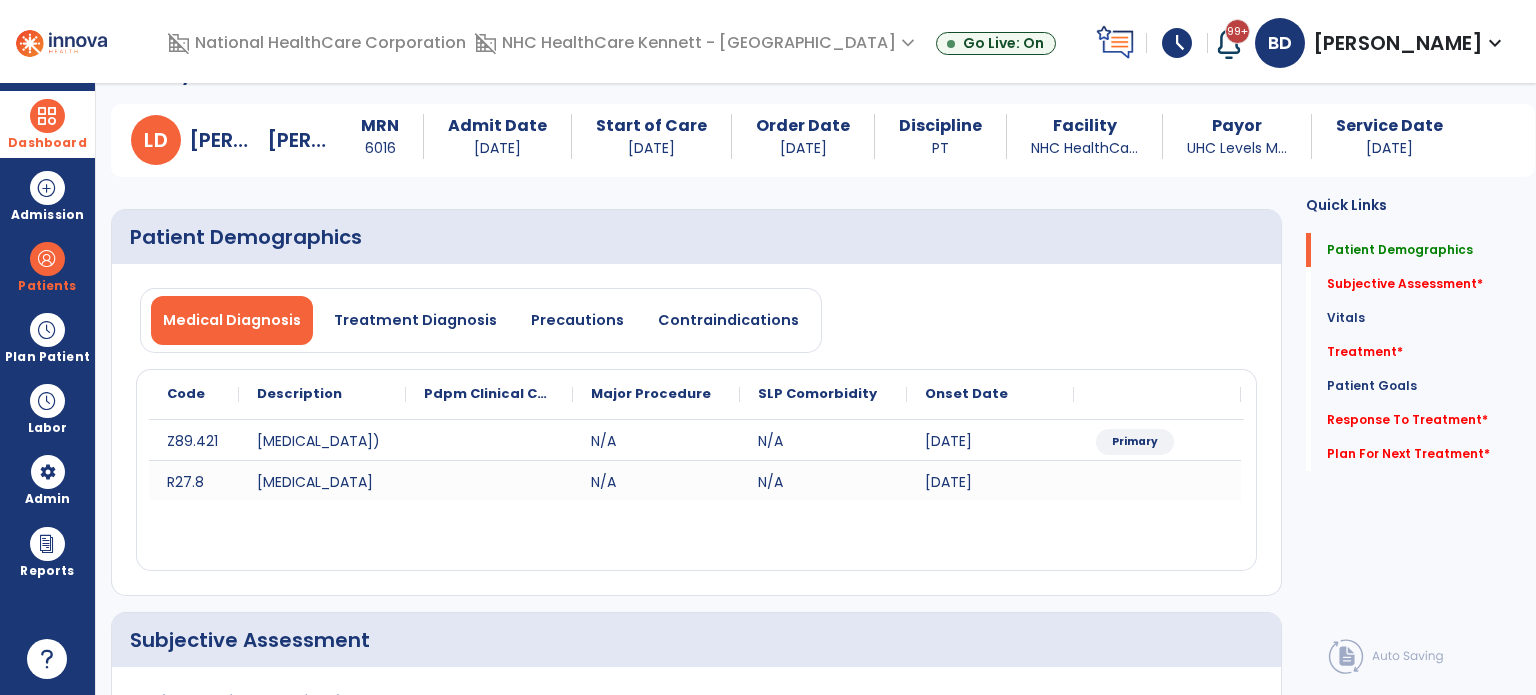 scroll, scrollTop: 19, scrollLeft: 0, axis: vertical 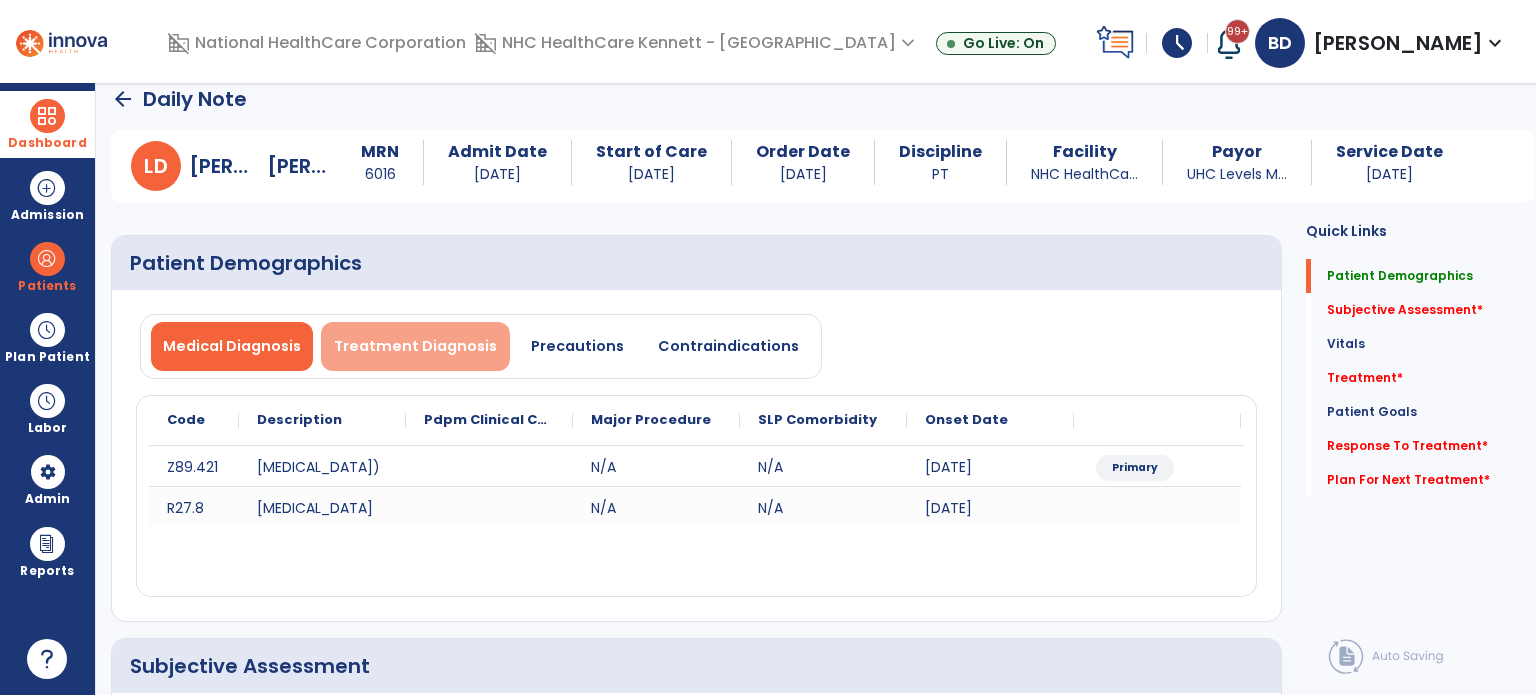 click on "Treatment Diagnosis" at bounding box center (415, 346) 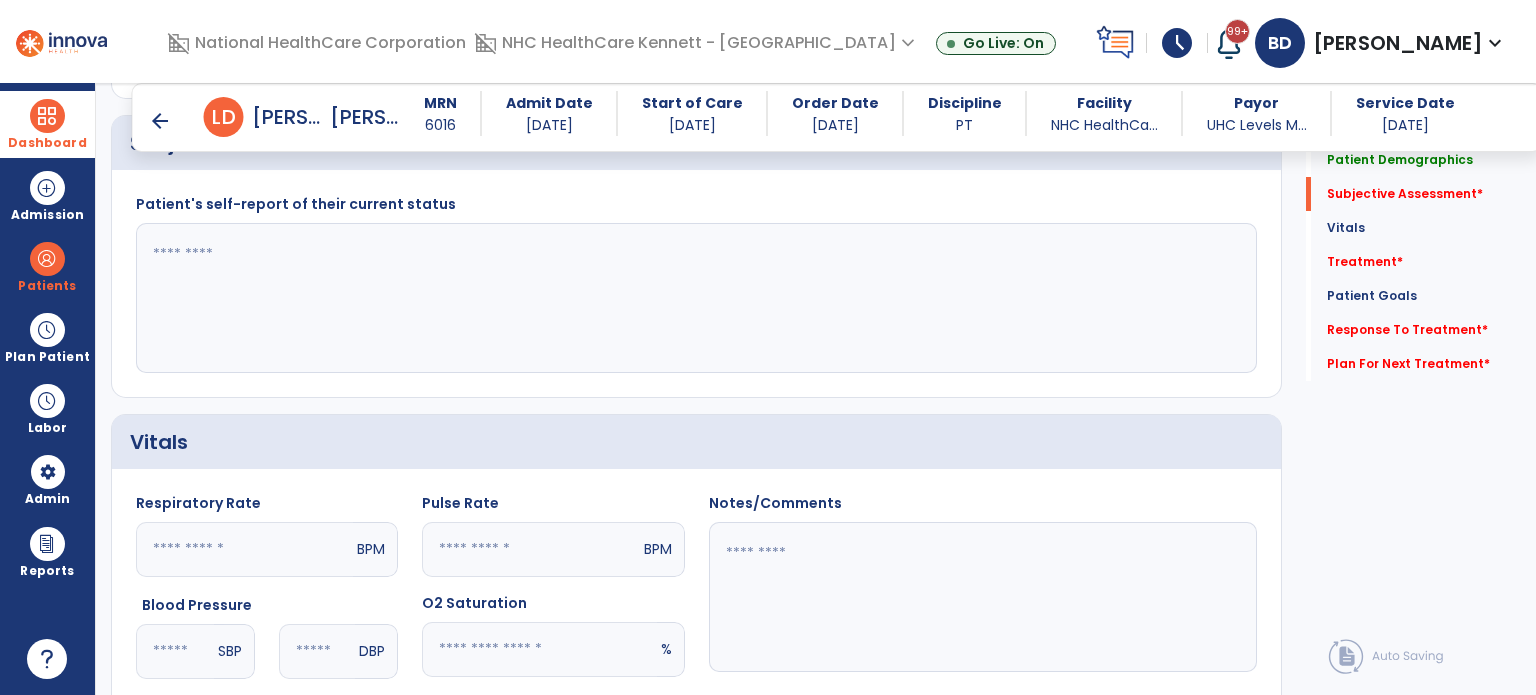 scroll, scrollTop: 522, scrollLeft: 0, axis: vertical 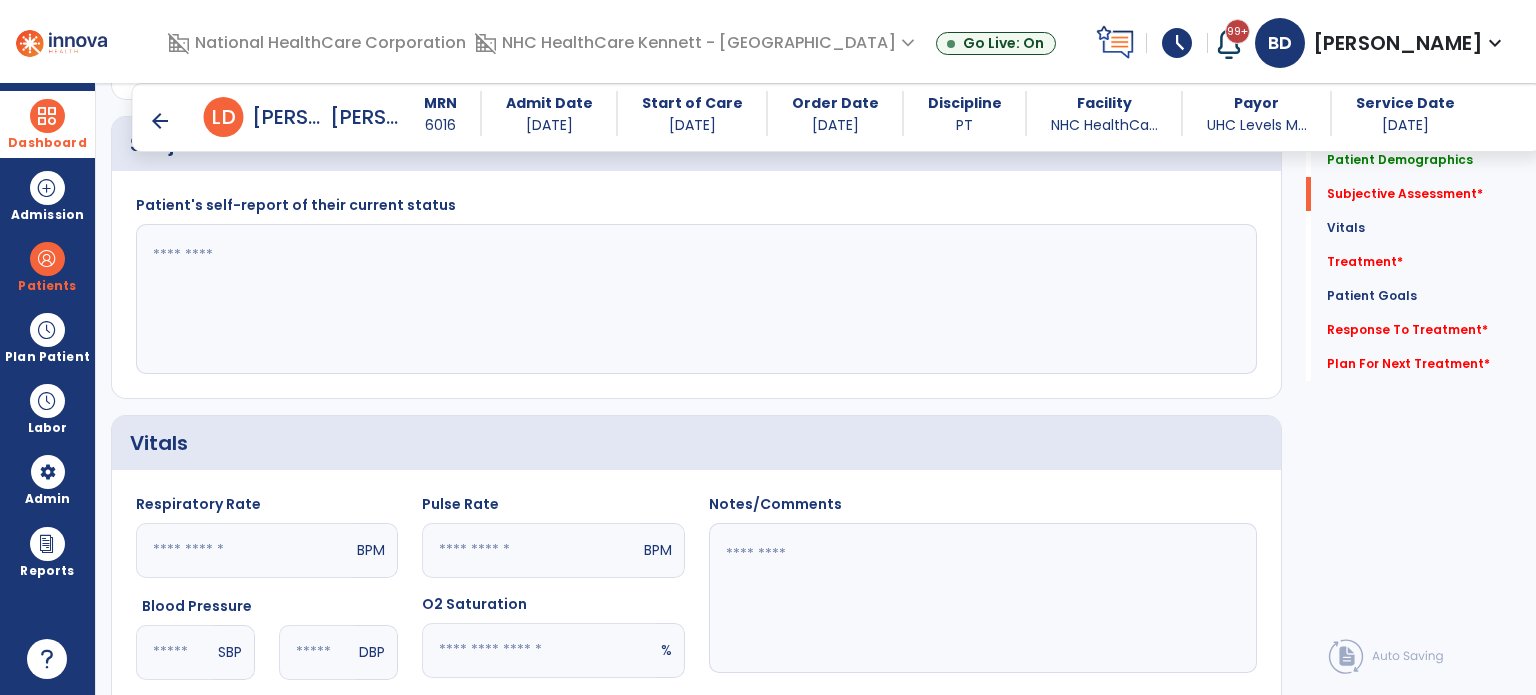 click 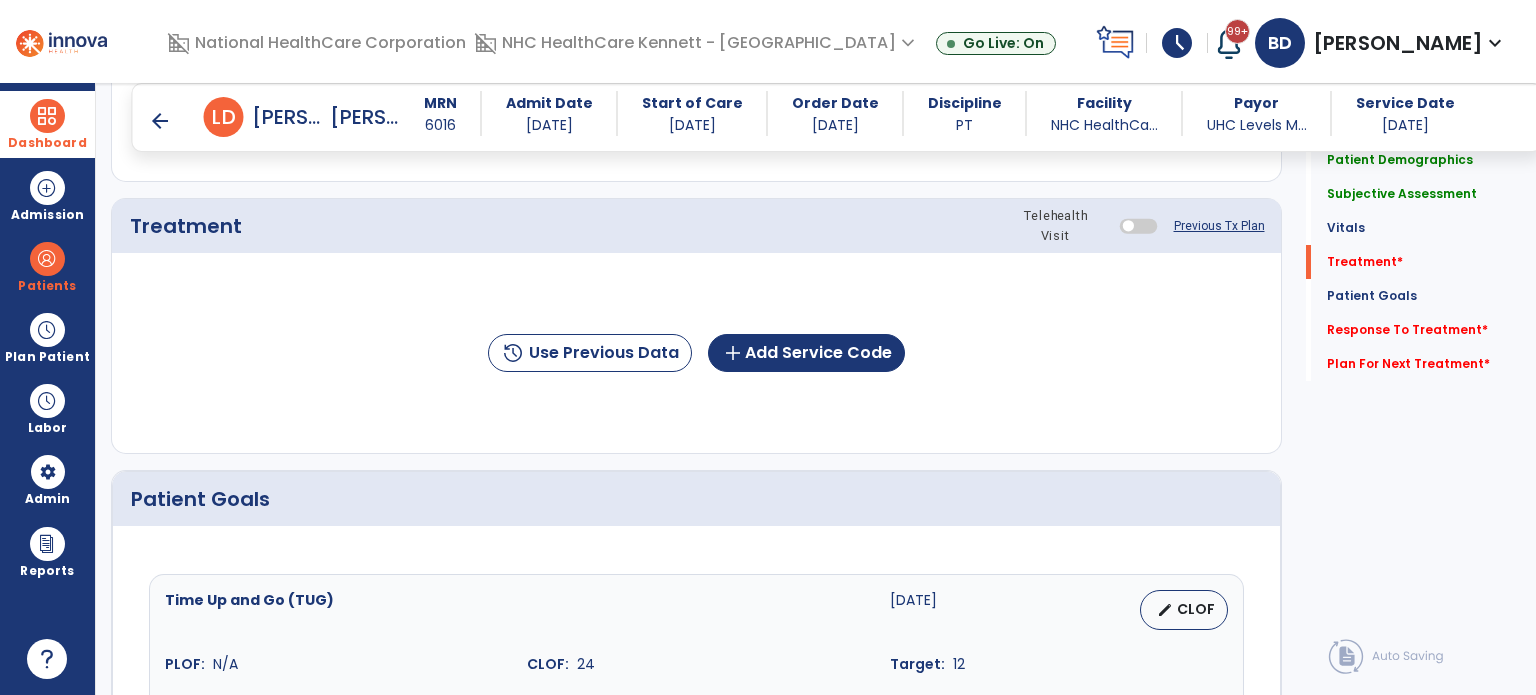scroll, scrollTop: 1164, scrollLeft: 0, axis: vertical 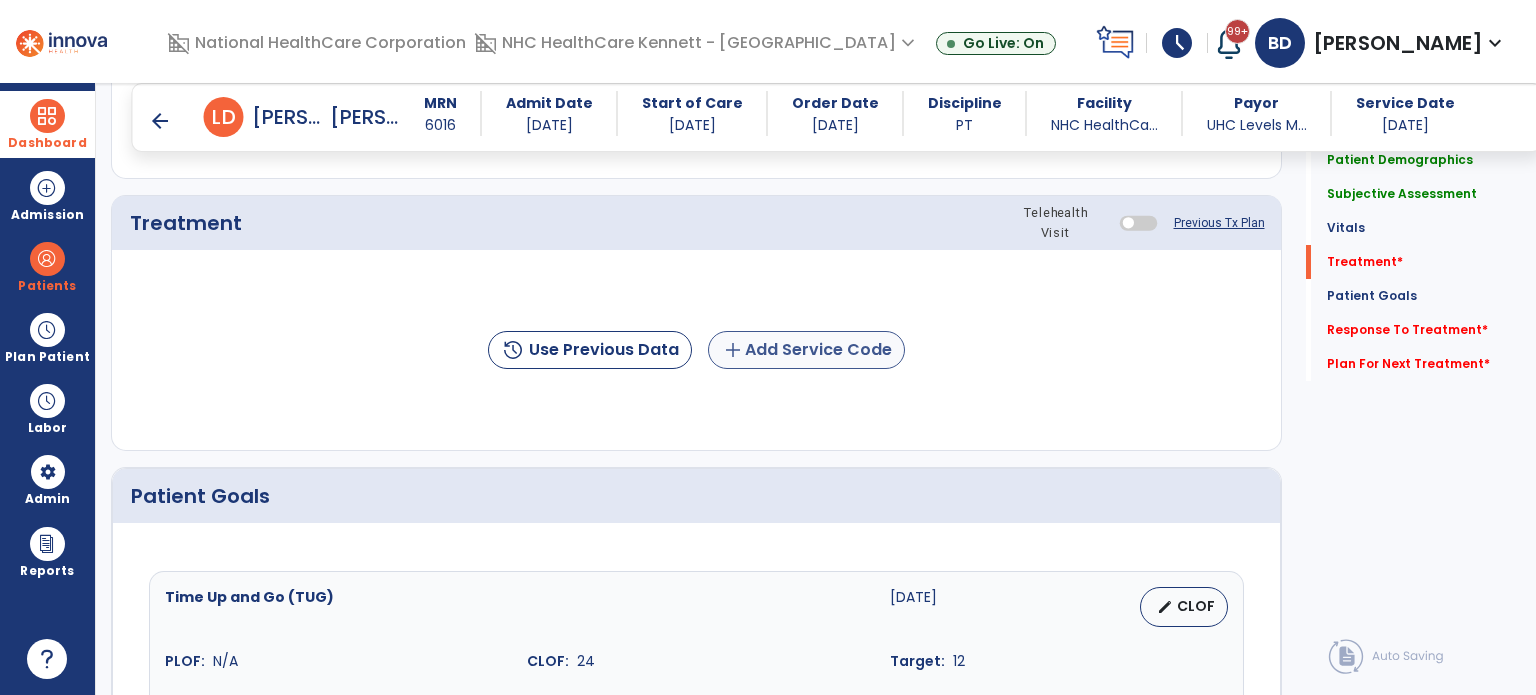 type on "**********" 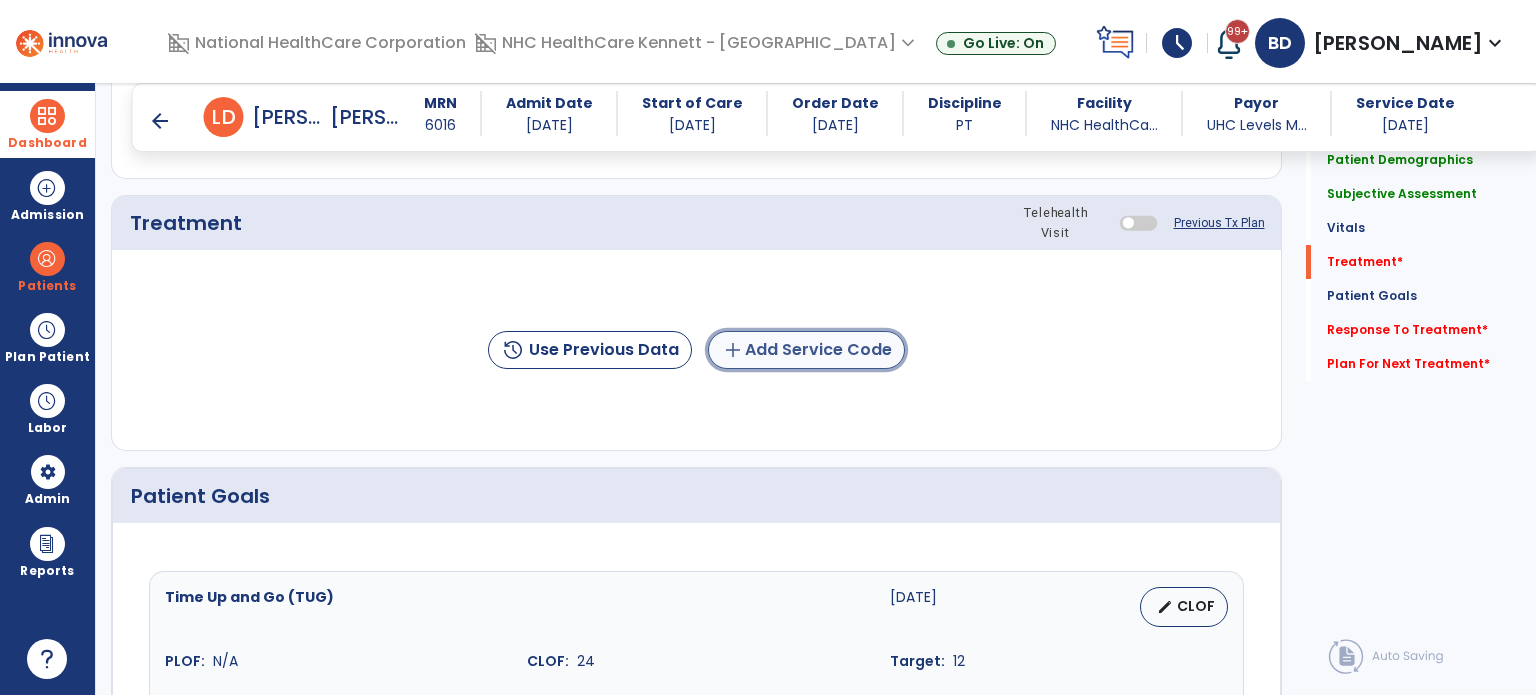 click on "add  Add Service Code" 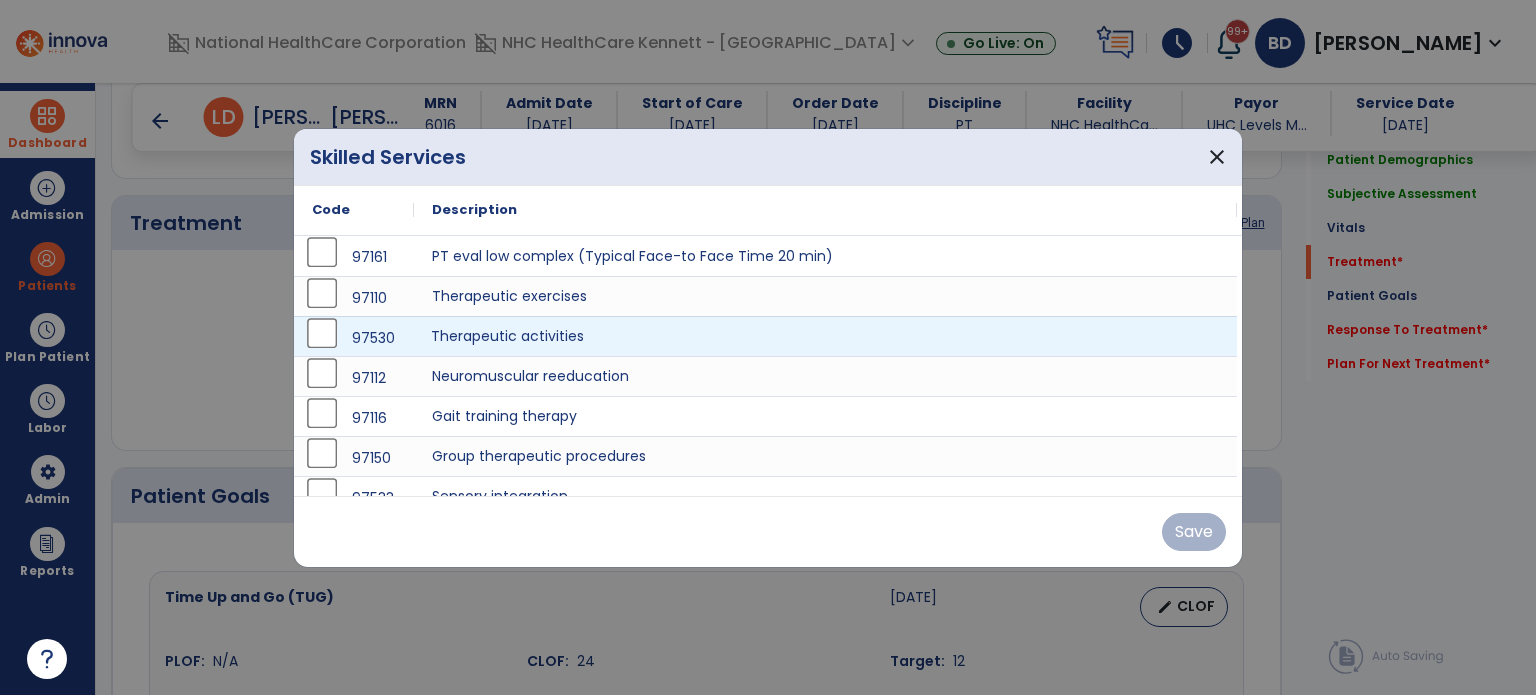 click on "Therapeutic activities" at bounding box center (825, 336) 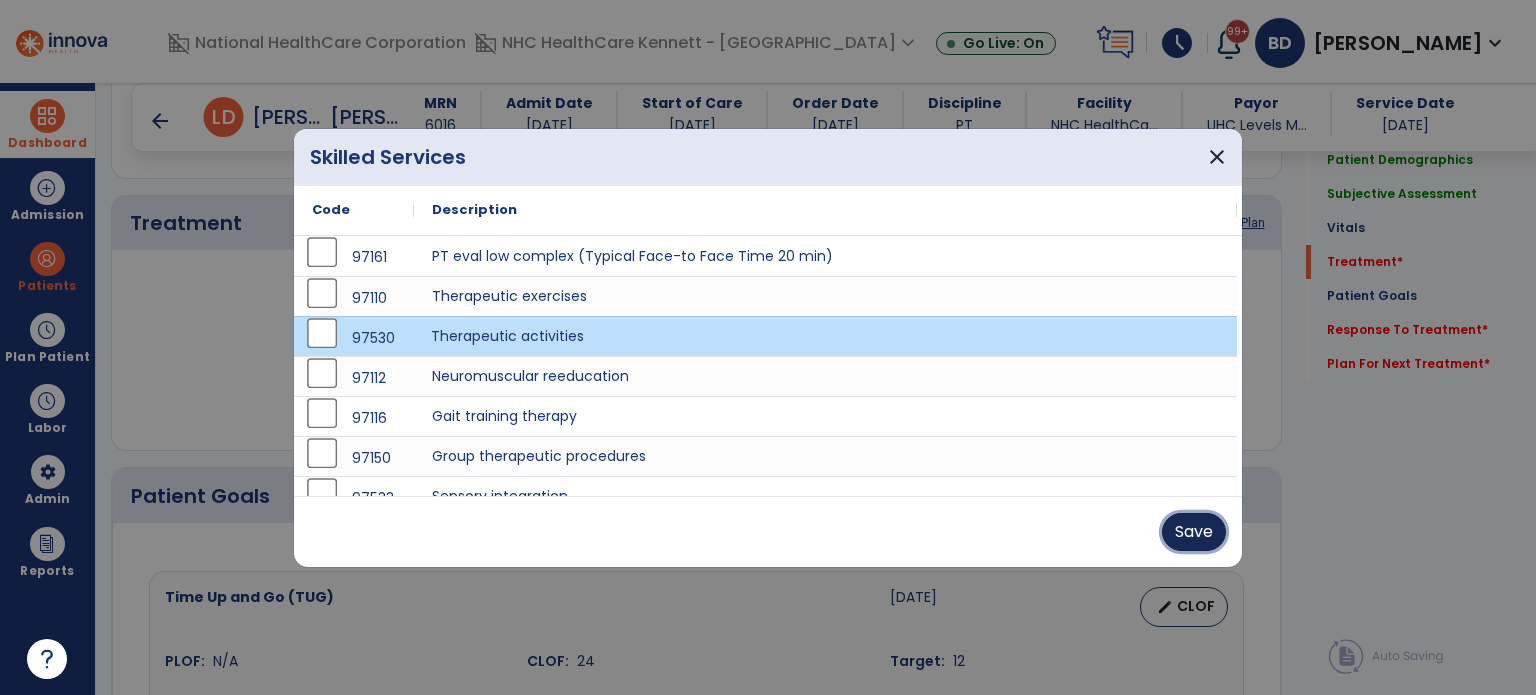 click on "Save" at bounding box center [1194, 532] 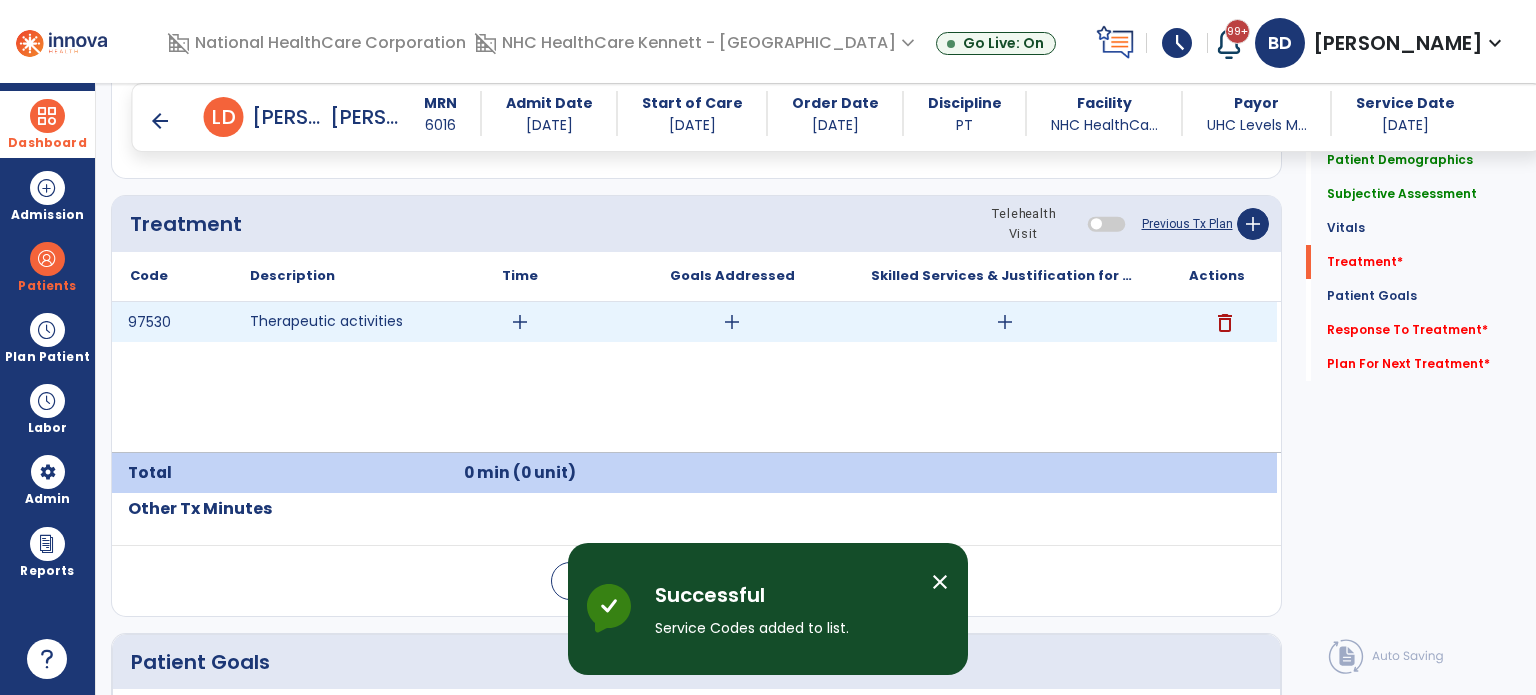 click on "add" at bounding box center (520, 322) 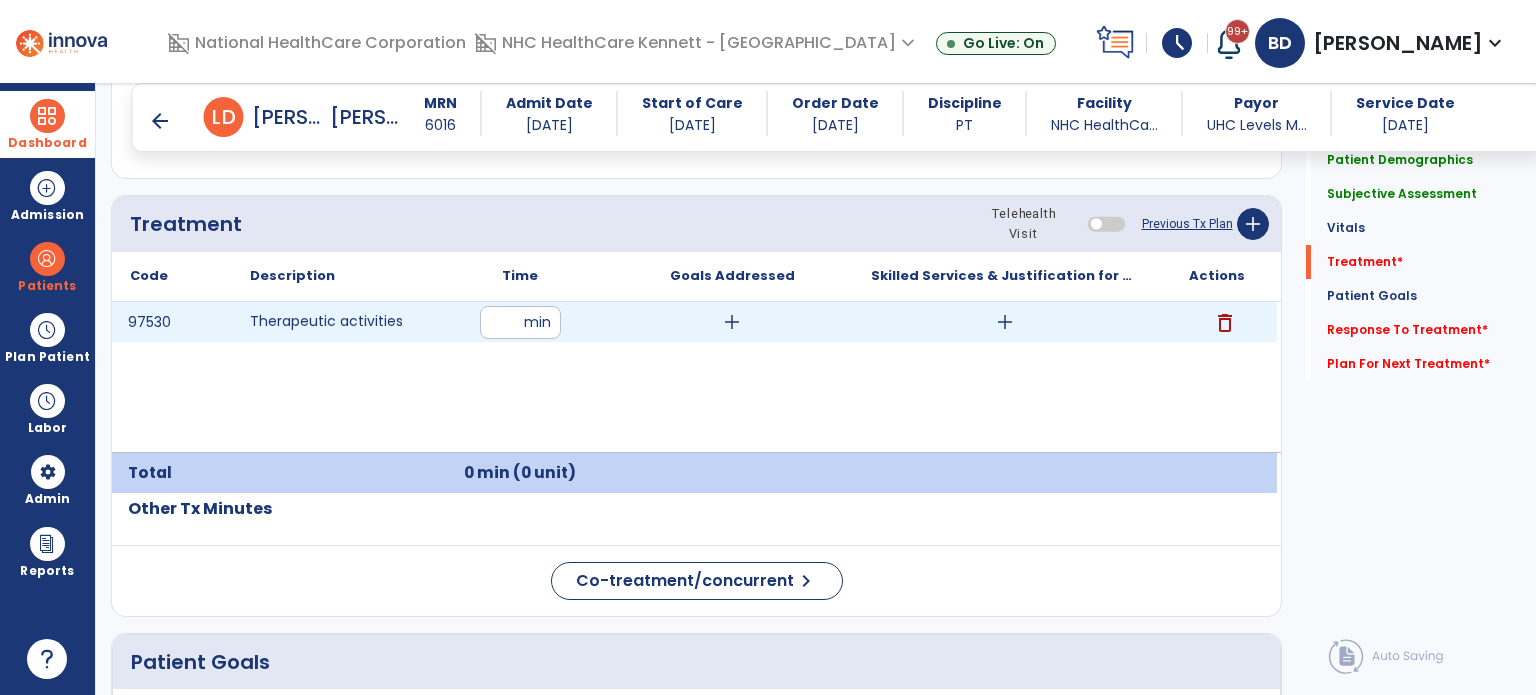 type on "**" 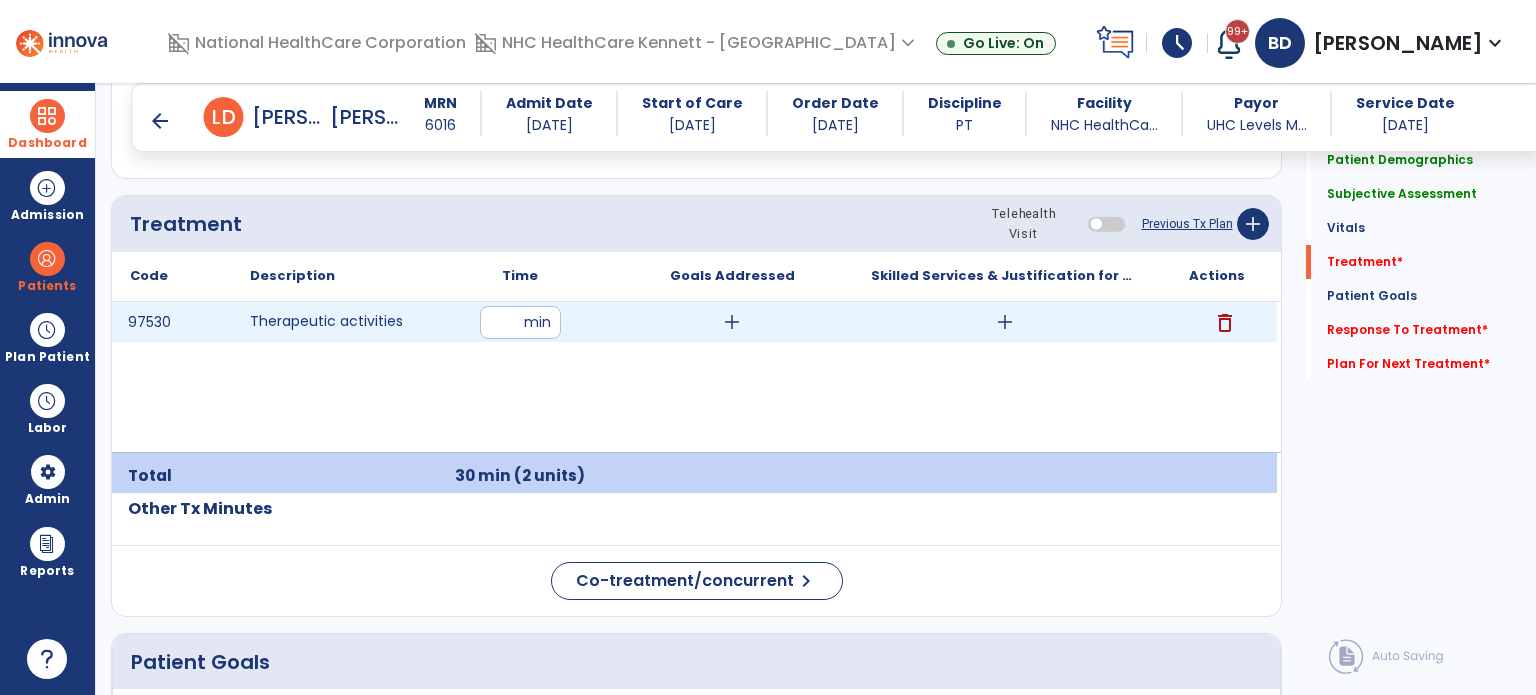 click on "add" at bounding box center [732, 322] 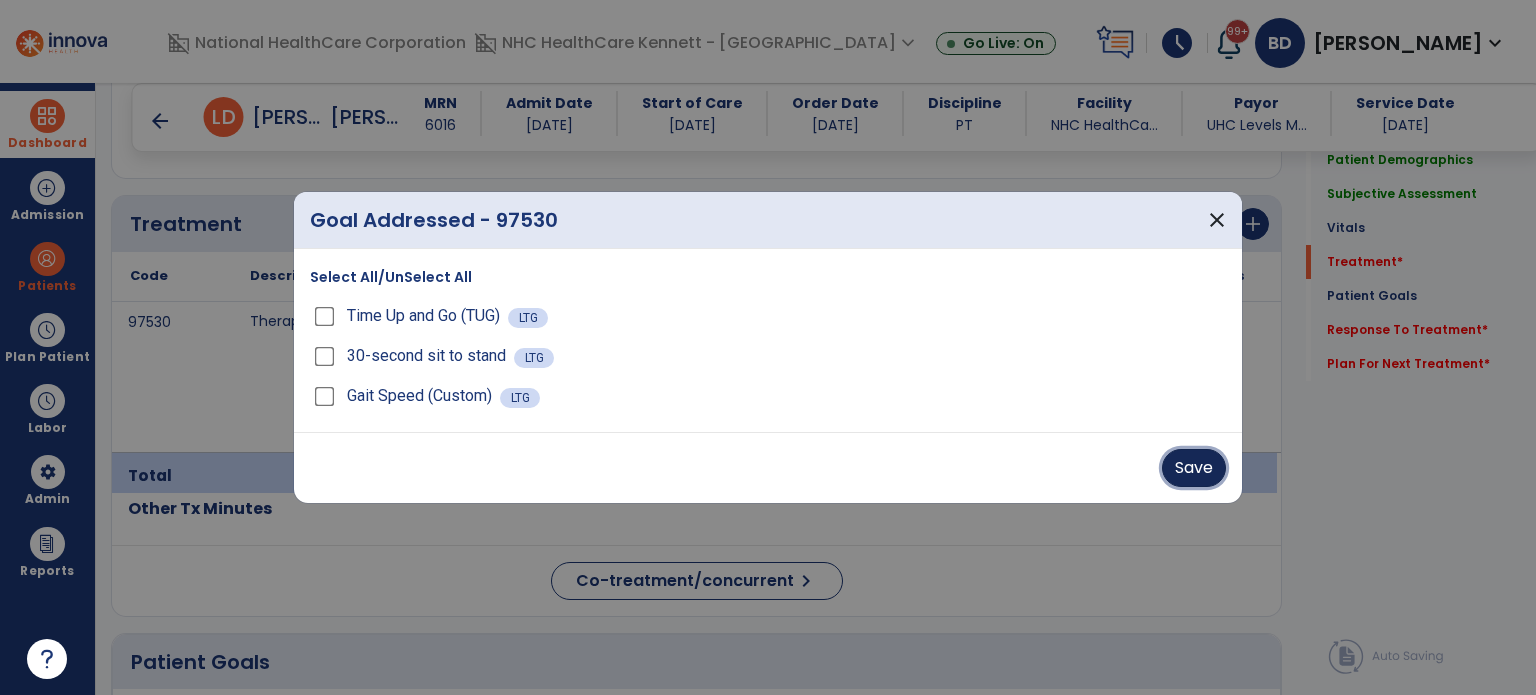 click on "Save" at bounding box center [1194, 468] 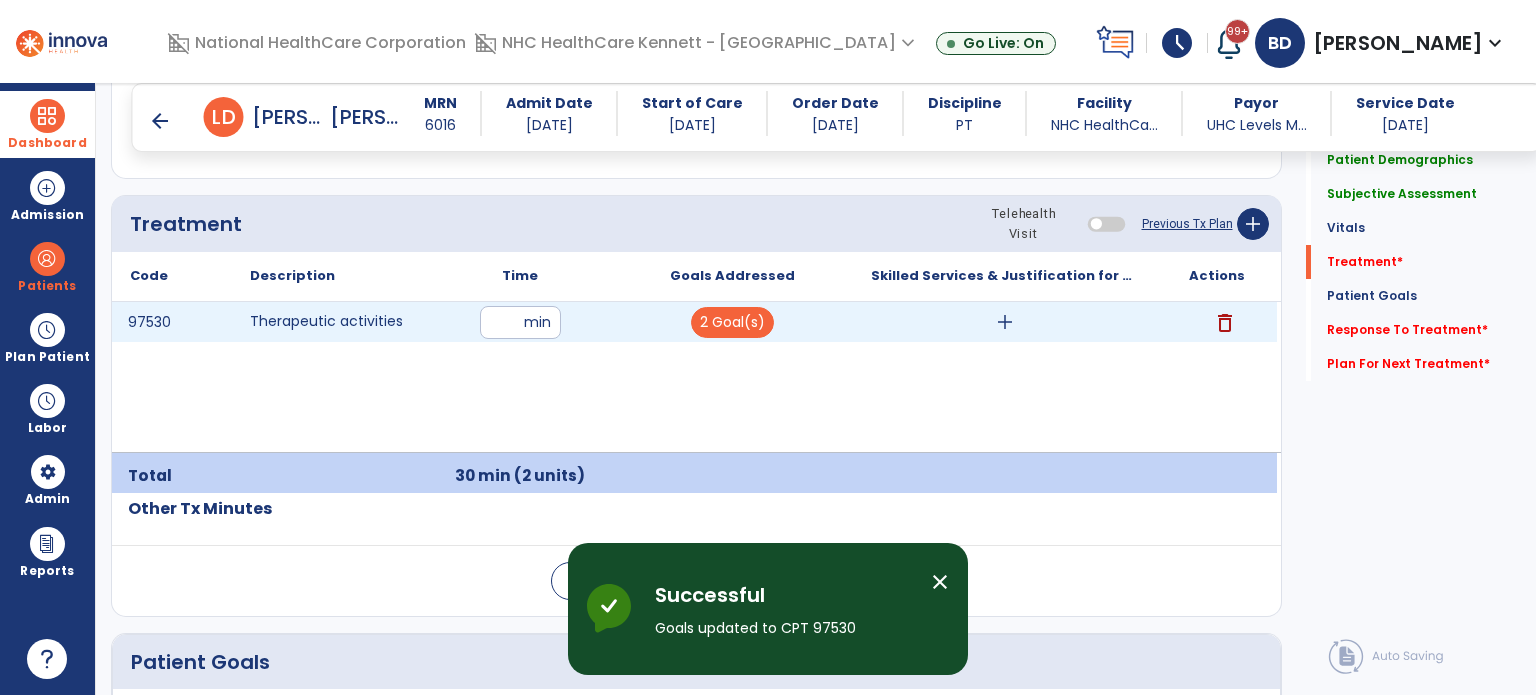 click on "add" at bounding box center (1005, 322) 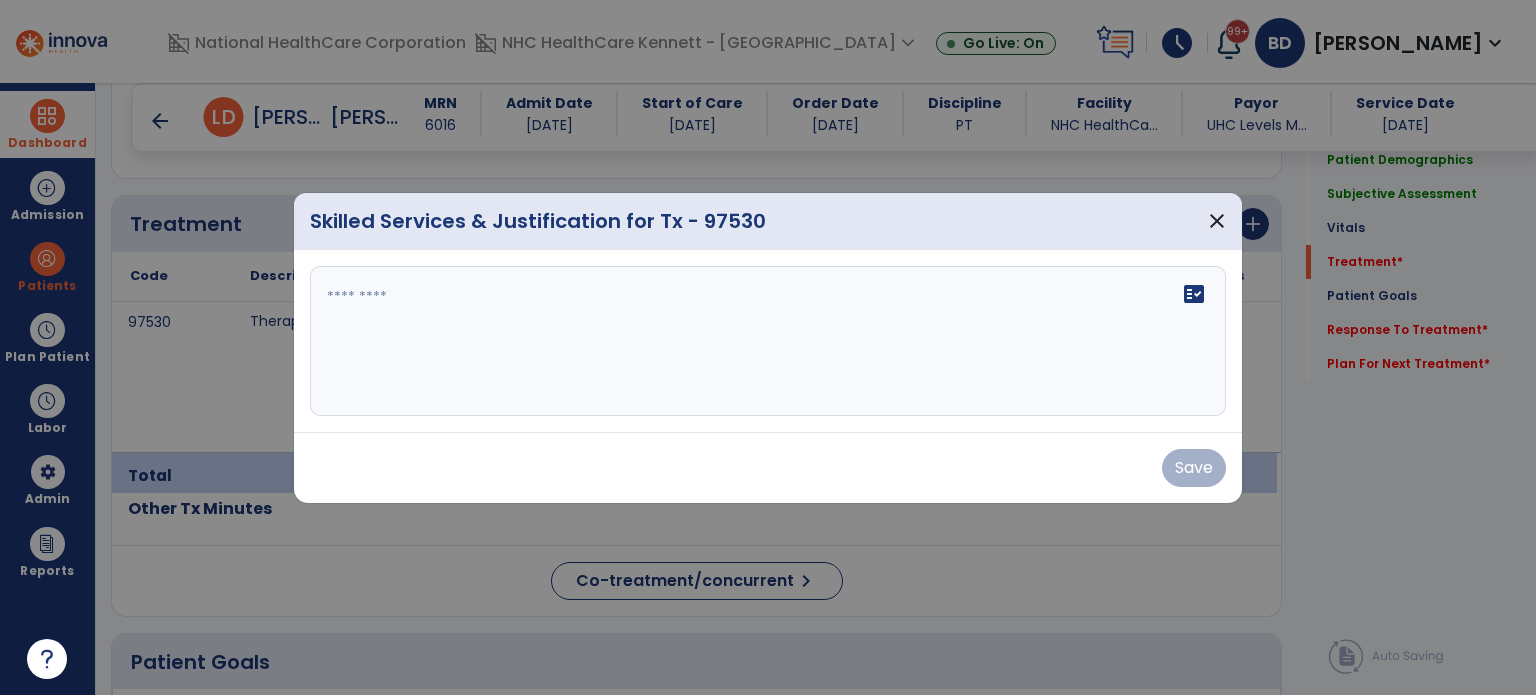 click on "fact_check" at bounding box center [768, 341] 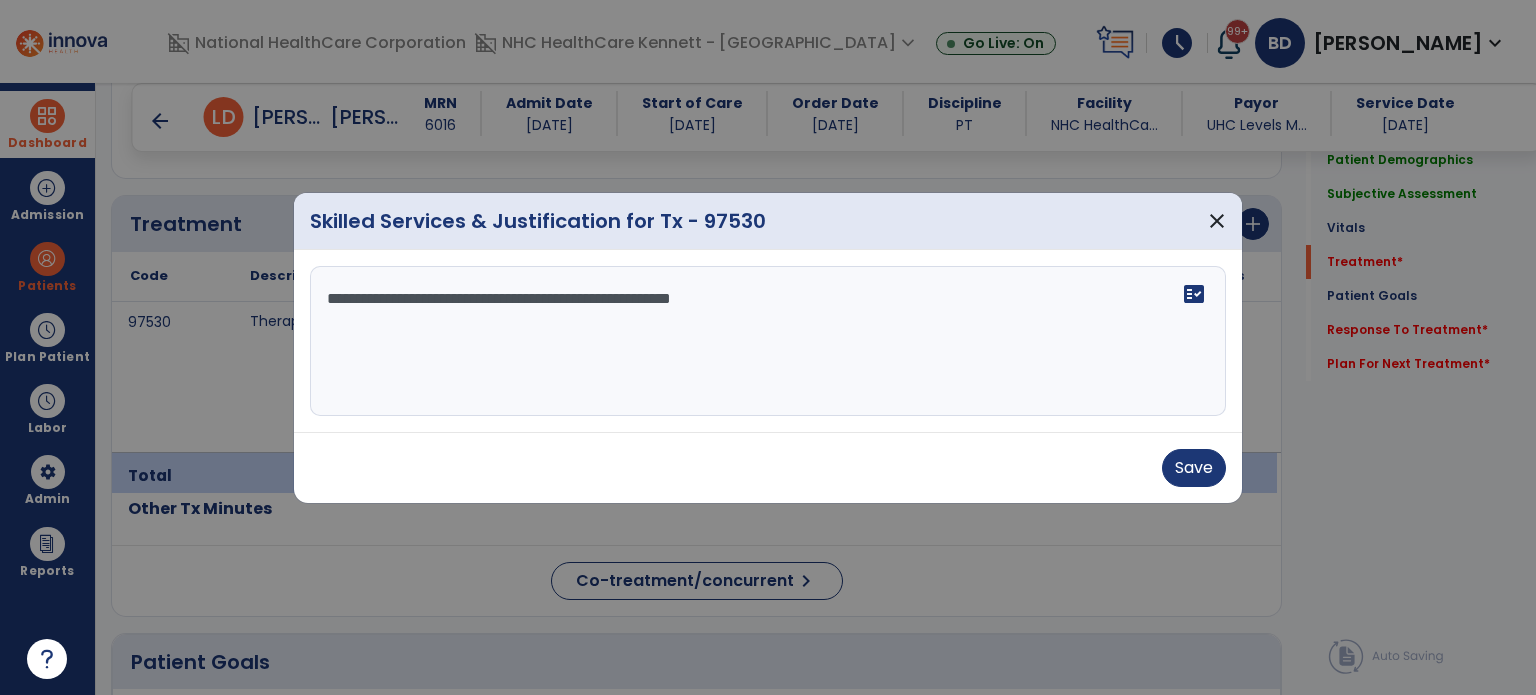 click on "**********" at bounding box center [768, 341] 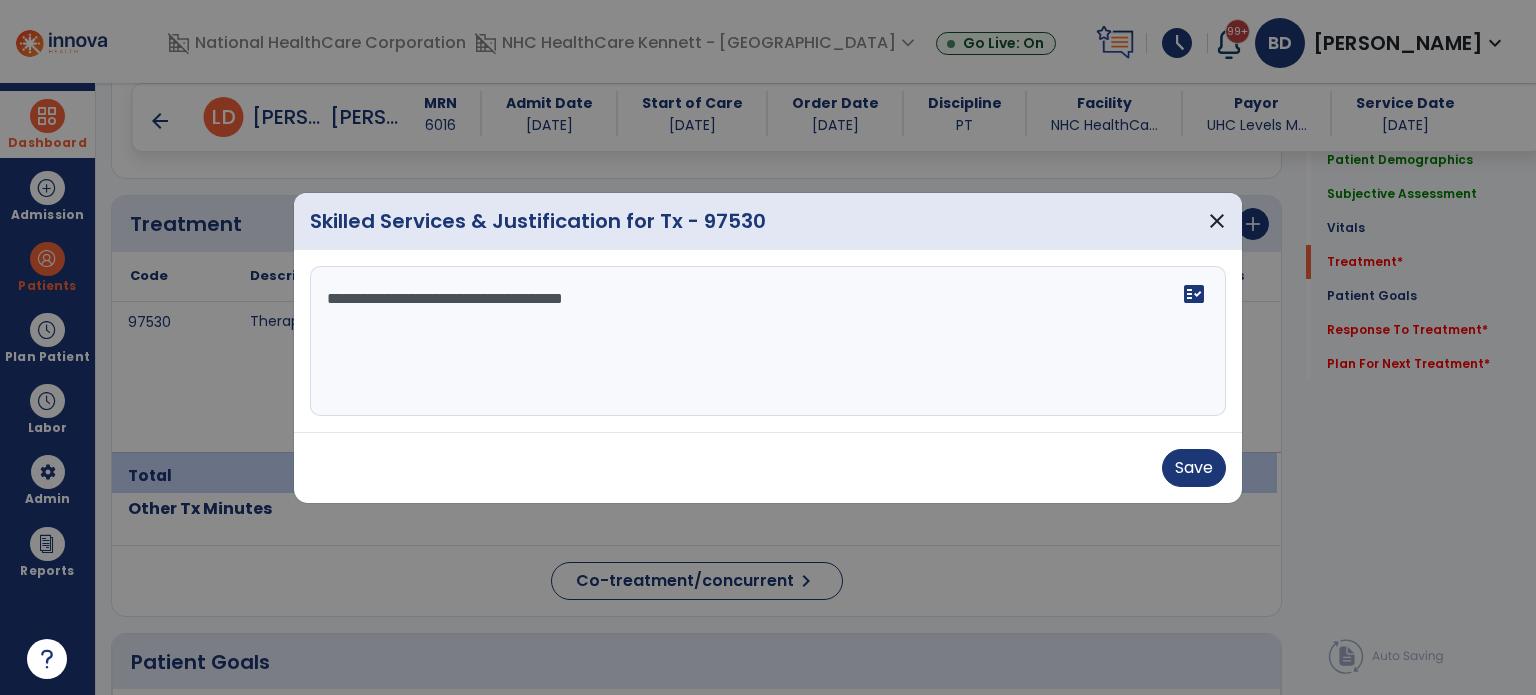 click on "**********" at bounding box center [768, 341] 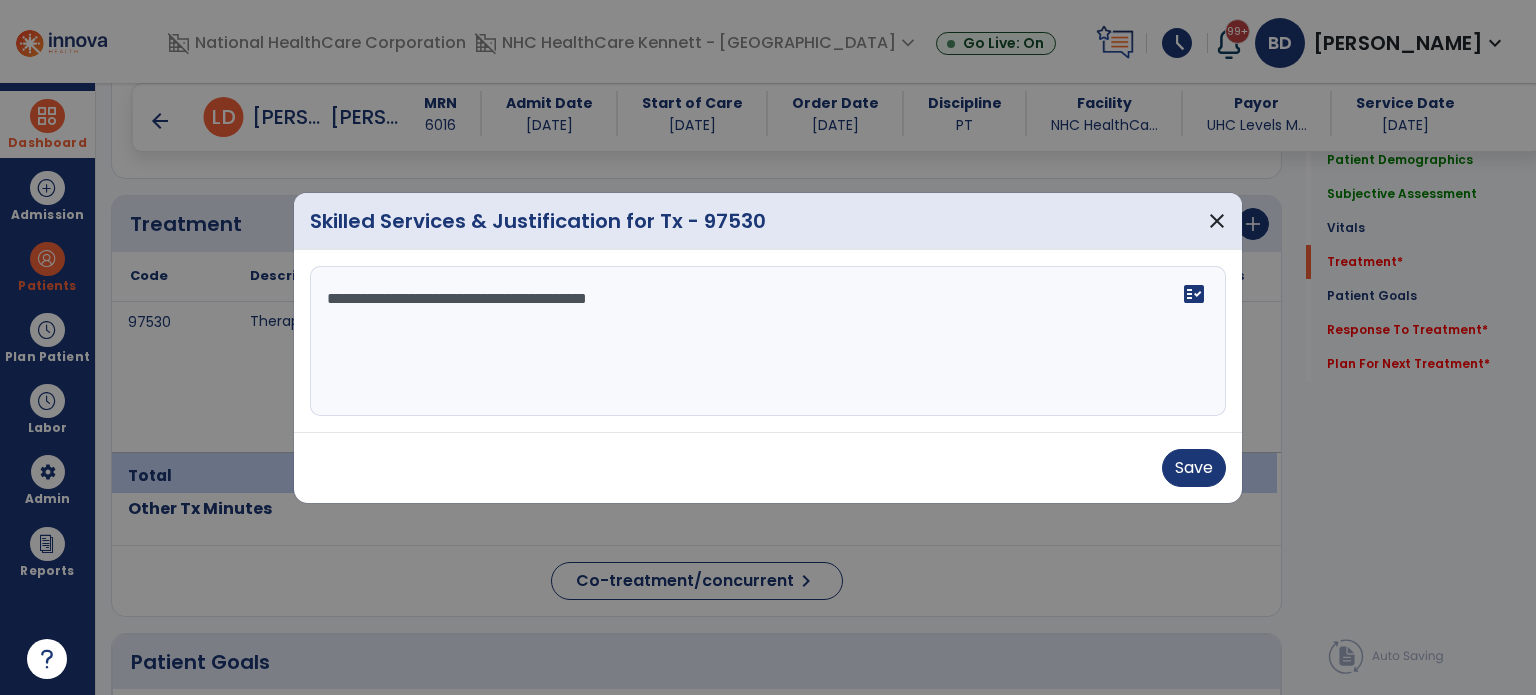 click on "**********" at bounding box center (768, 341) 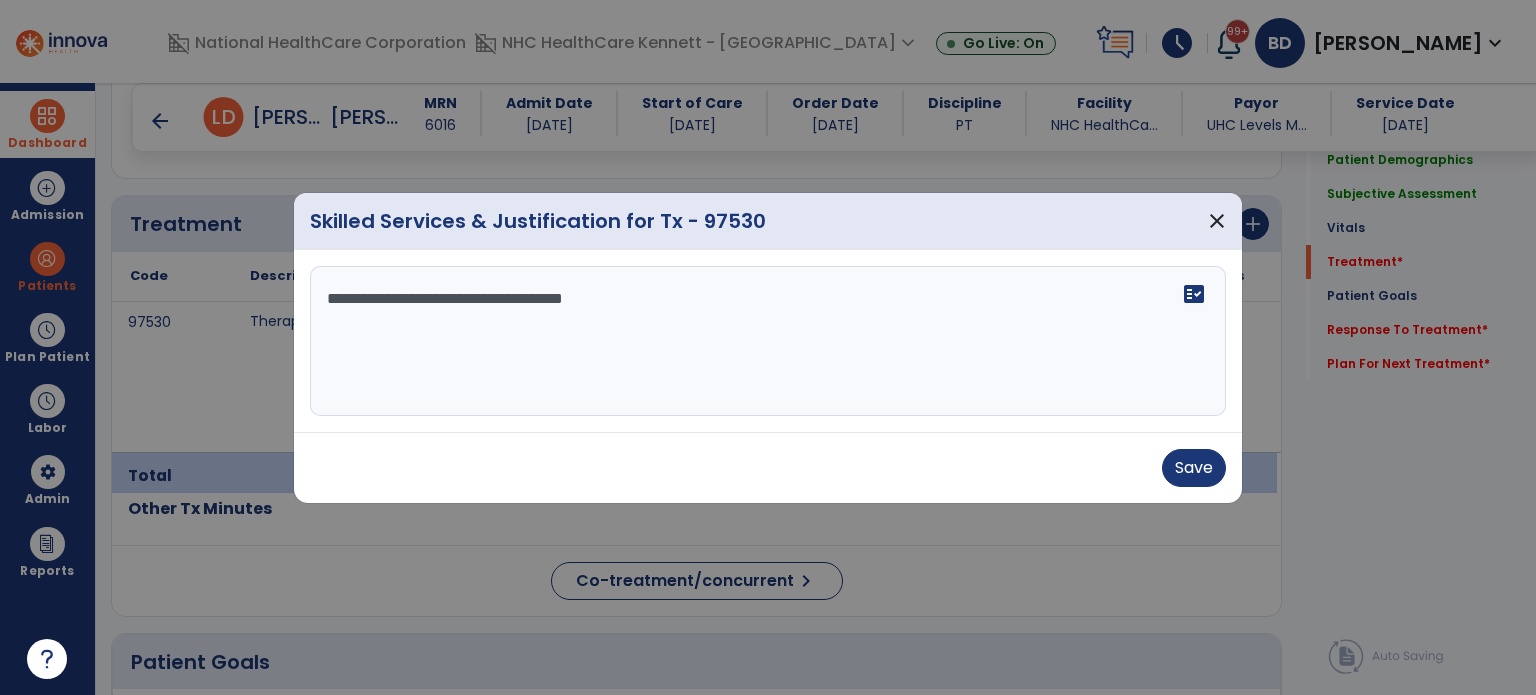 click on "**********" at bounding box center (768, 341) 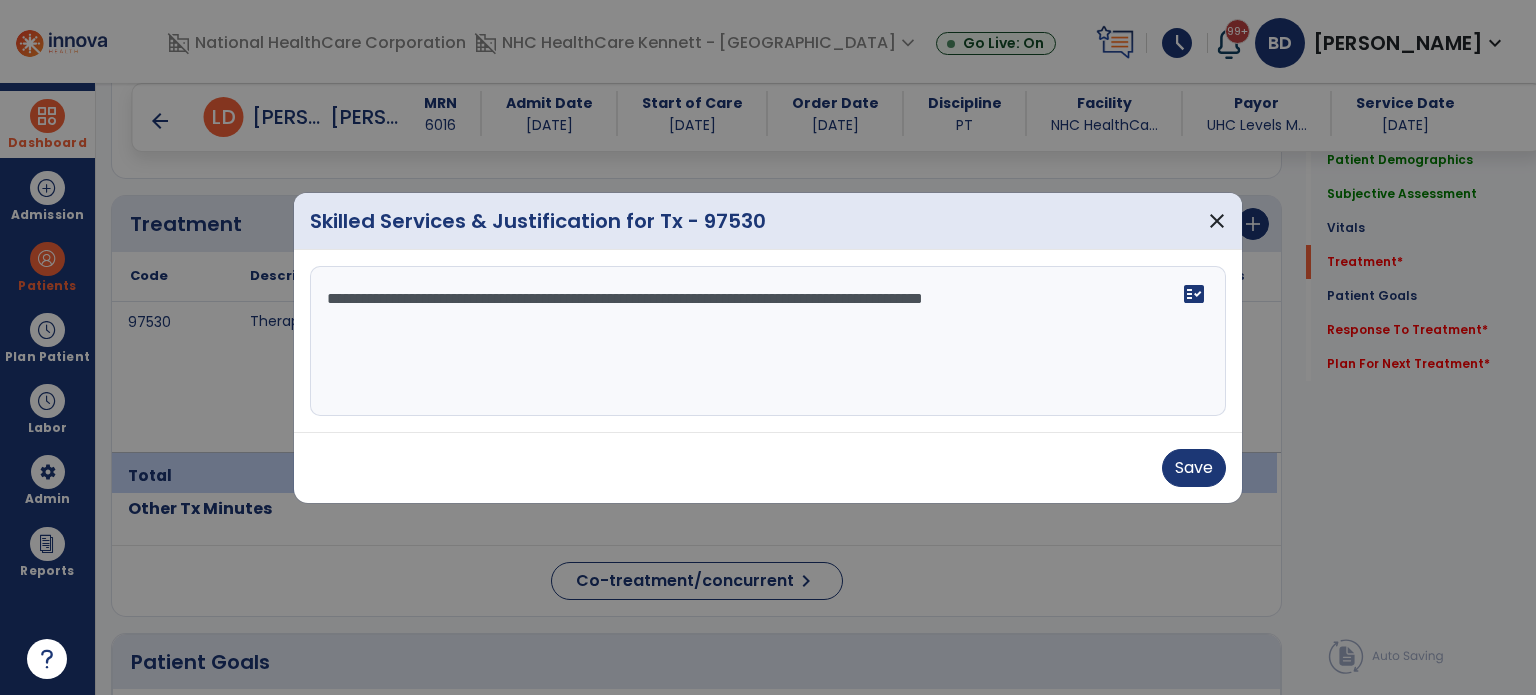 click on "**********" at bounding box center [768, 341] 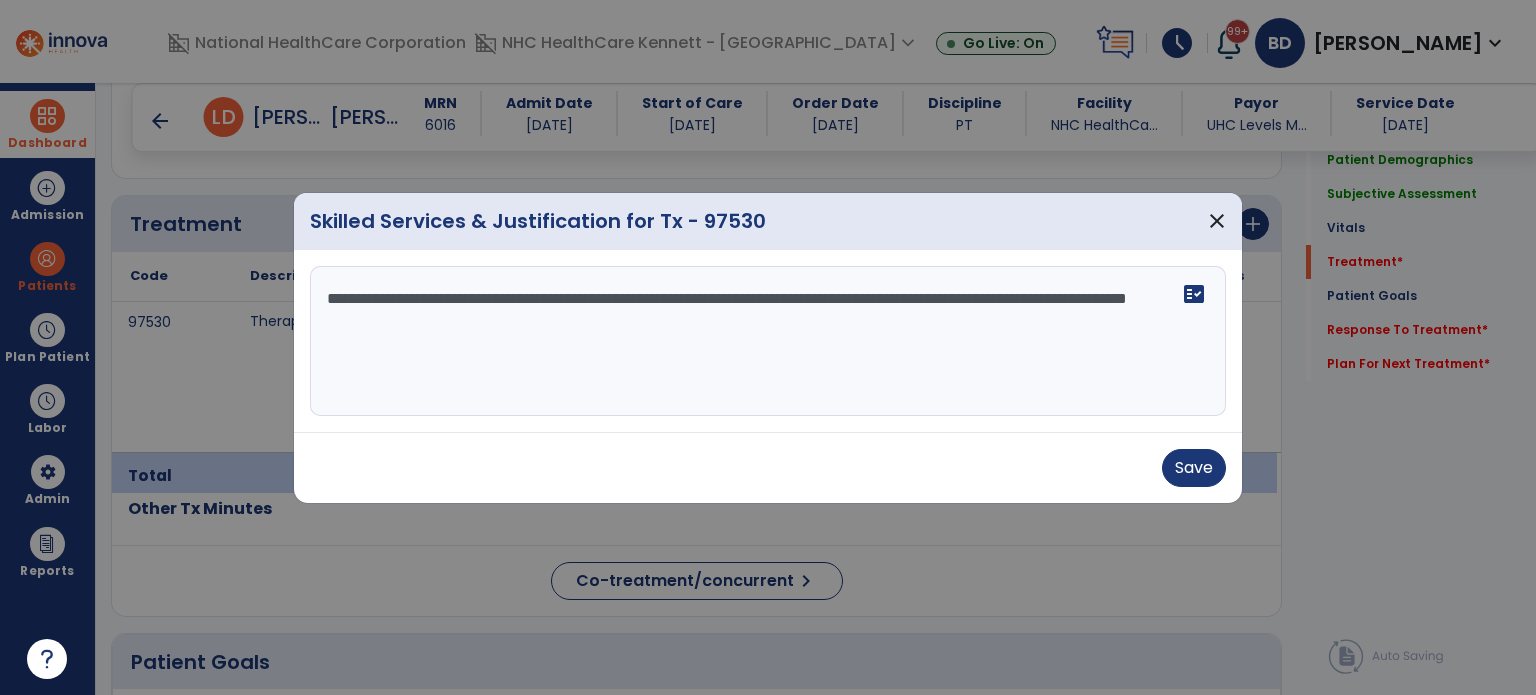 click on "**********" at bounding box center [768, 341] 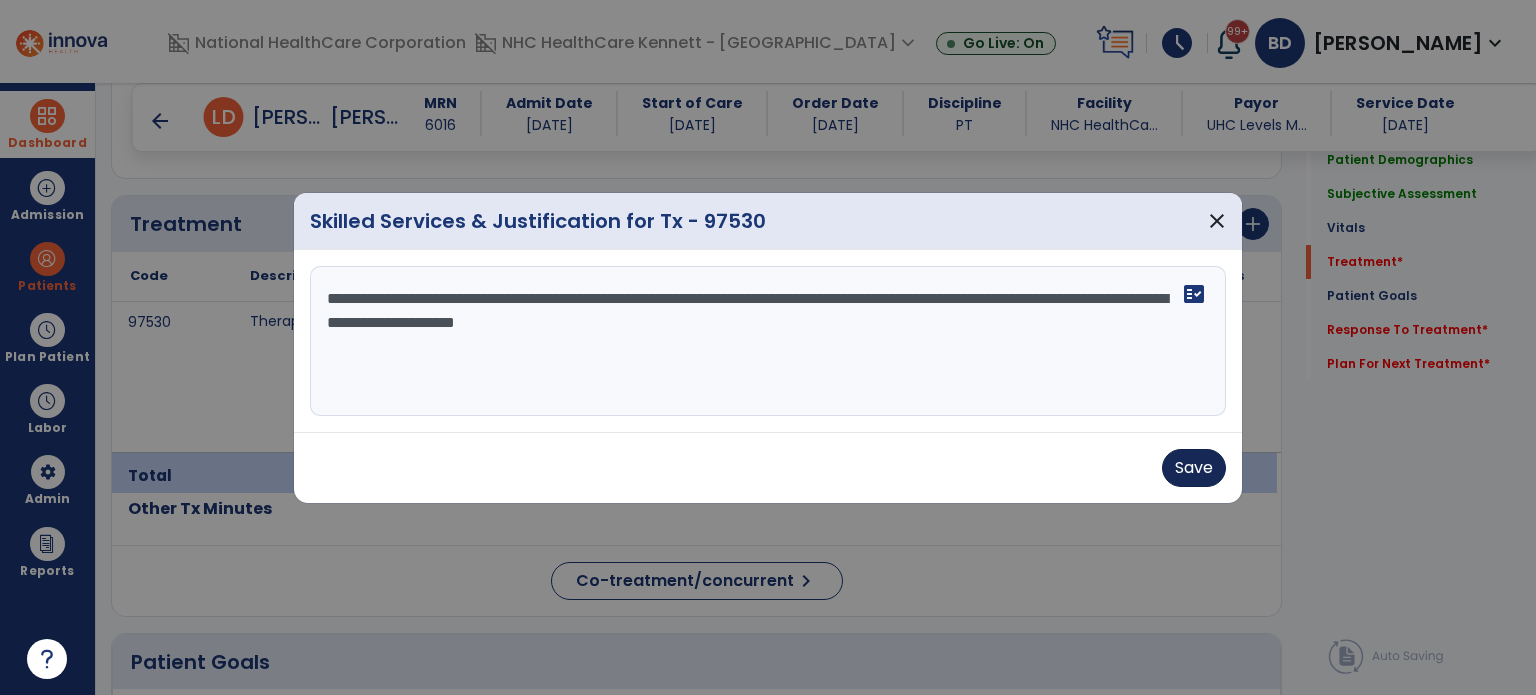 type on "**********" 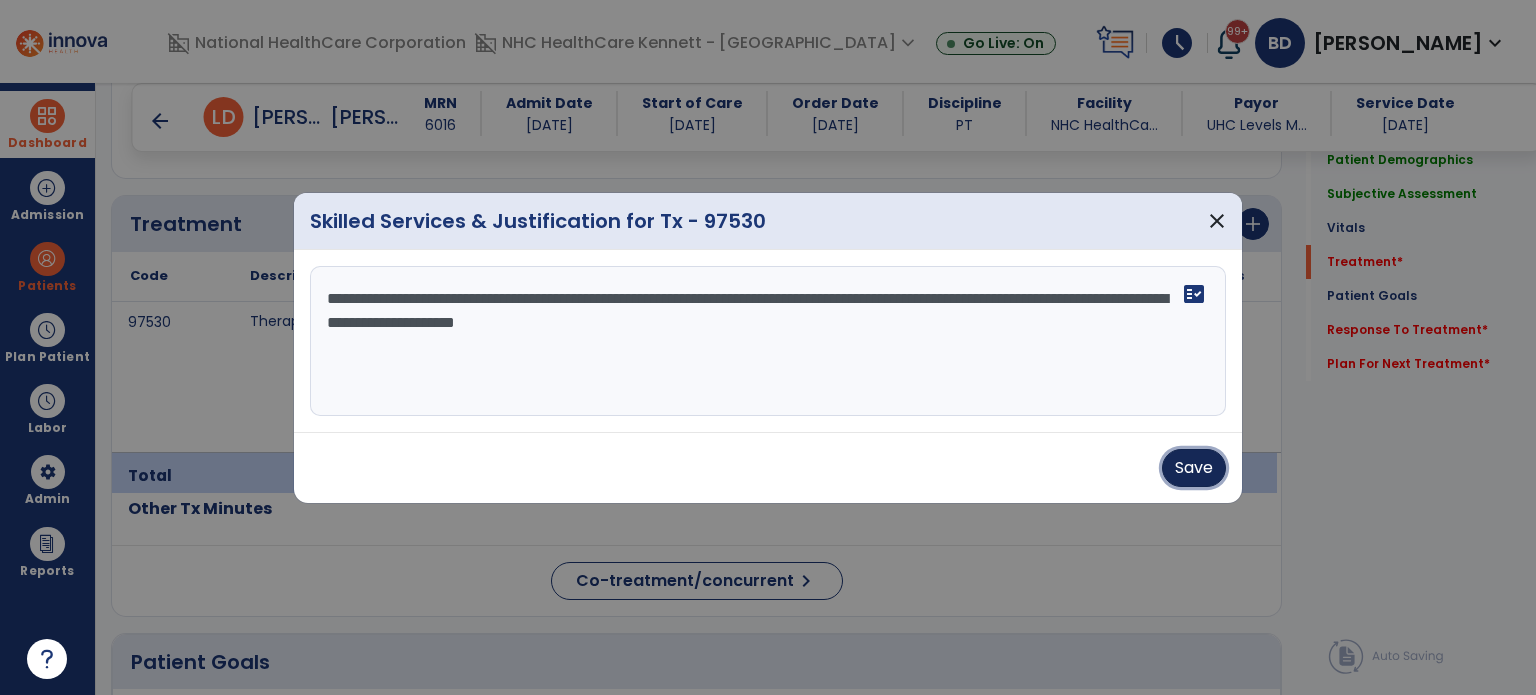 click on "Save" at bounding box center (1194, 468) 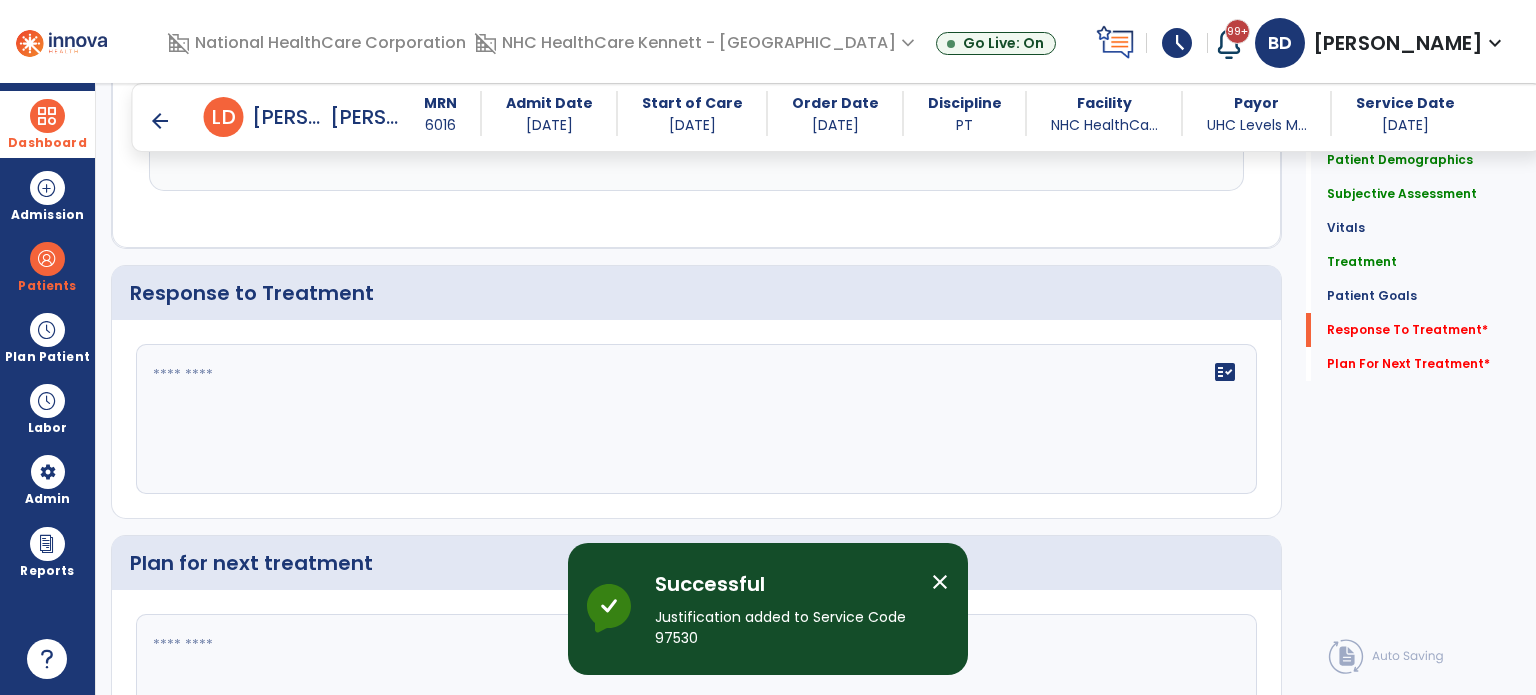 scroll, scrollTop: 2330, scrollLeft: 0, axis: vertical 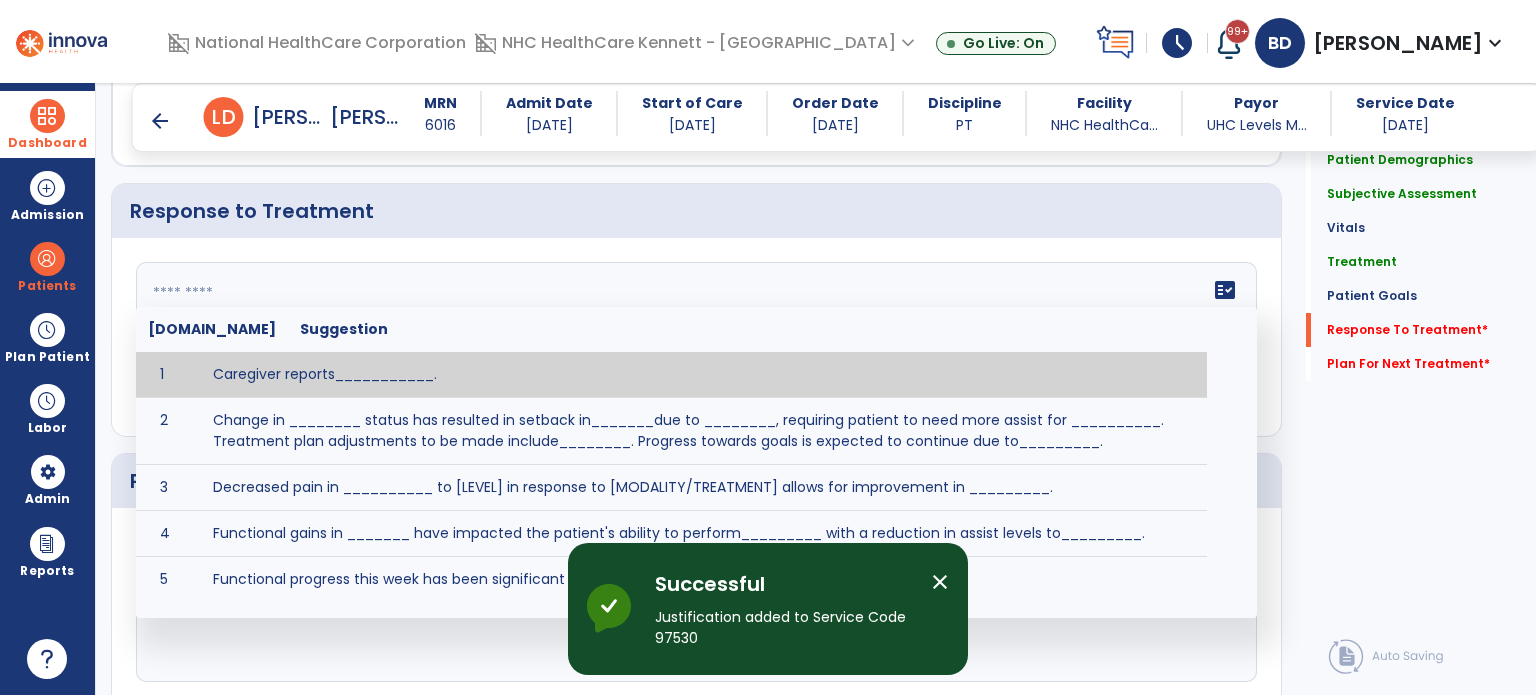 click on "fact_check  [DOMAIN_NAME] Suggestion 1 Caregiver reports___________. 2 Change in ________ status has resulted in setback in_______due to ________, requiring patient to need more assist for __________.   Treatment plan adjustments to be made include________.  Progress towards goals is expected to continue due to_________. 3 Decreased pain in __________ to [LEVEL] in response to [MODALITY/TREATMENT] allows for improvement in _________. 4 Functional gains in _______ have impacted the patient's ability to perform_________ with a reduction in assist levels to_________. 5 Functional progress this week has been significant due to__________. 6 Gains in ________ have improved the patient's ability to perform ______with decreased levels of assist to___________. 7 Improvement in ________allows patient to tolerate higher levels of challenges in_________. 8 Pain in [AREA] has decreased to [LEVEL] in response to [TREATMENT/MODALITY], allowing fore ease in completing__________. 9 10 11 12 13 14 15 16 17 18 19 20 21" 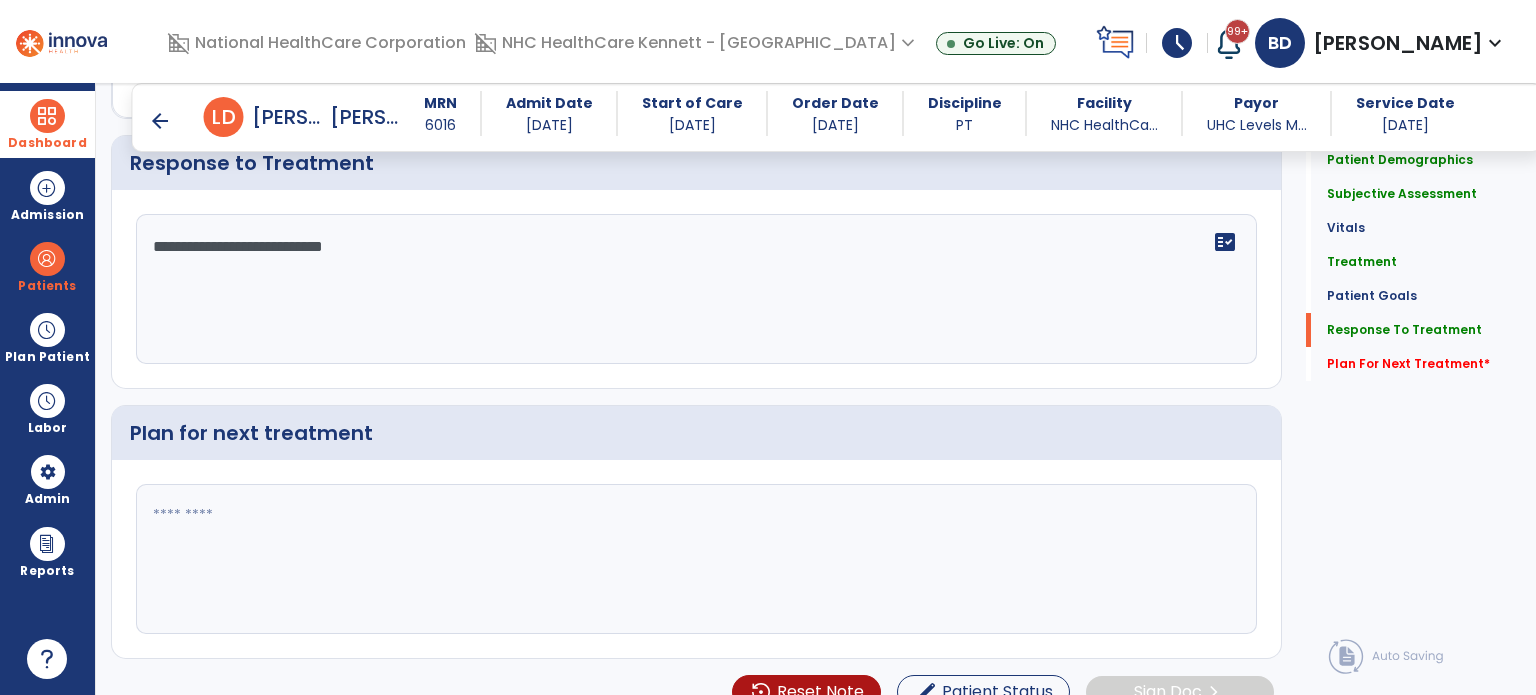 scroll, scrollTop: 2379, scrollLeft: 0, axis: vertical 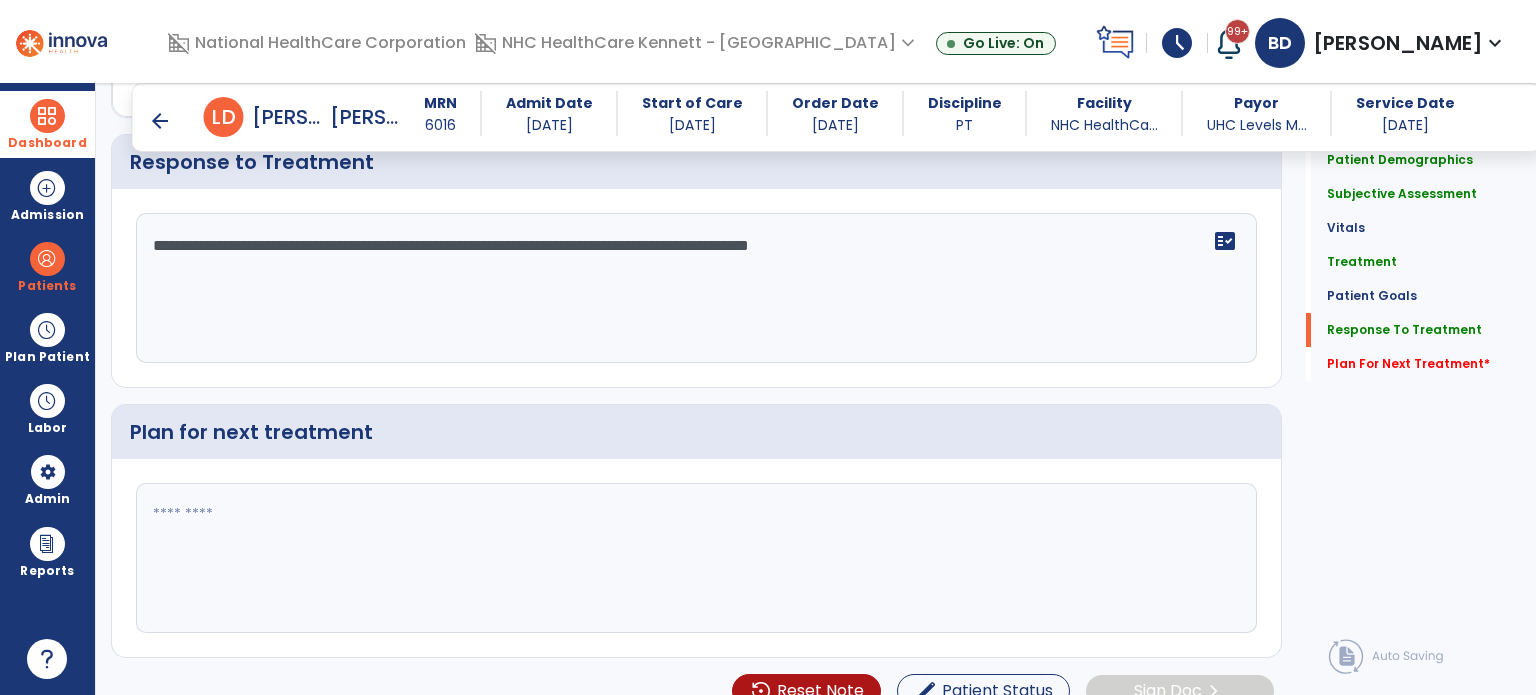 click on "**********" 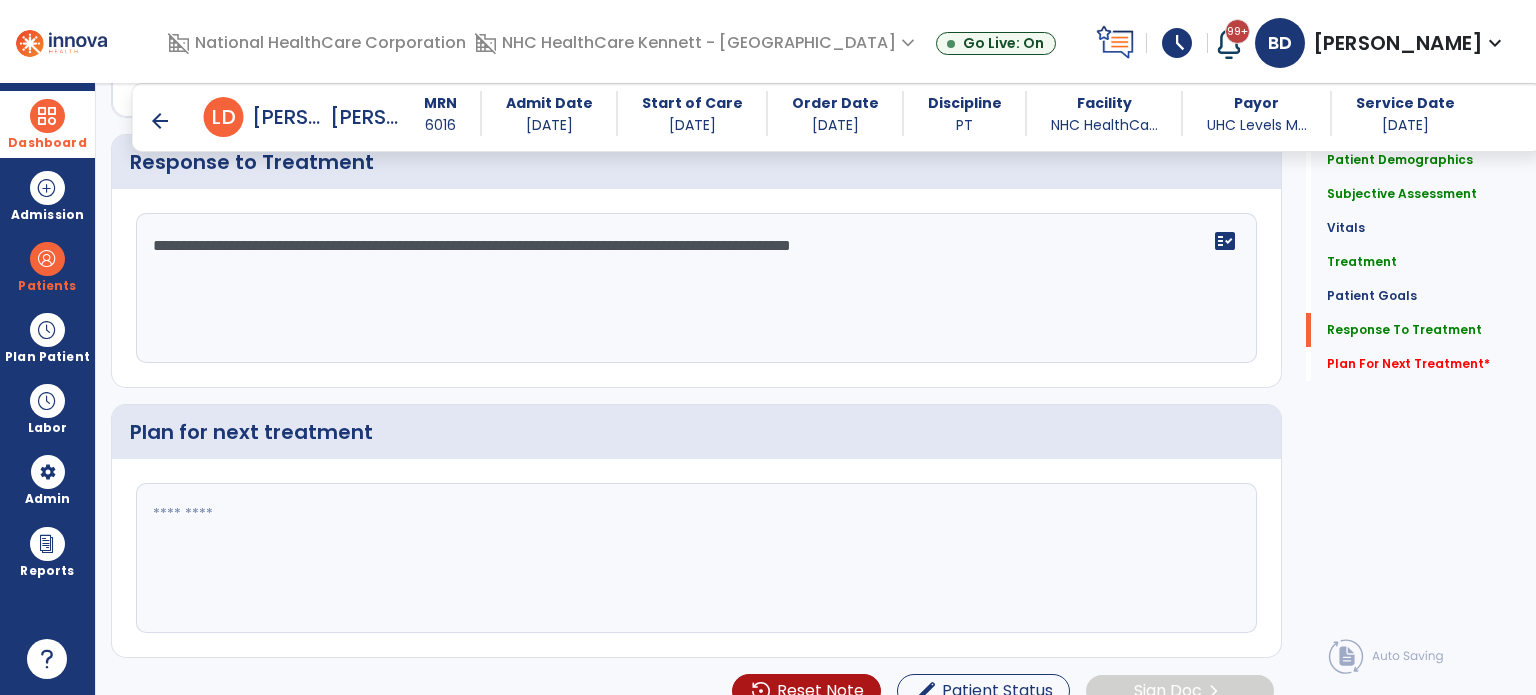 click on "**********" 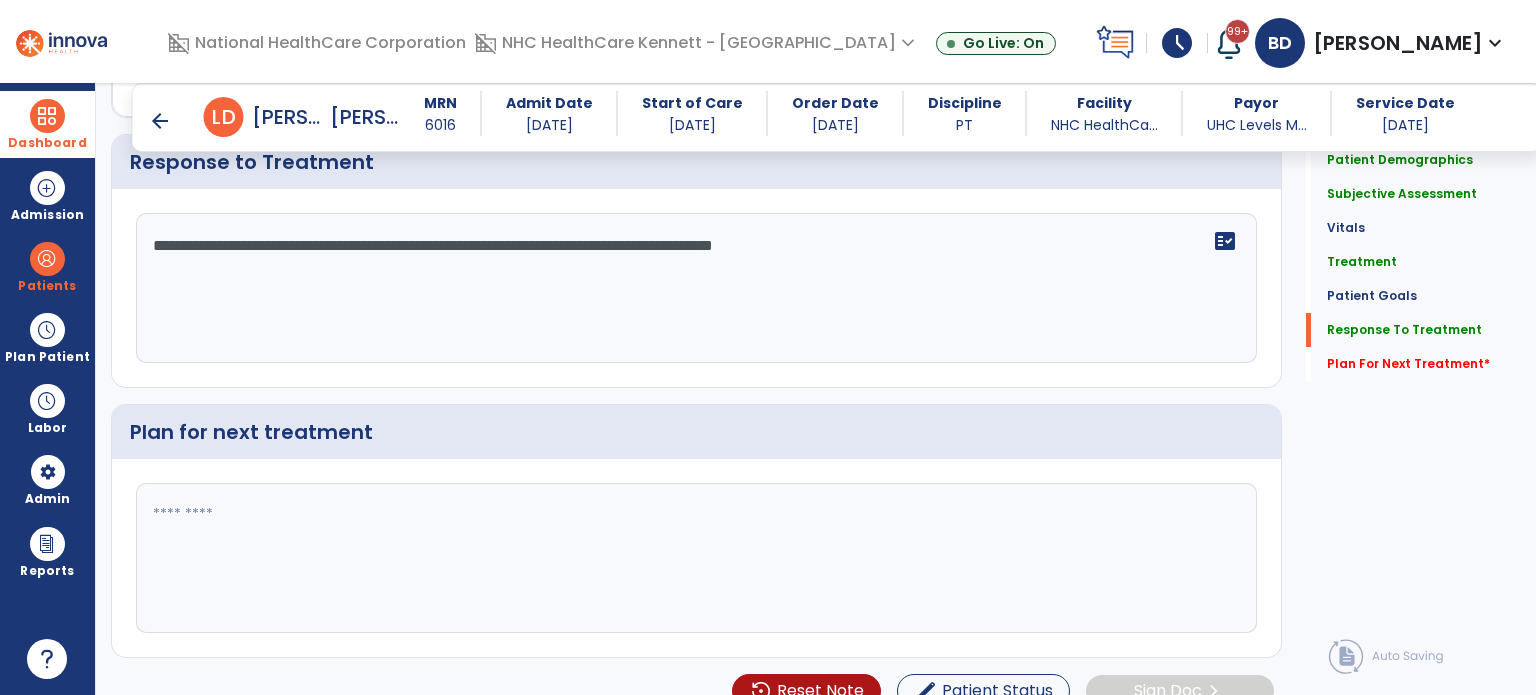 click on "**********" 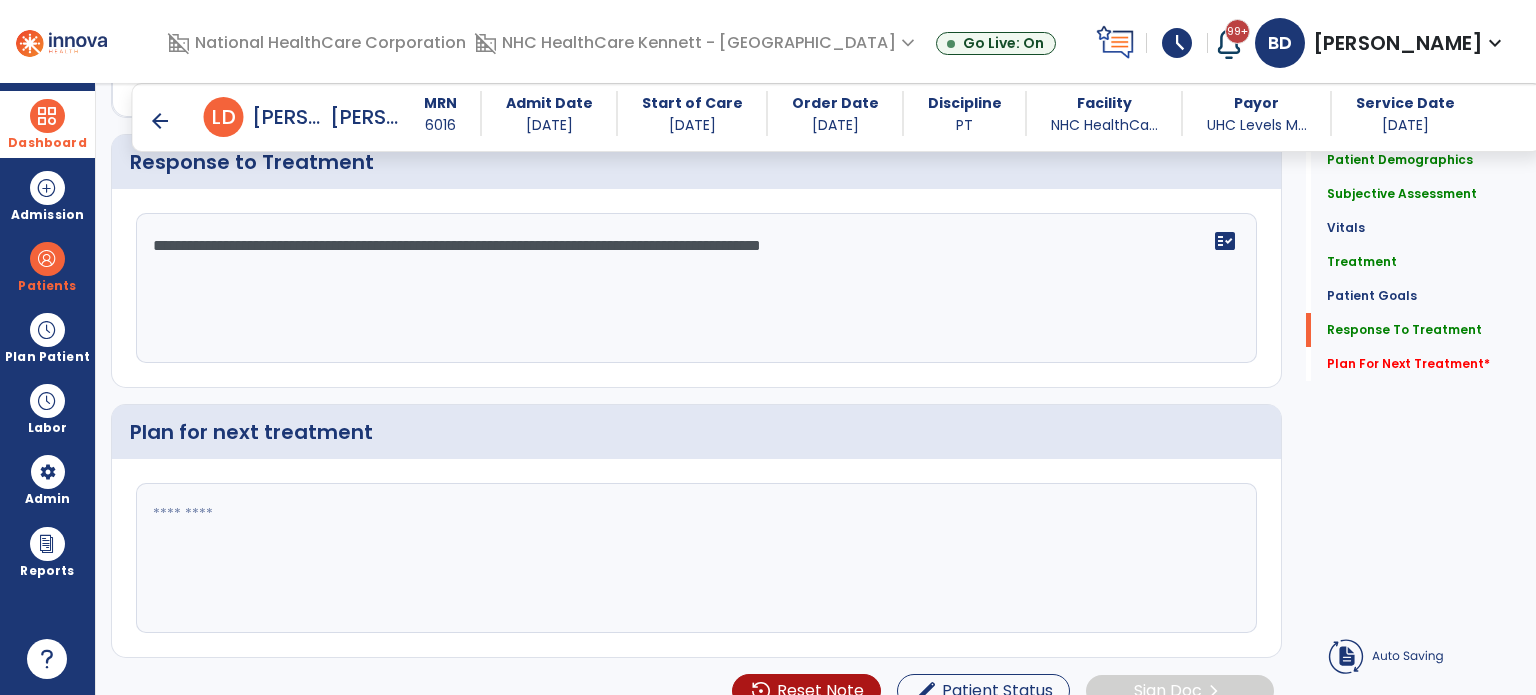click on "**********" 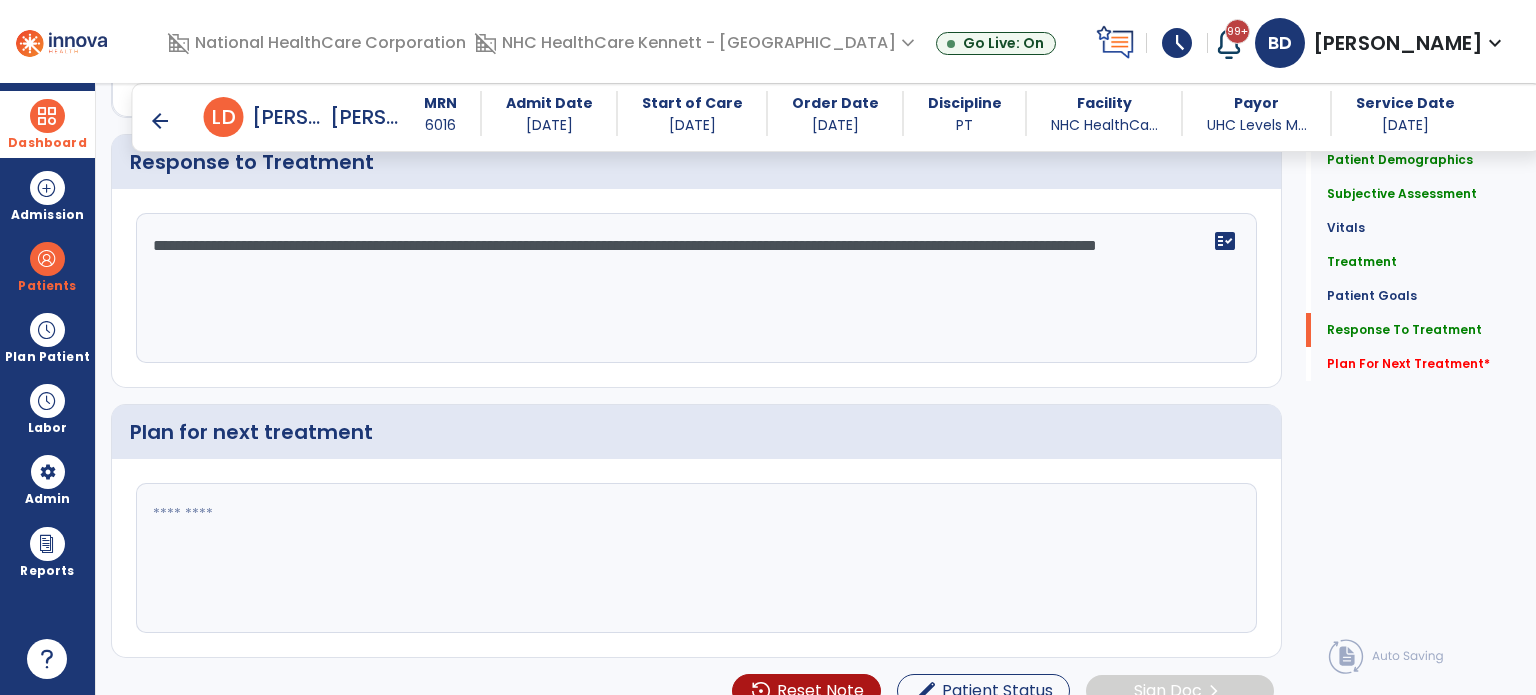 click on "**********" 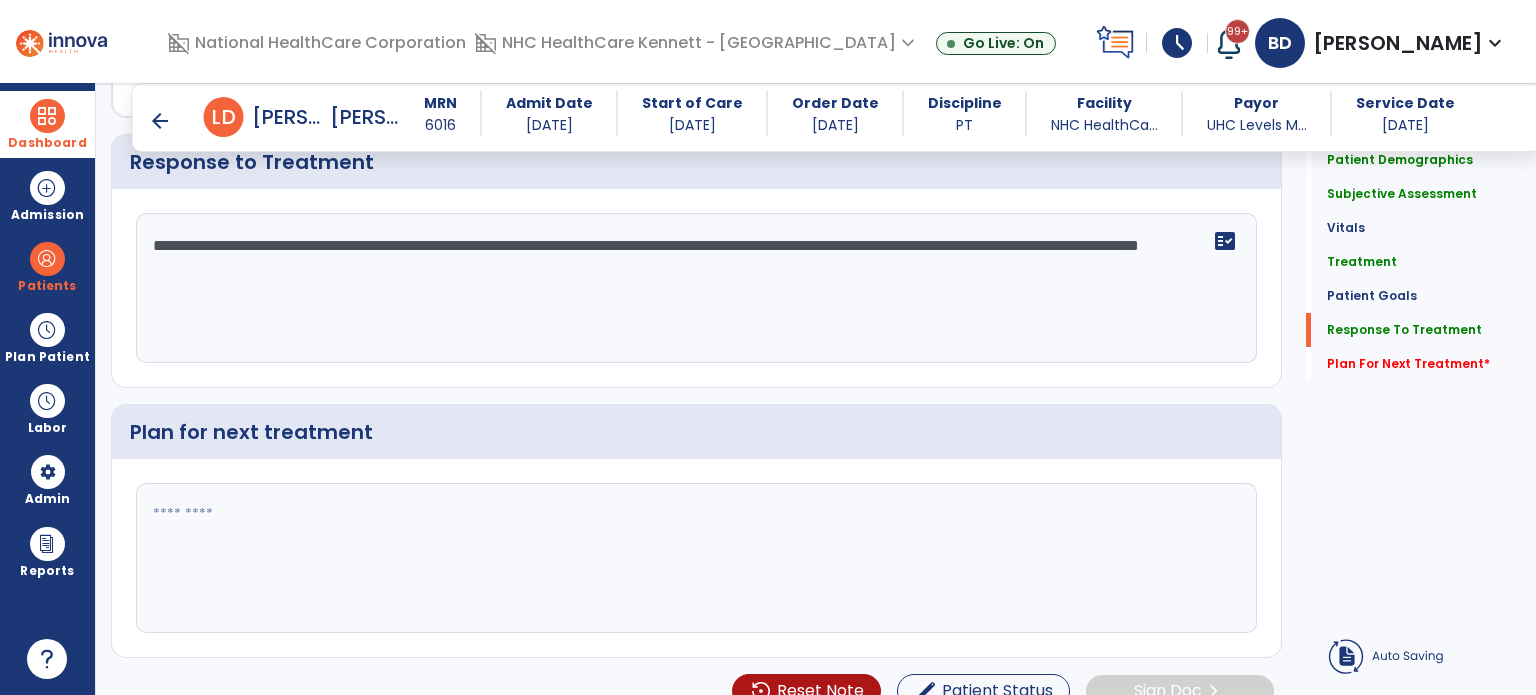 click on "**********" 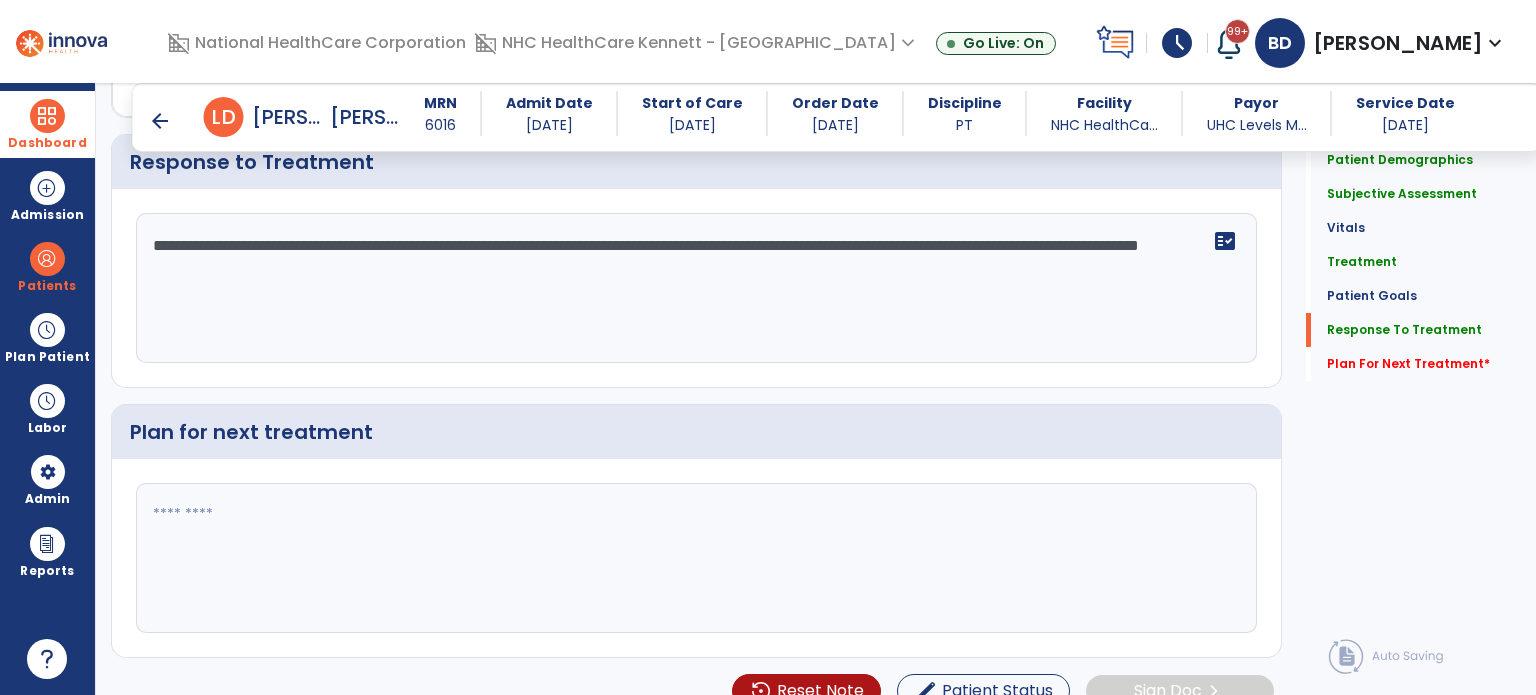 click on "**********" 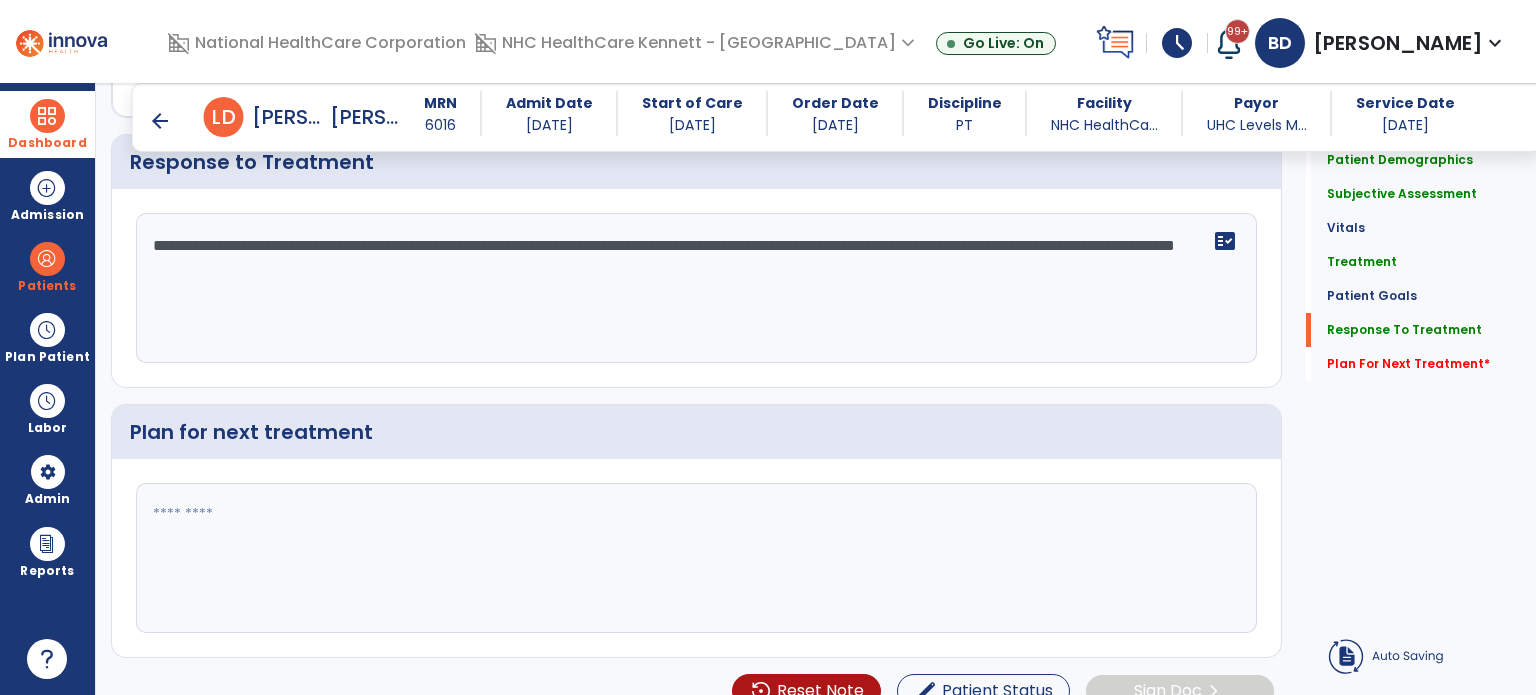 click on "**********" 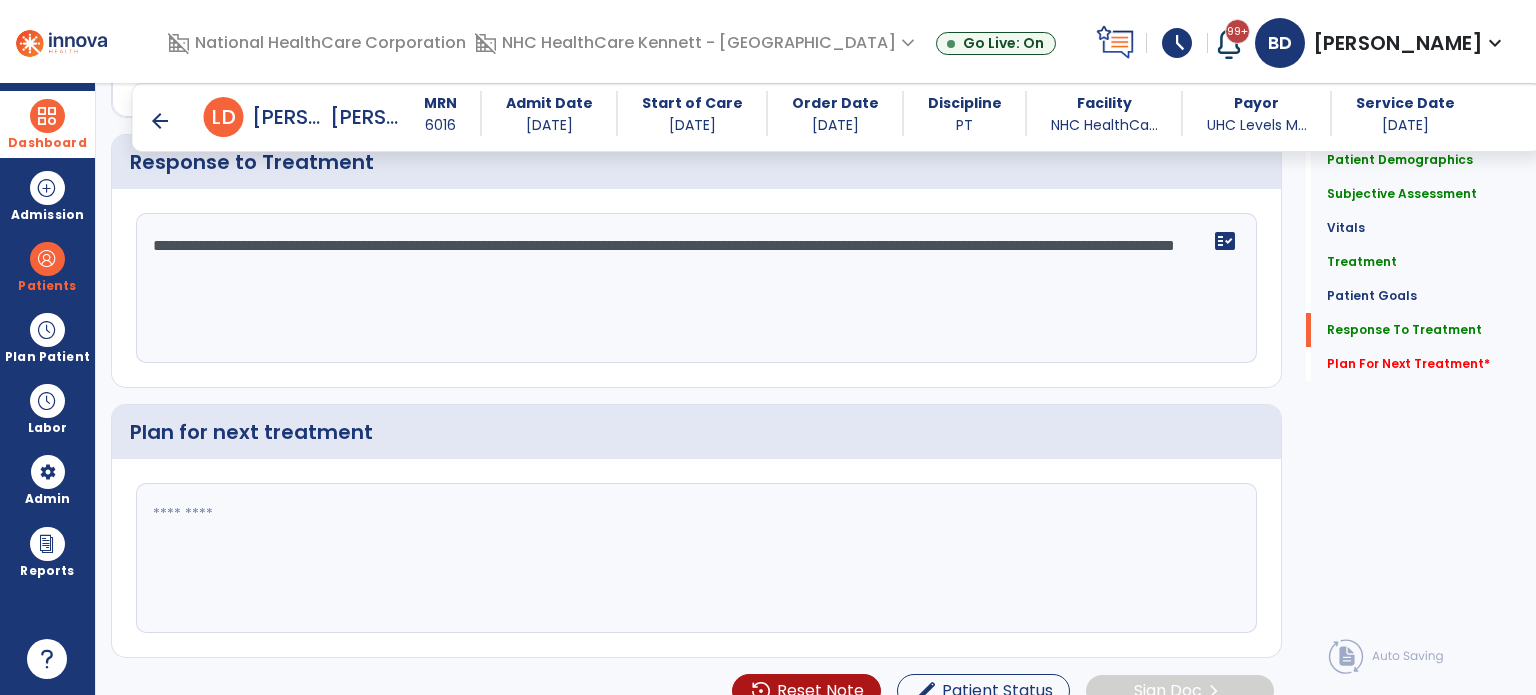 click on "**********" 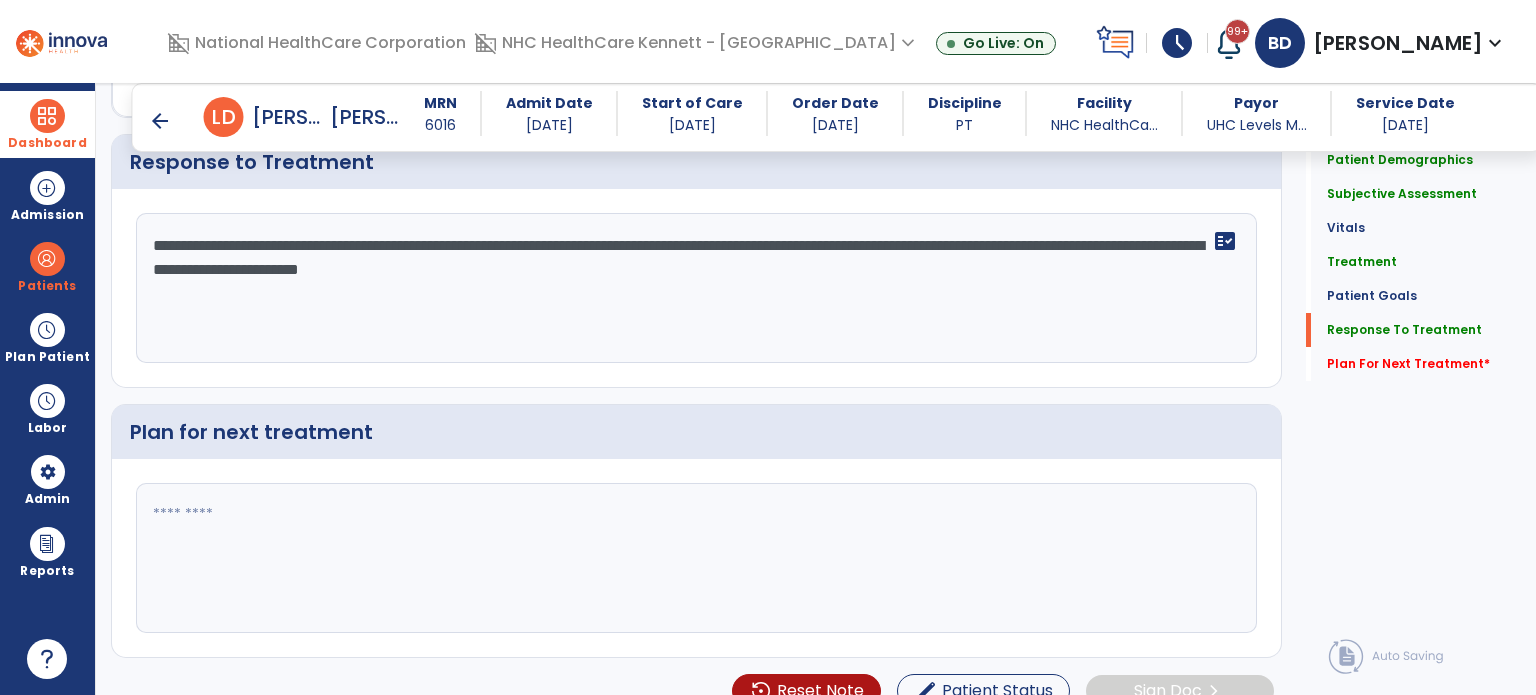 click on "**********" 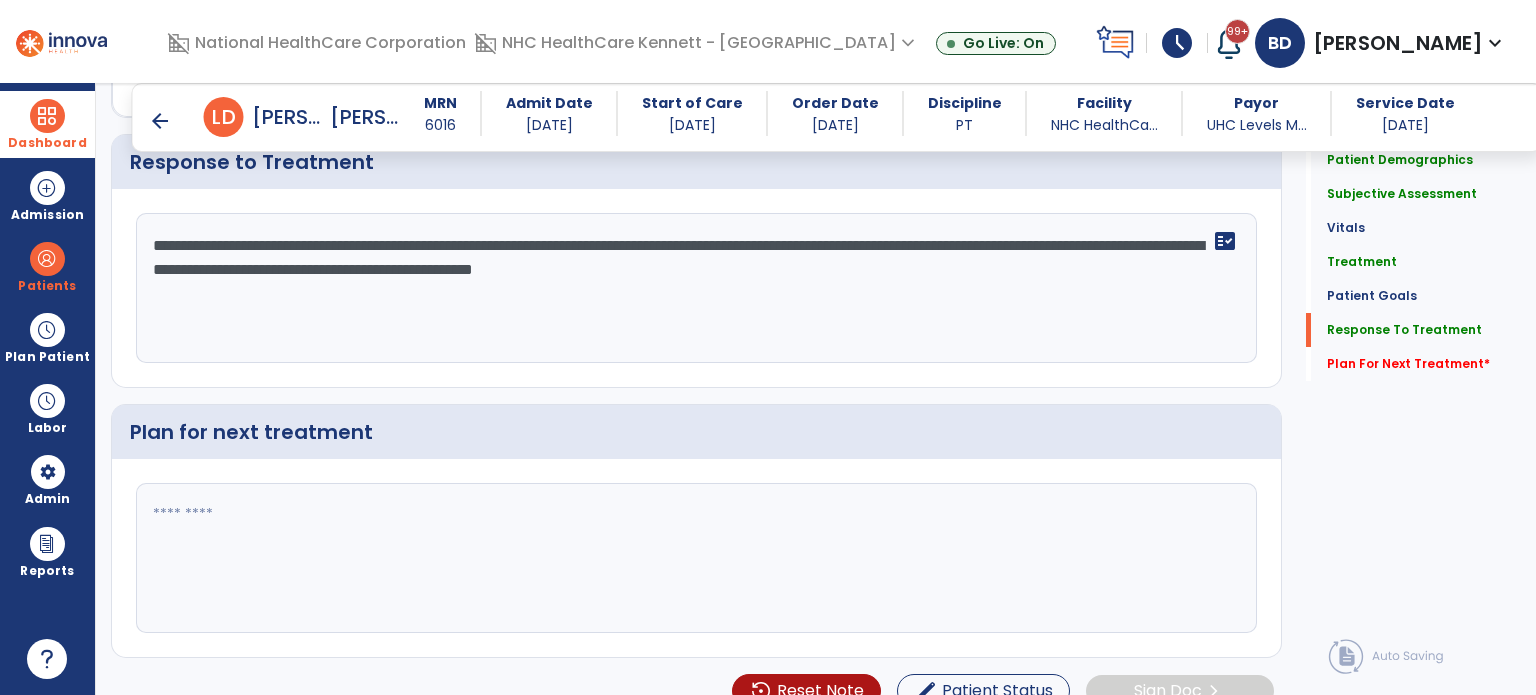 click on "**********" 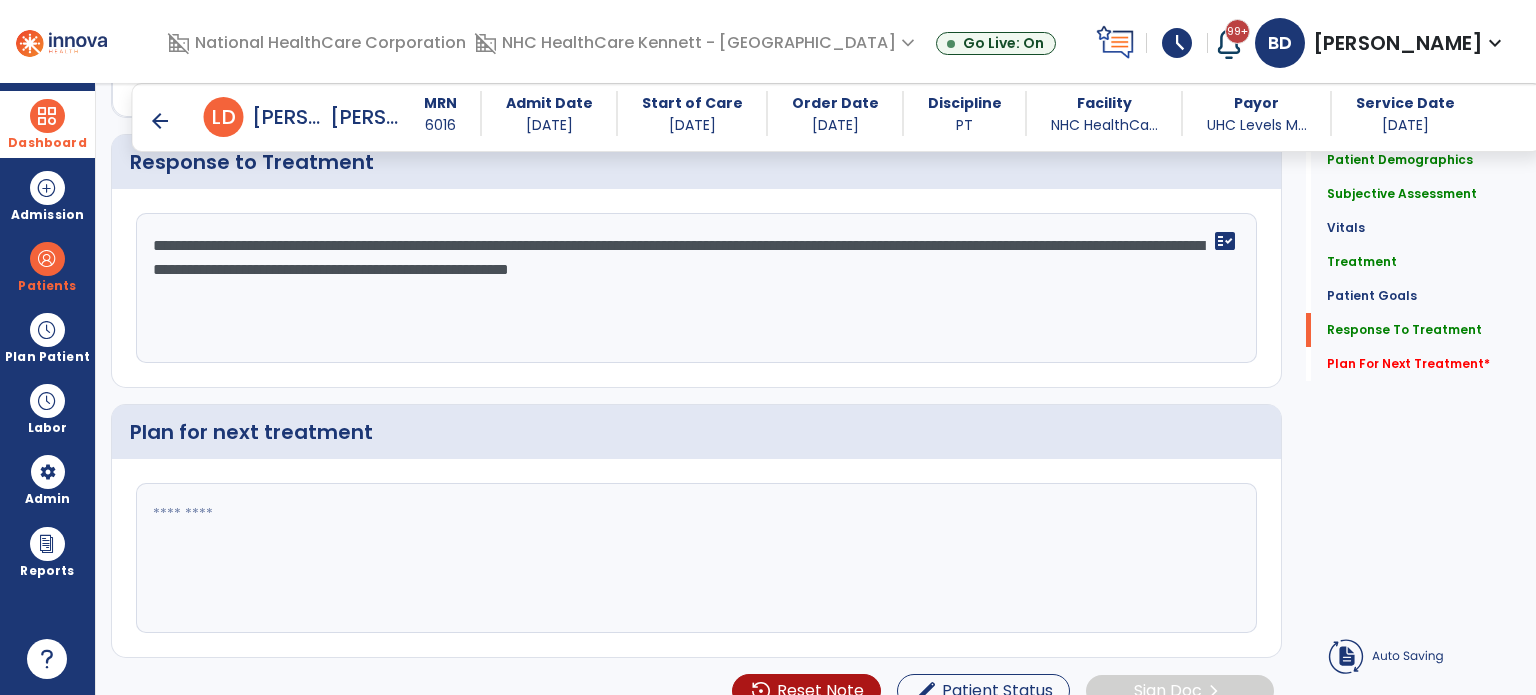click on "**********" 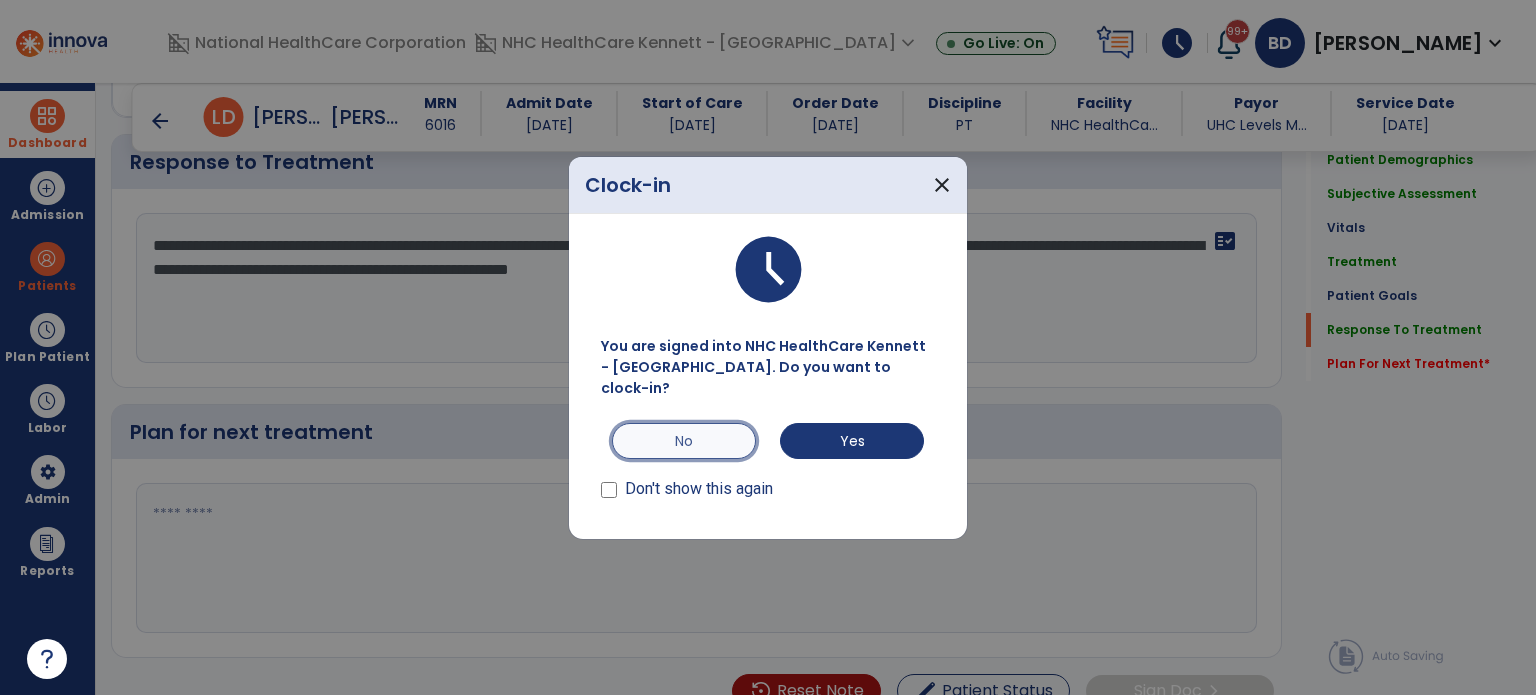 drag, startPoint x: 723, startPoint y: 415, endPoint x: 688, endPoint y: 429, distance: 37.696156 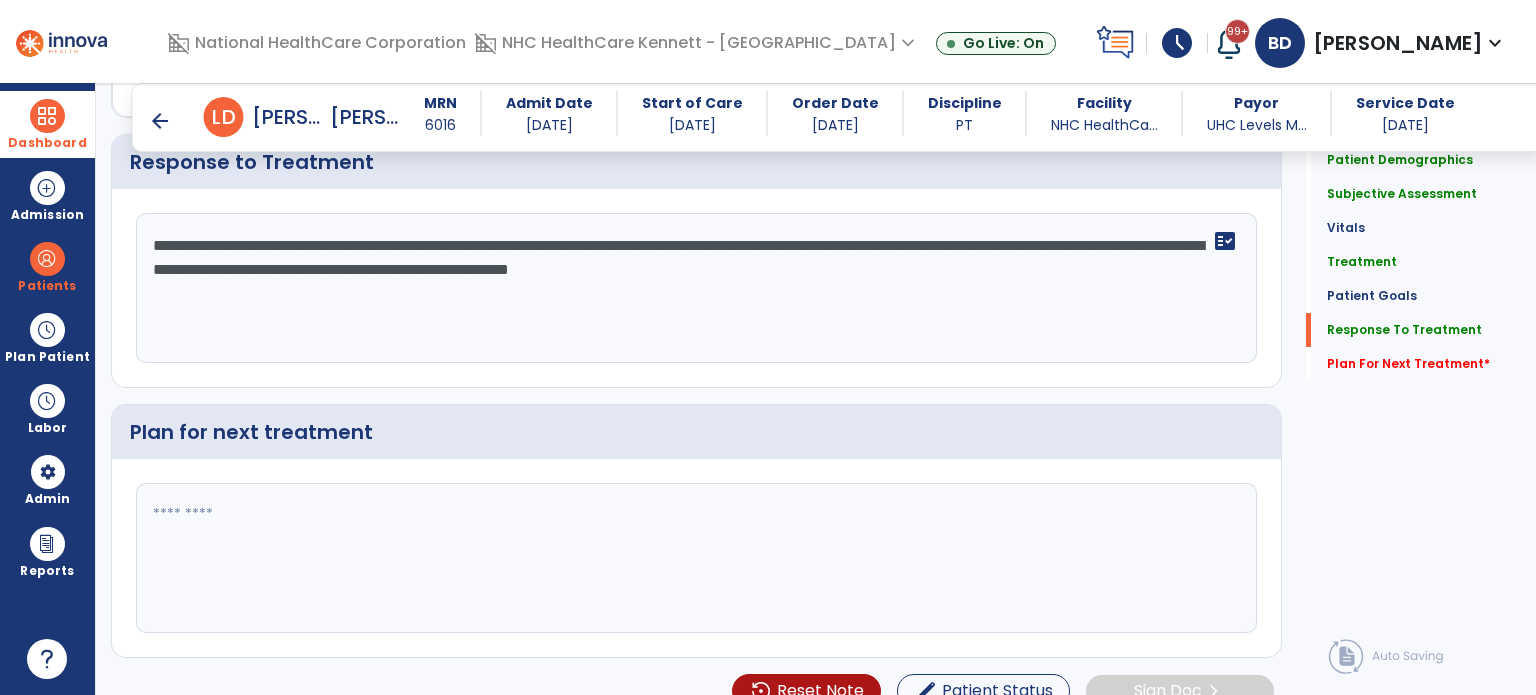 click on "Plan for next treatment" 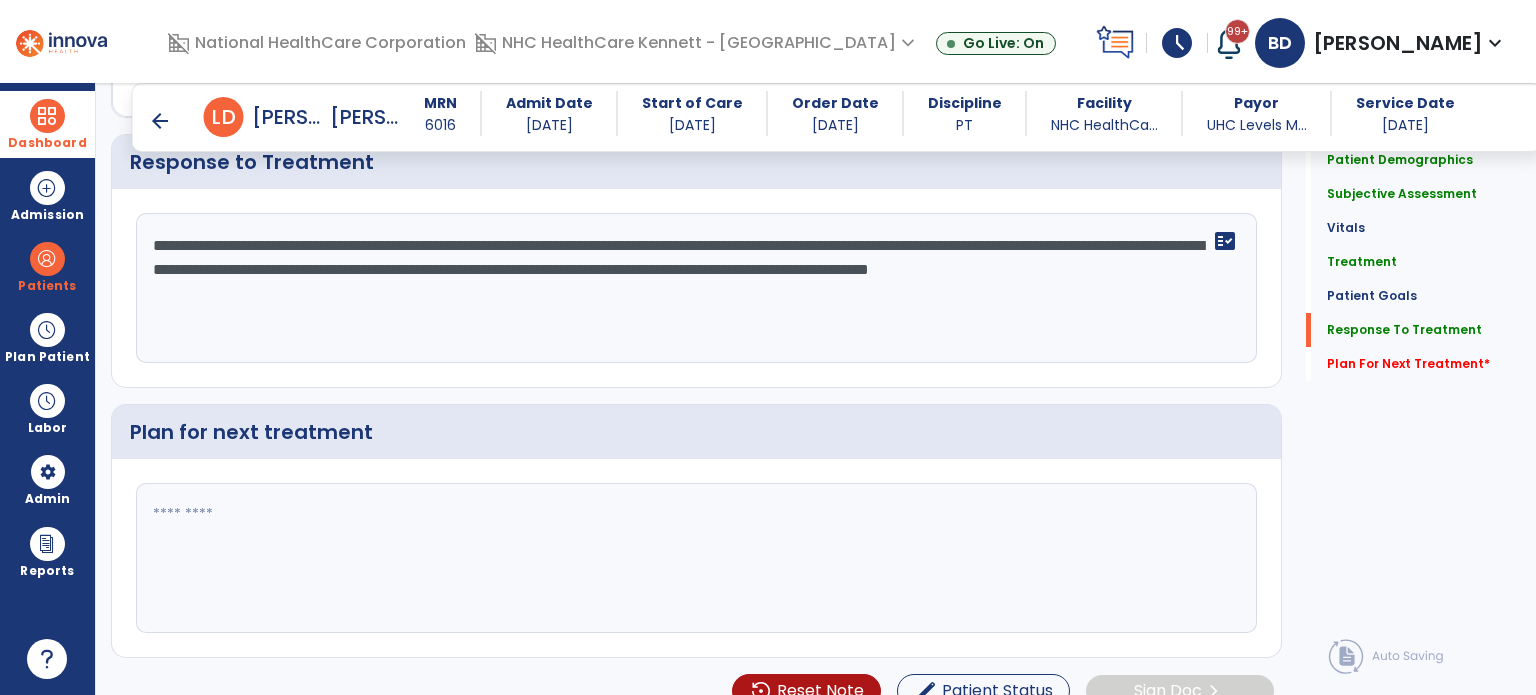 type on "**********" 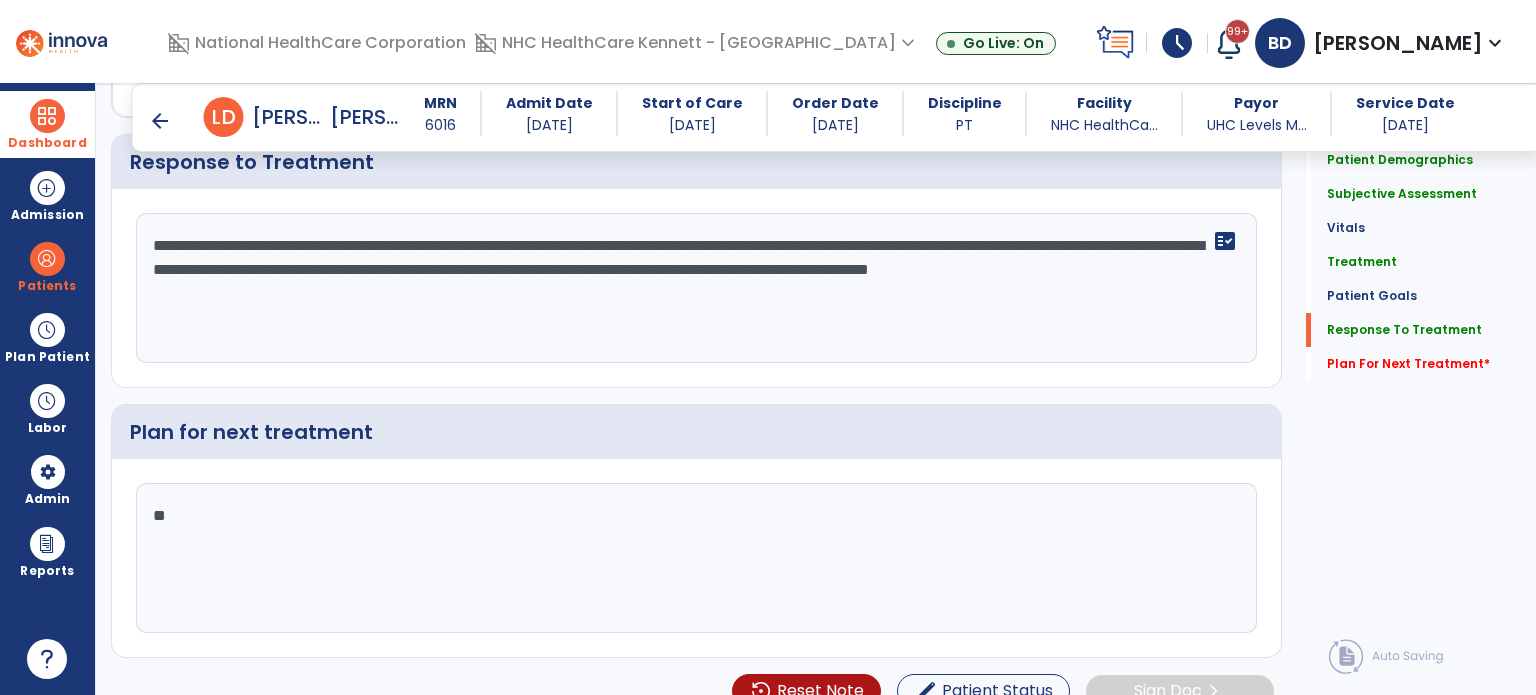 type on "*" 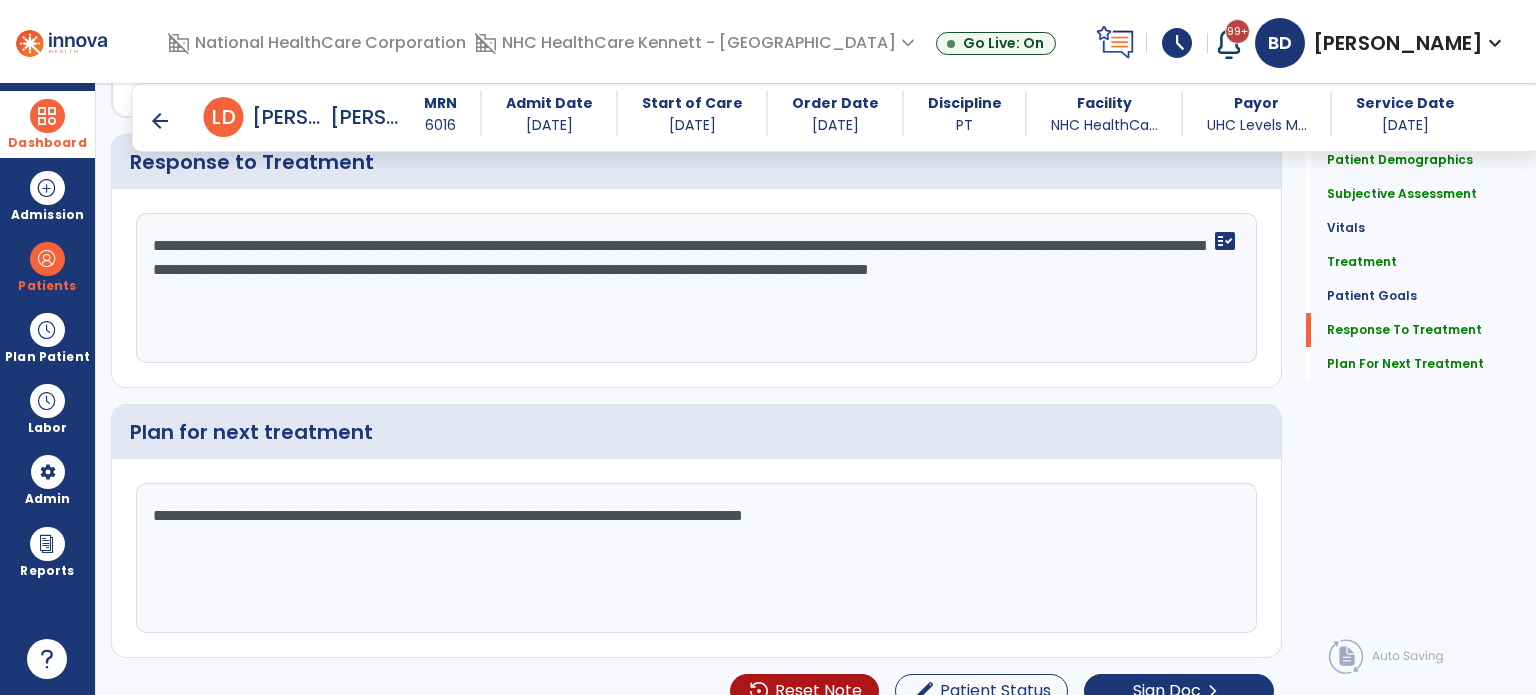 click on "**********" 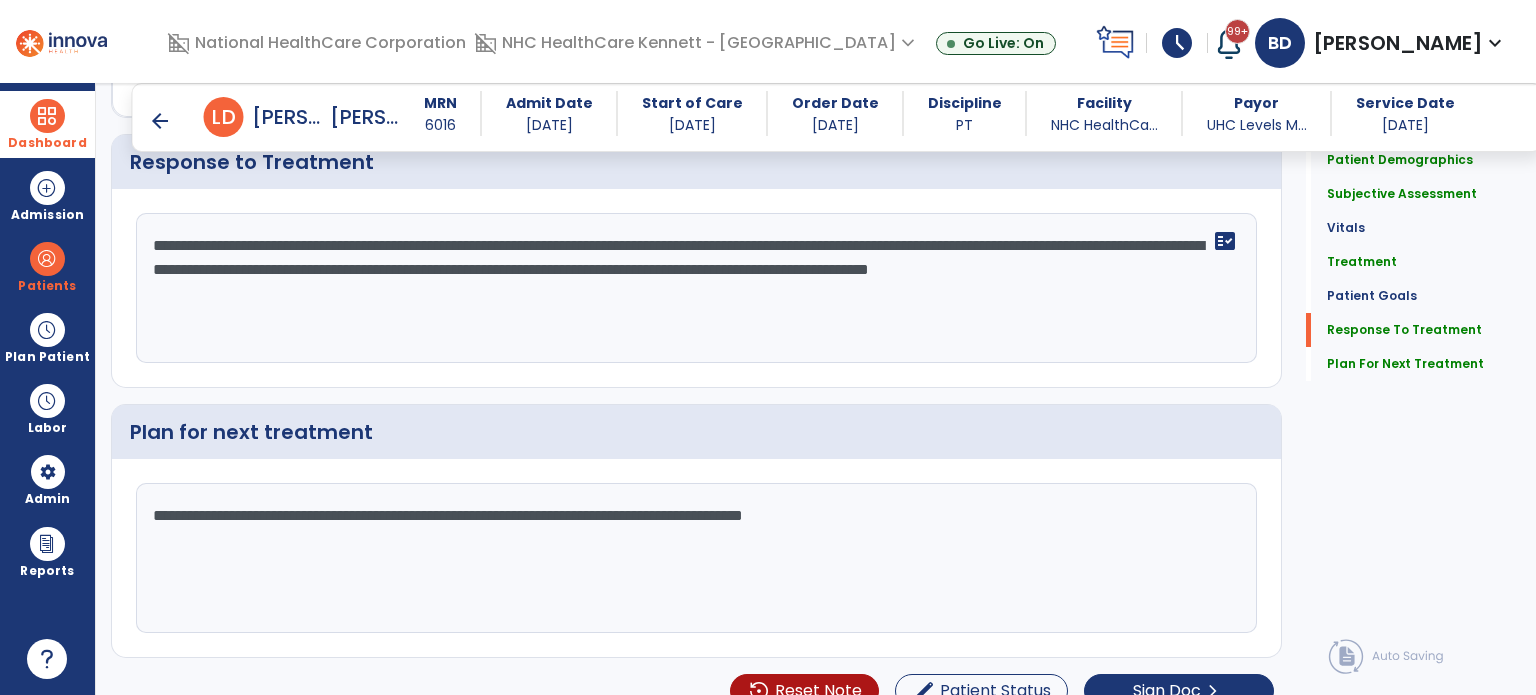 scroll, scrollTop: 2401, scrollLeft: 0, axis: vertical 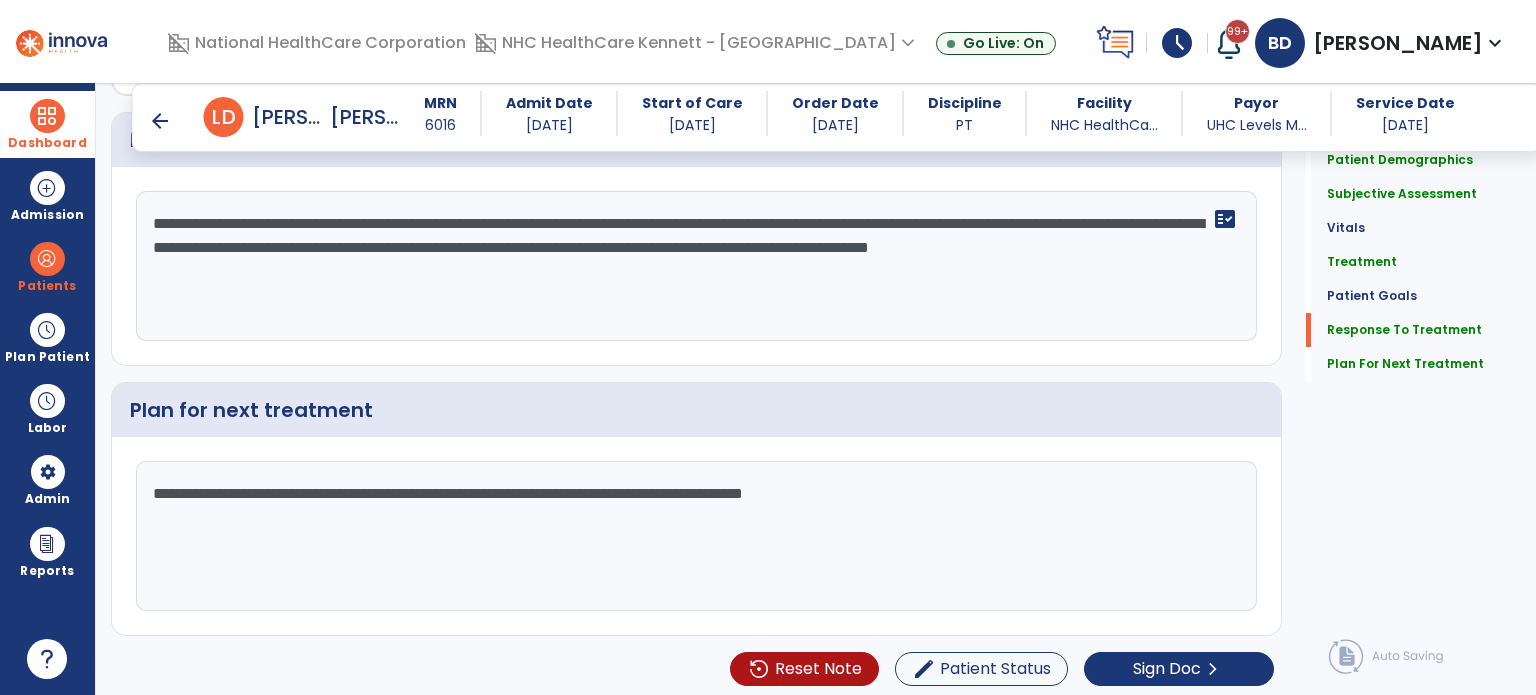 click on "**********" 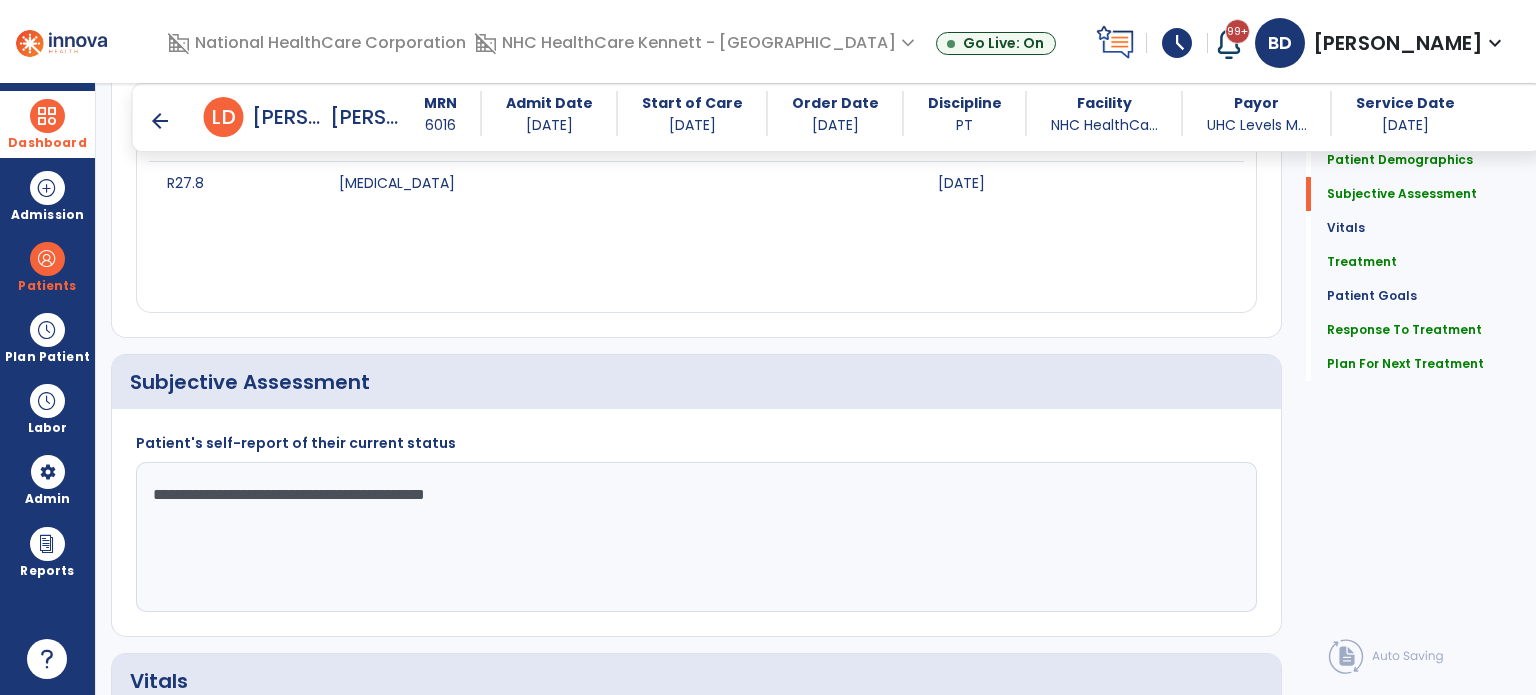 scroll, scrollTop: 0, scrollLeft: 0, axis: both 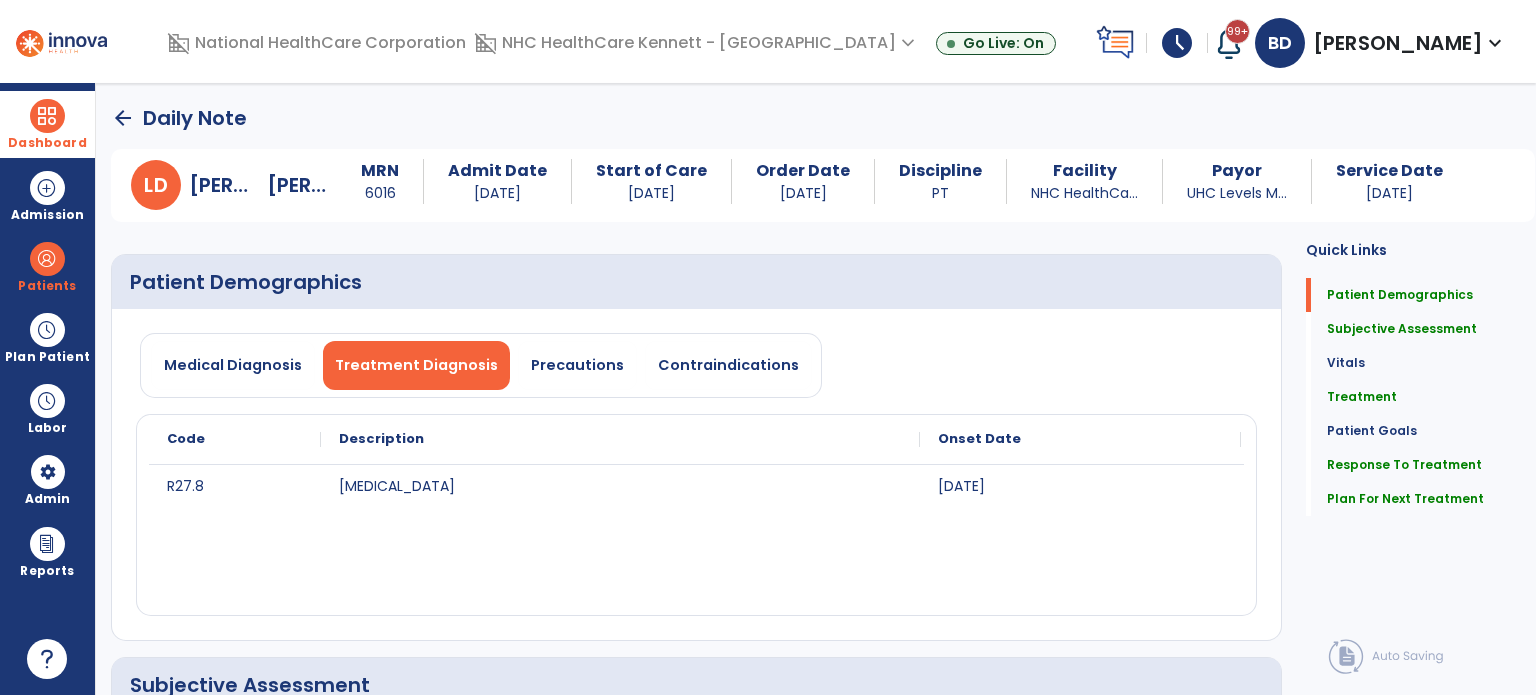 type on "**********" 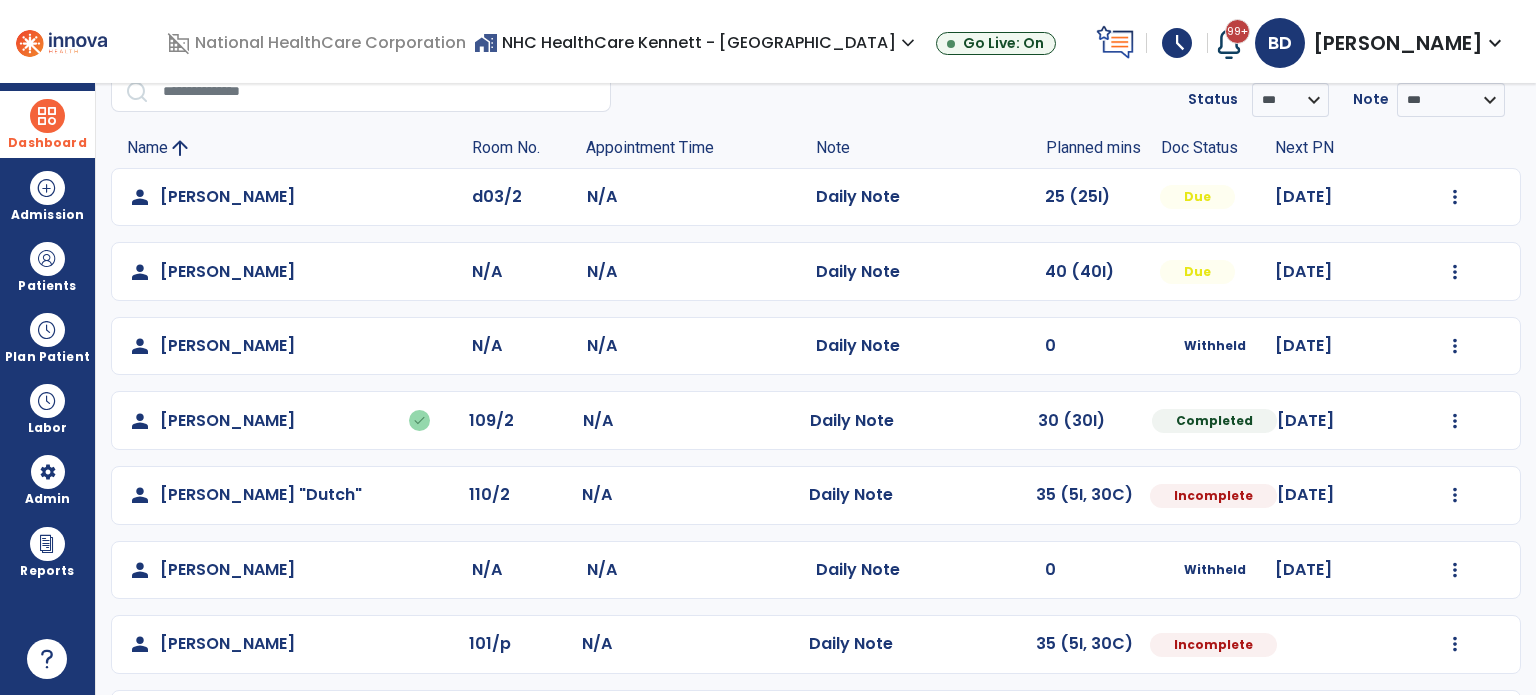 scroll, scrollTop: 79, scrollLeft: 0, axis: vertical 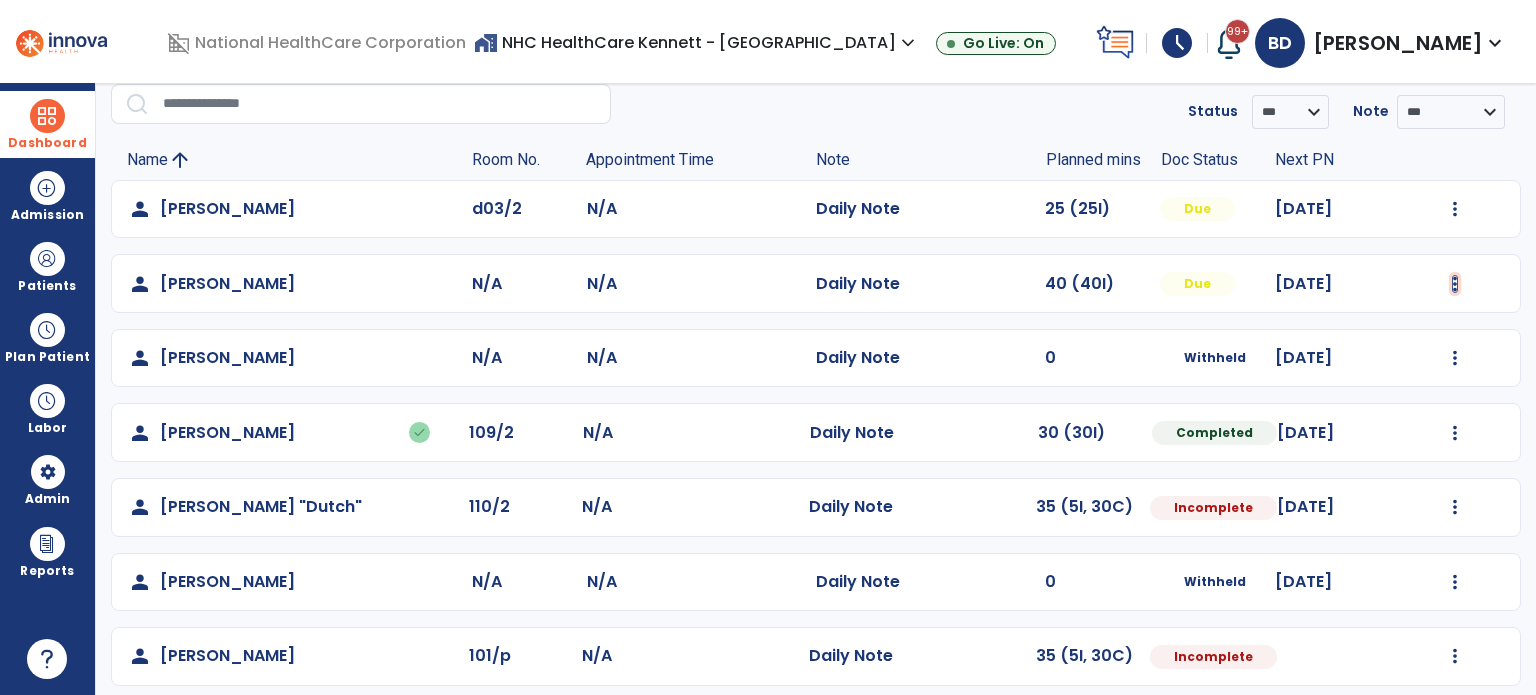click at bounding box center [1455, 209] 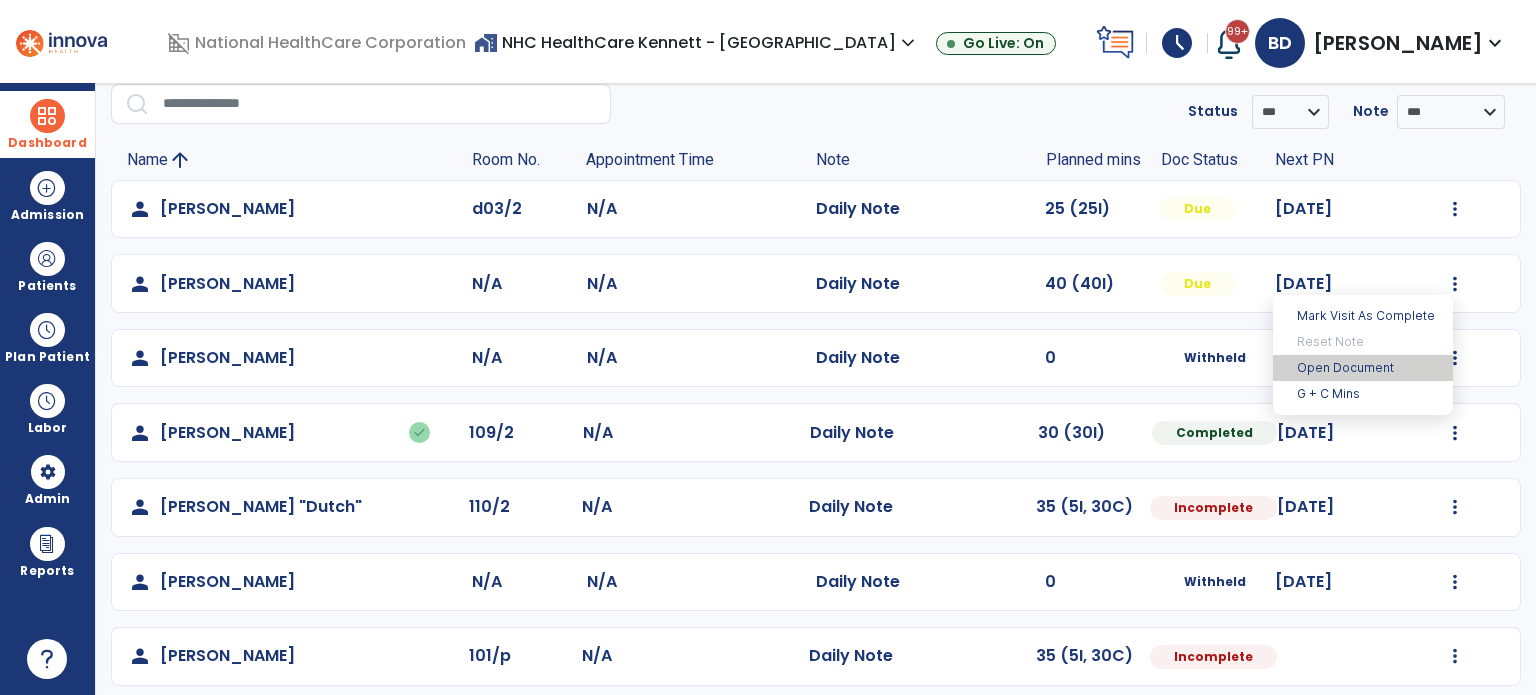 click on "Open Document" at bounding box center [1363, 368] 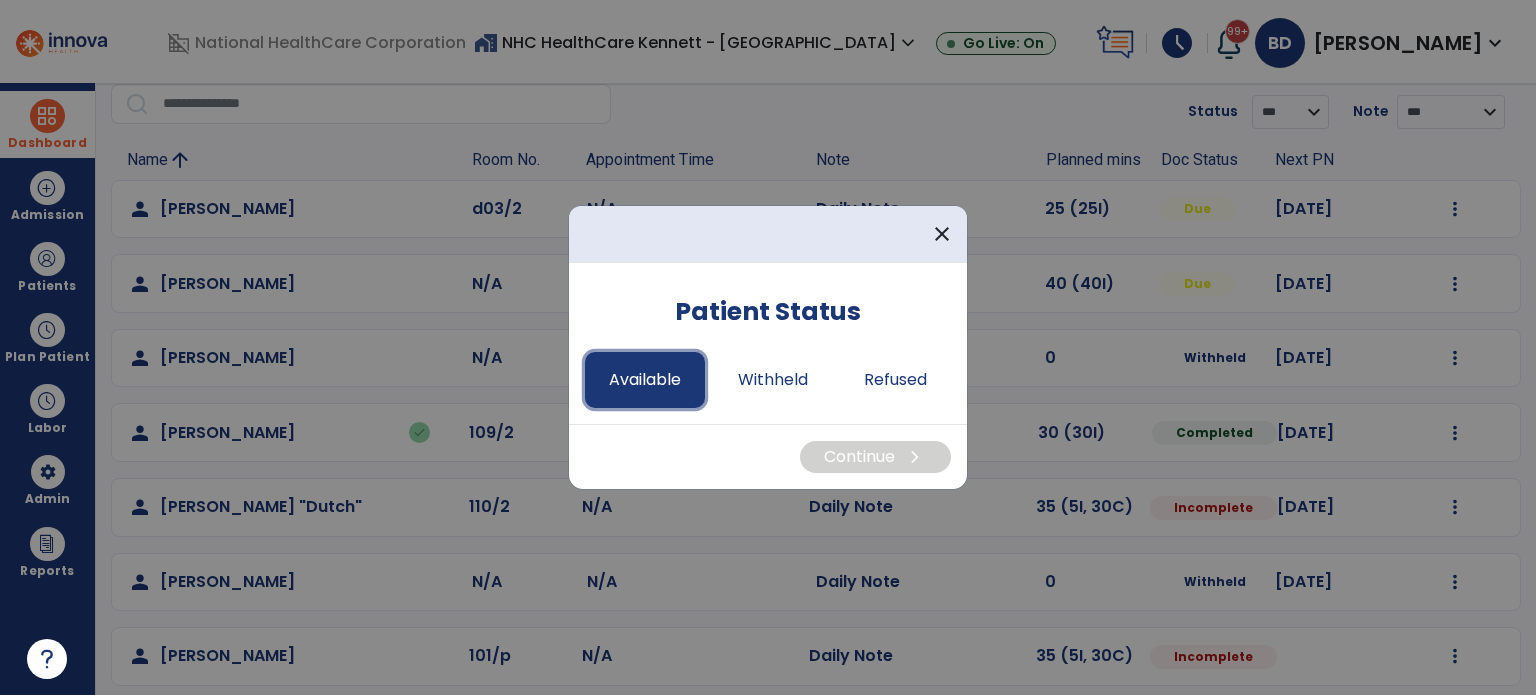 click on "Available" at bounding box center [645, 380] 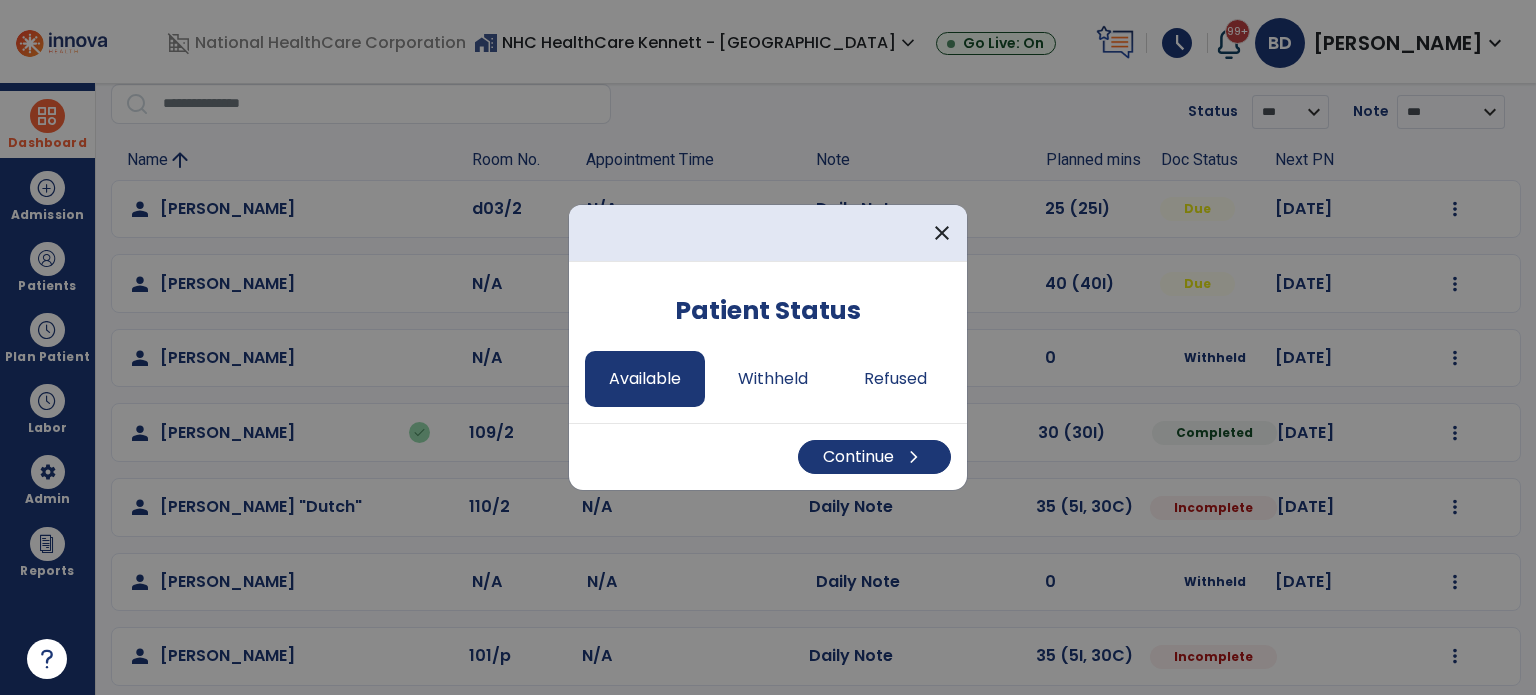 click on "Continue   chevron_right" at bounding box center [768, 456] 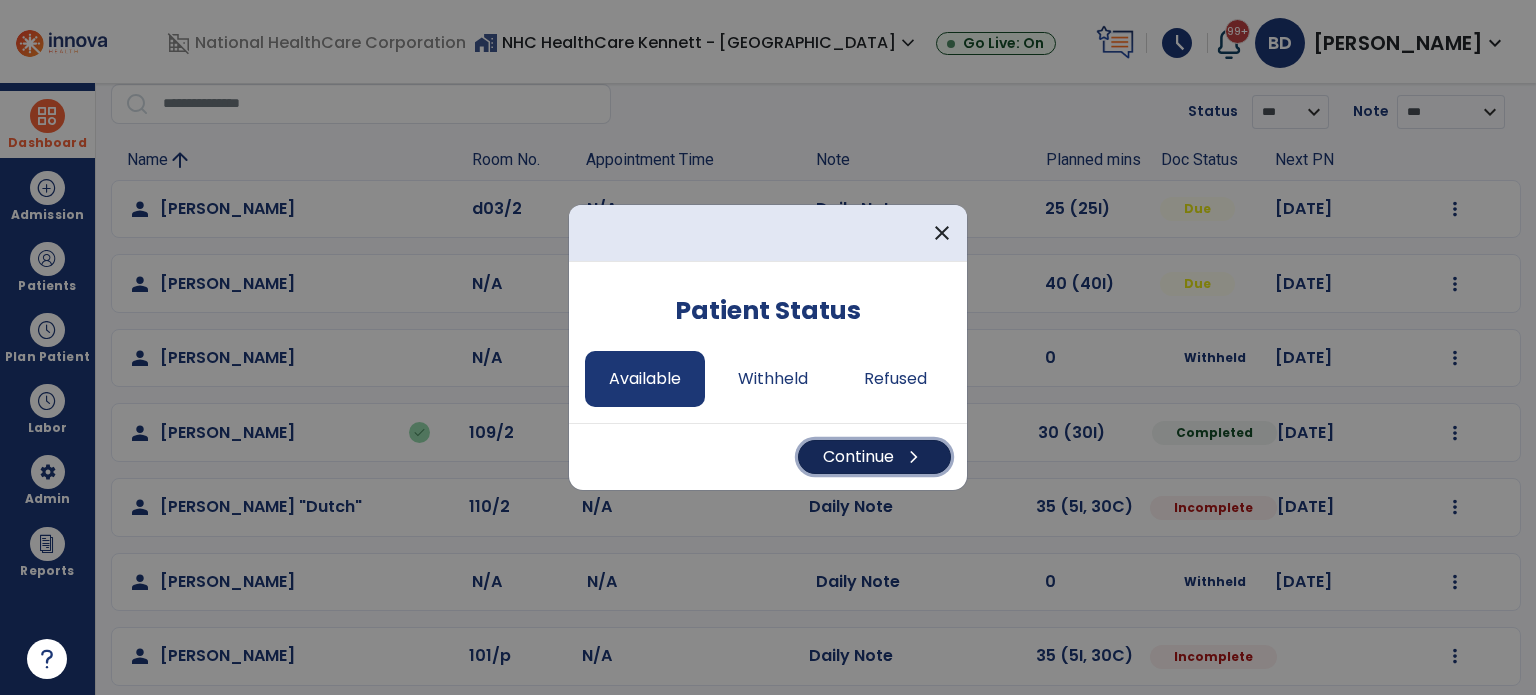 click on "Continue   chevron_right" at bounding box center (874, 457) 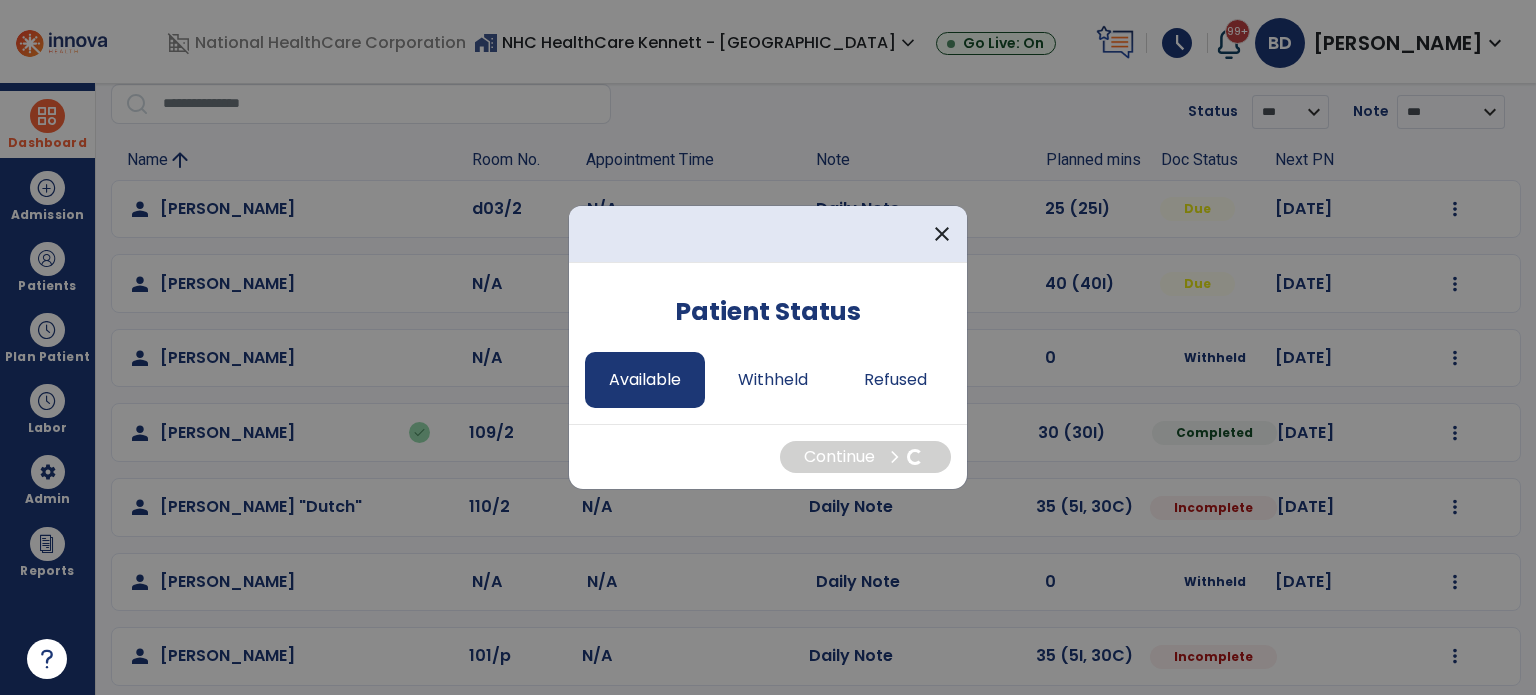 select on "*" 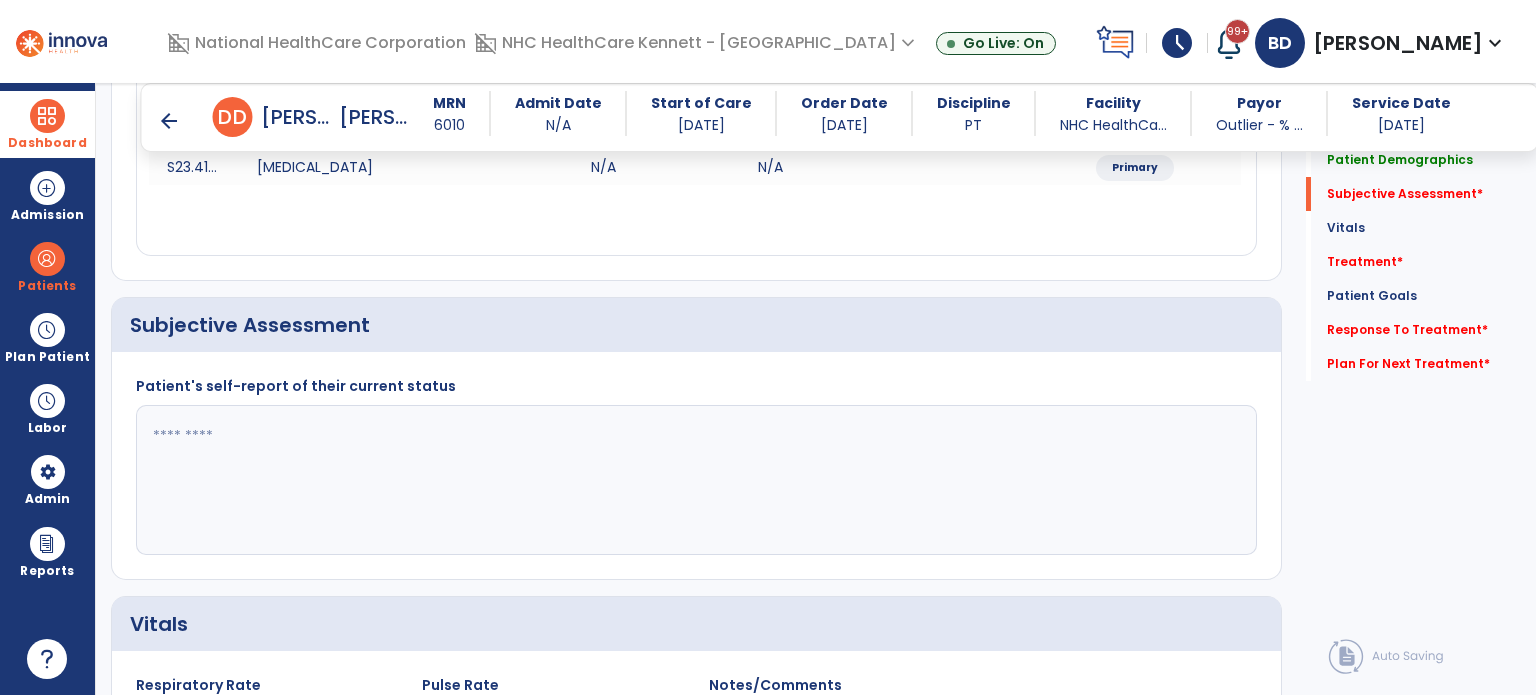 scroll, scrollTop: 403, scrollLeft: 0, axis: vertical 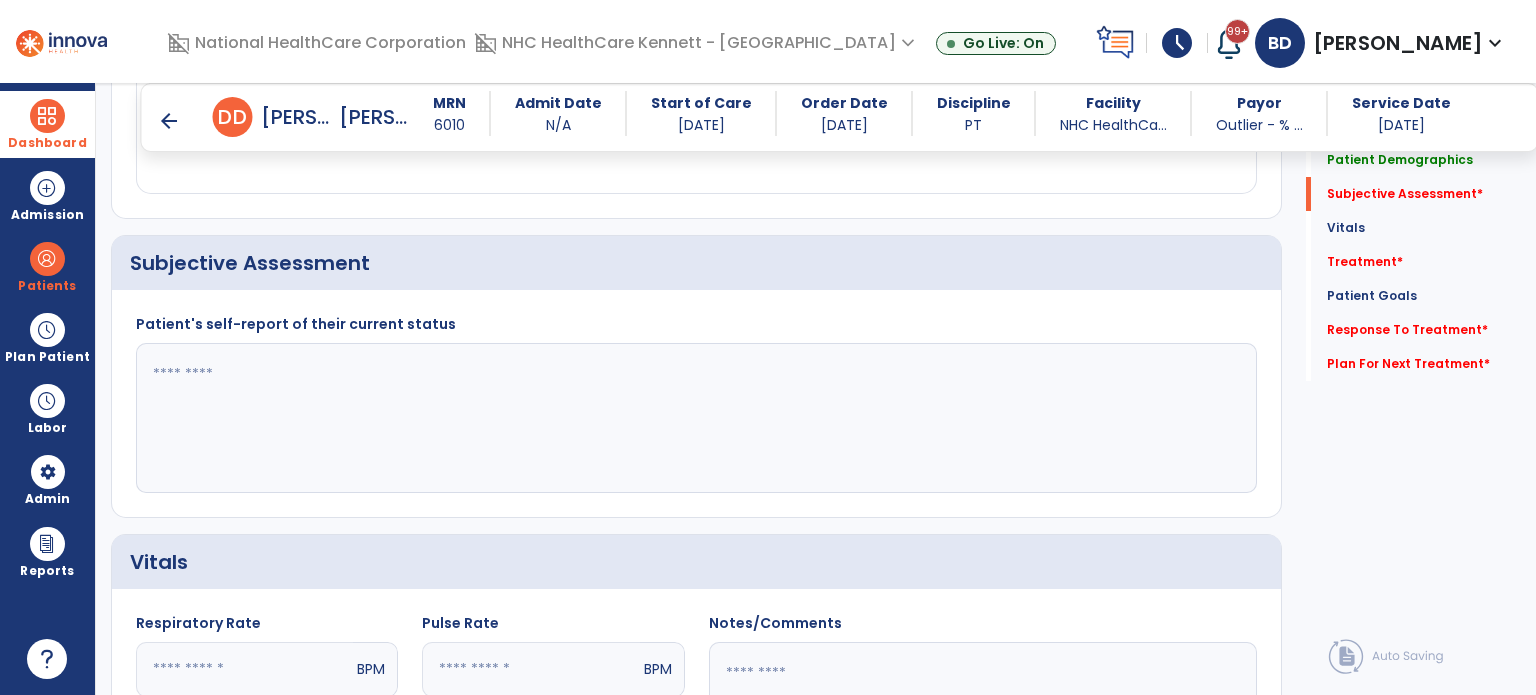 click 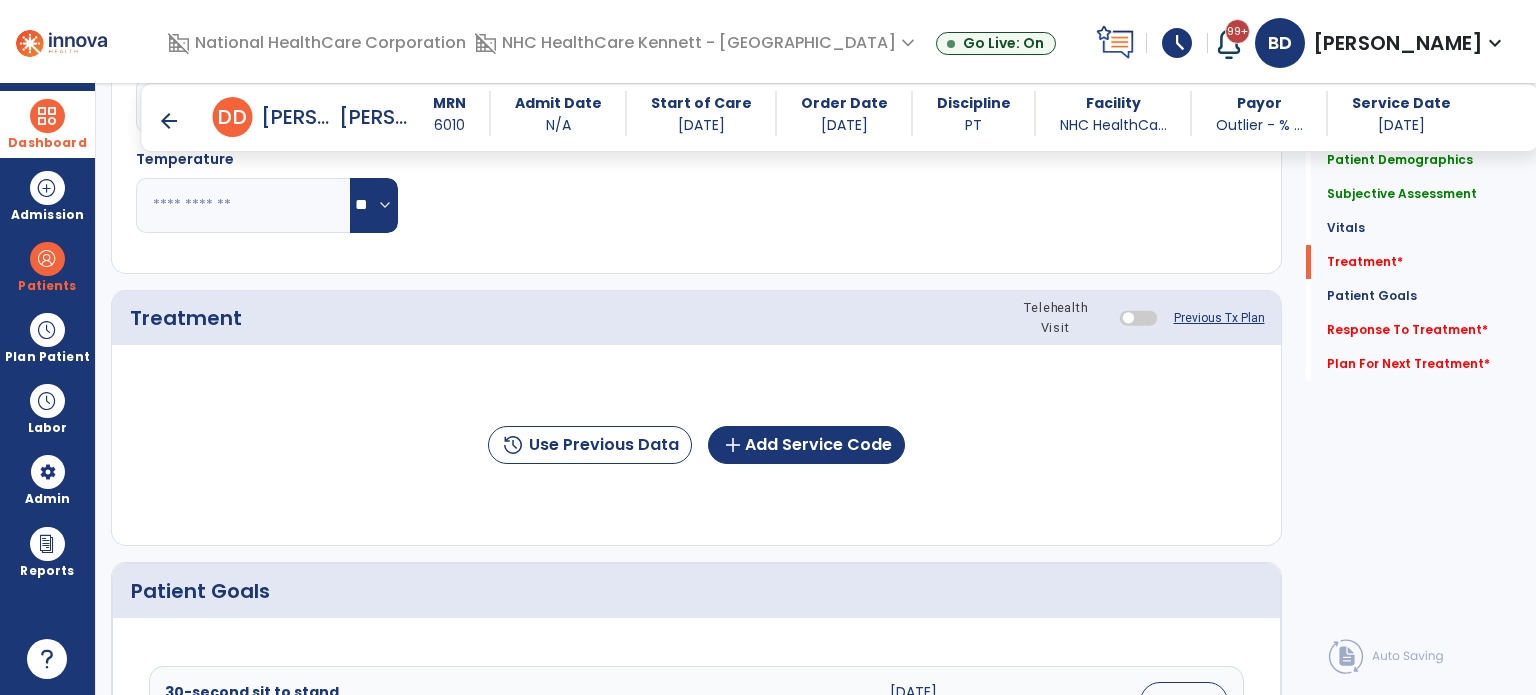 scroll, scrollTop: 1089, scrollLeft: 0, axis: vertical 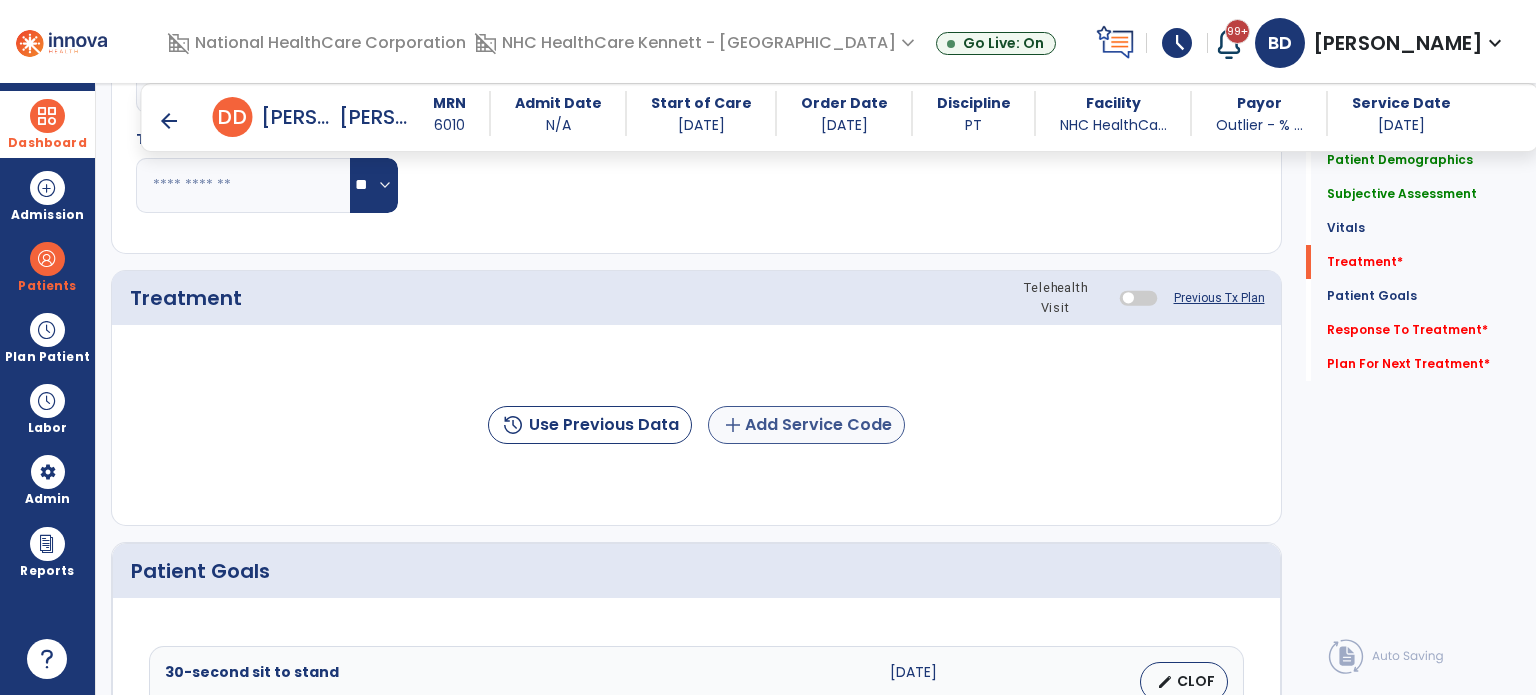 type on "**********" 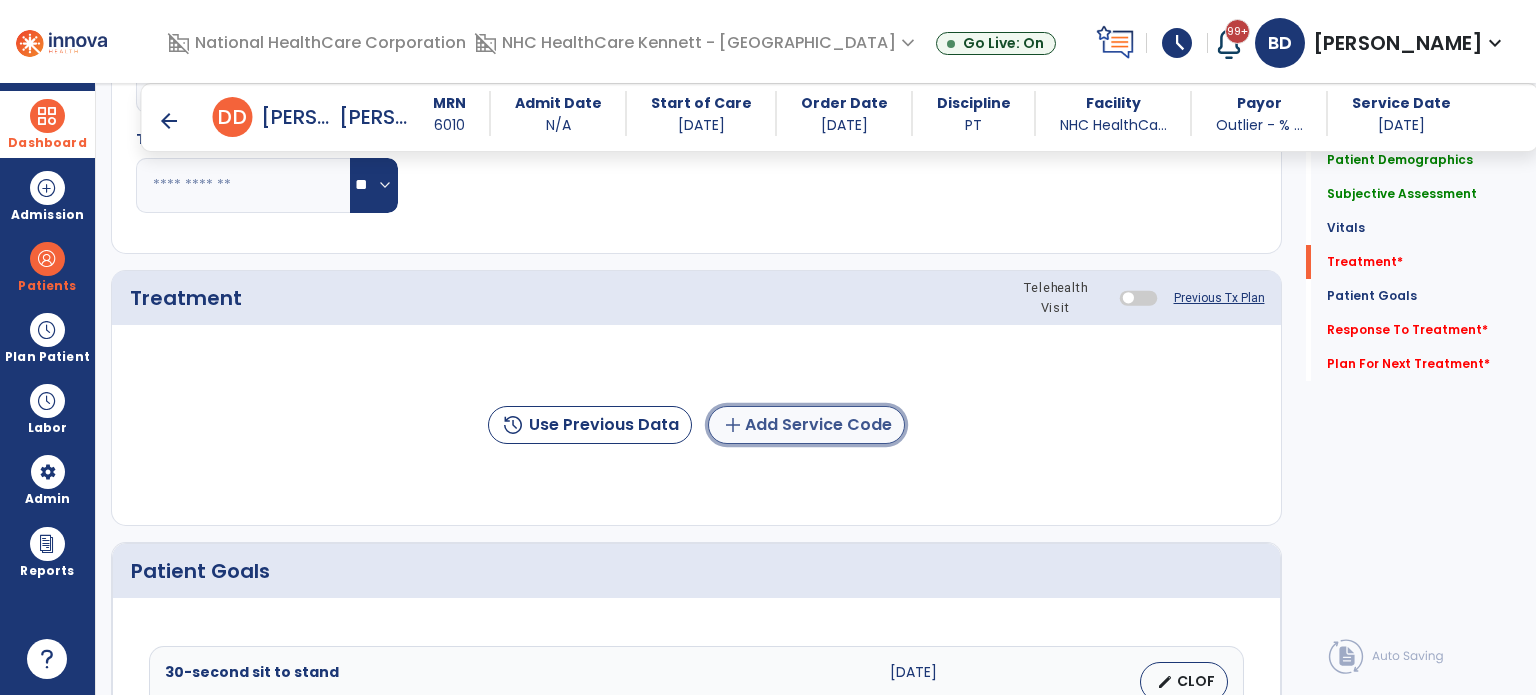 click on "add  Add Service Code" 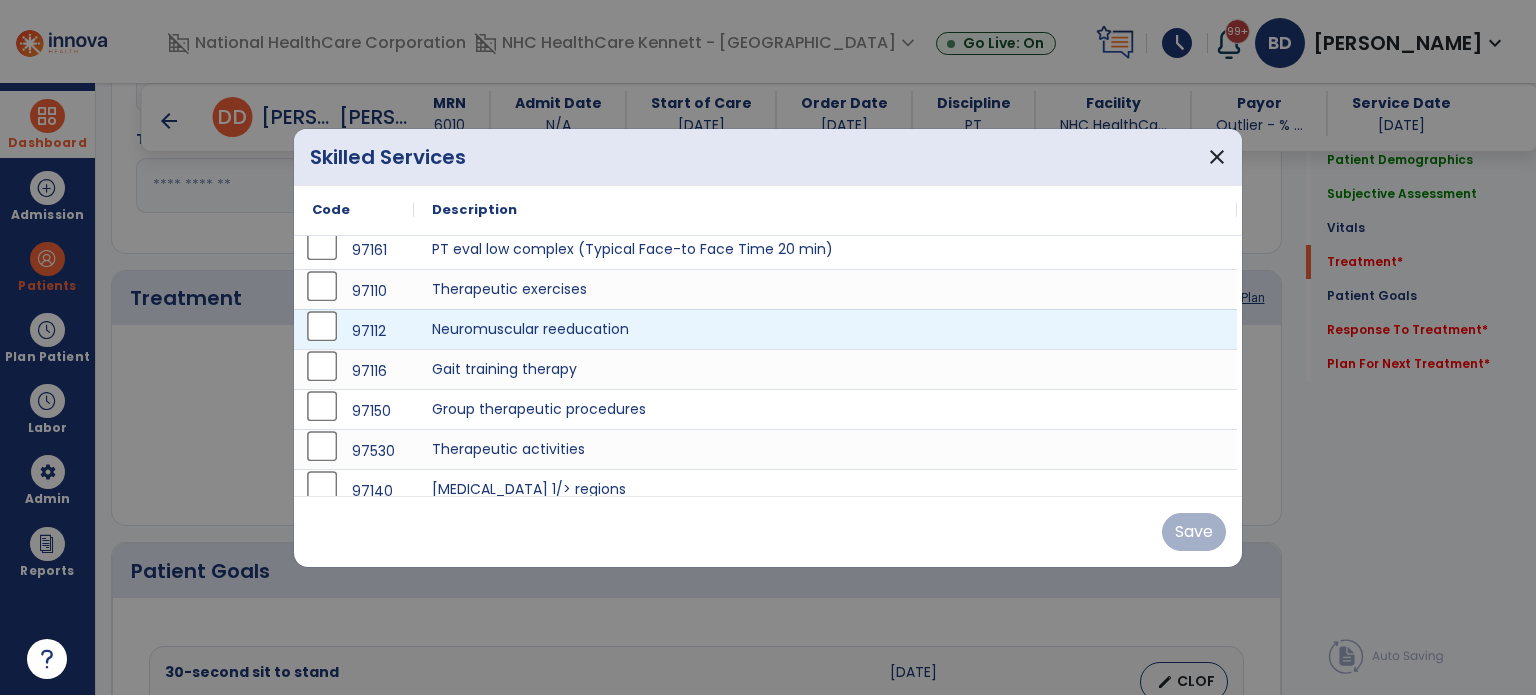 scroll, scrollTop: 0, scrollLeft: 0, axis: both 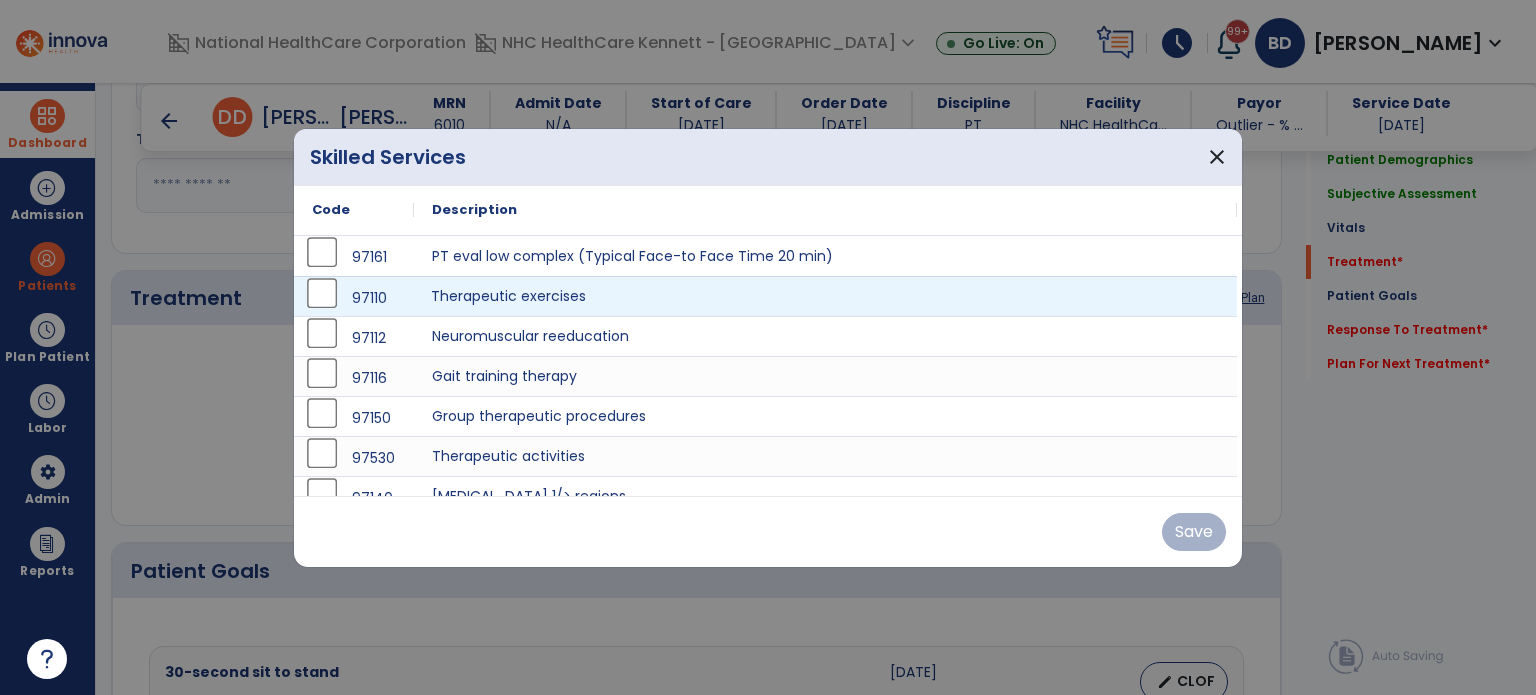 click on "Therapeutic exercises" at bounding box center [825, 296] 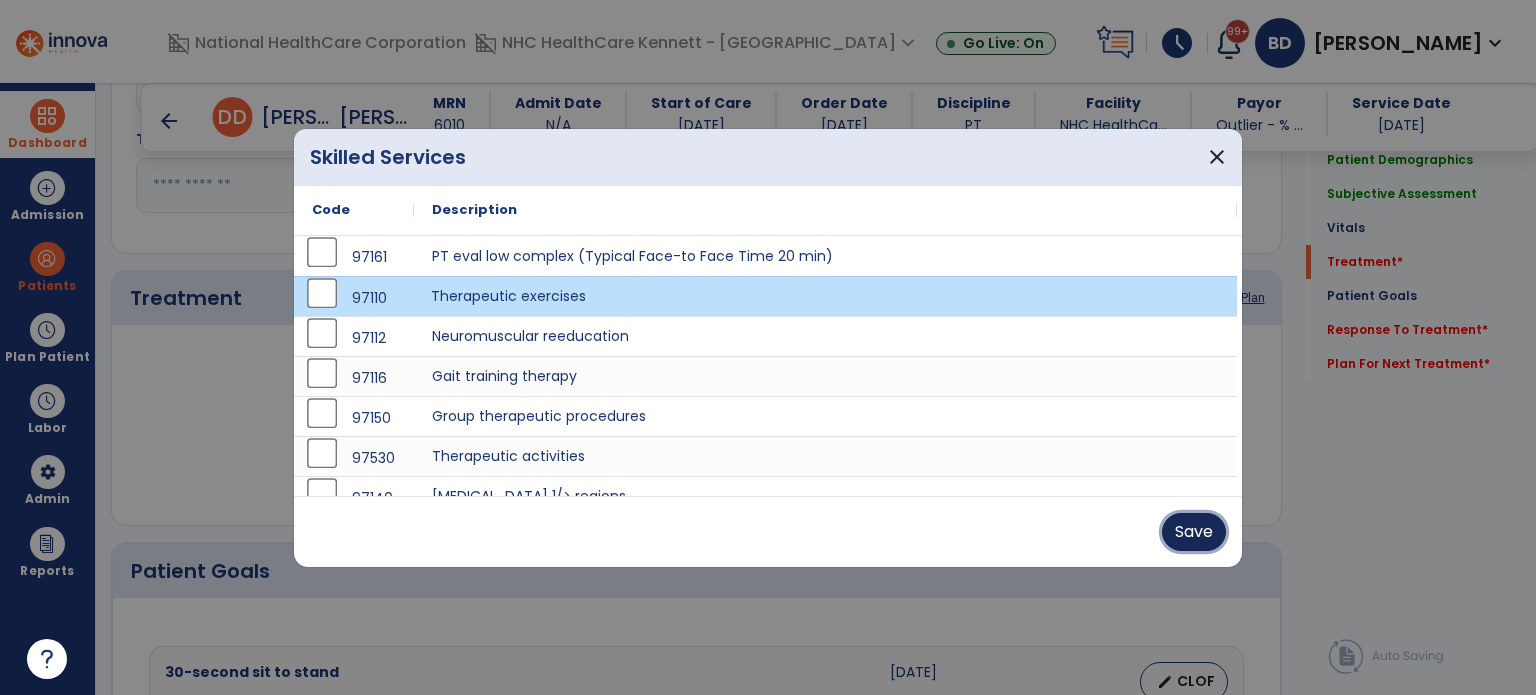 click on "Save" at bounding box center (1194, 532) 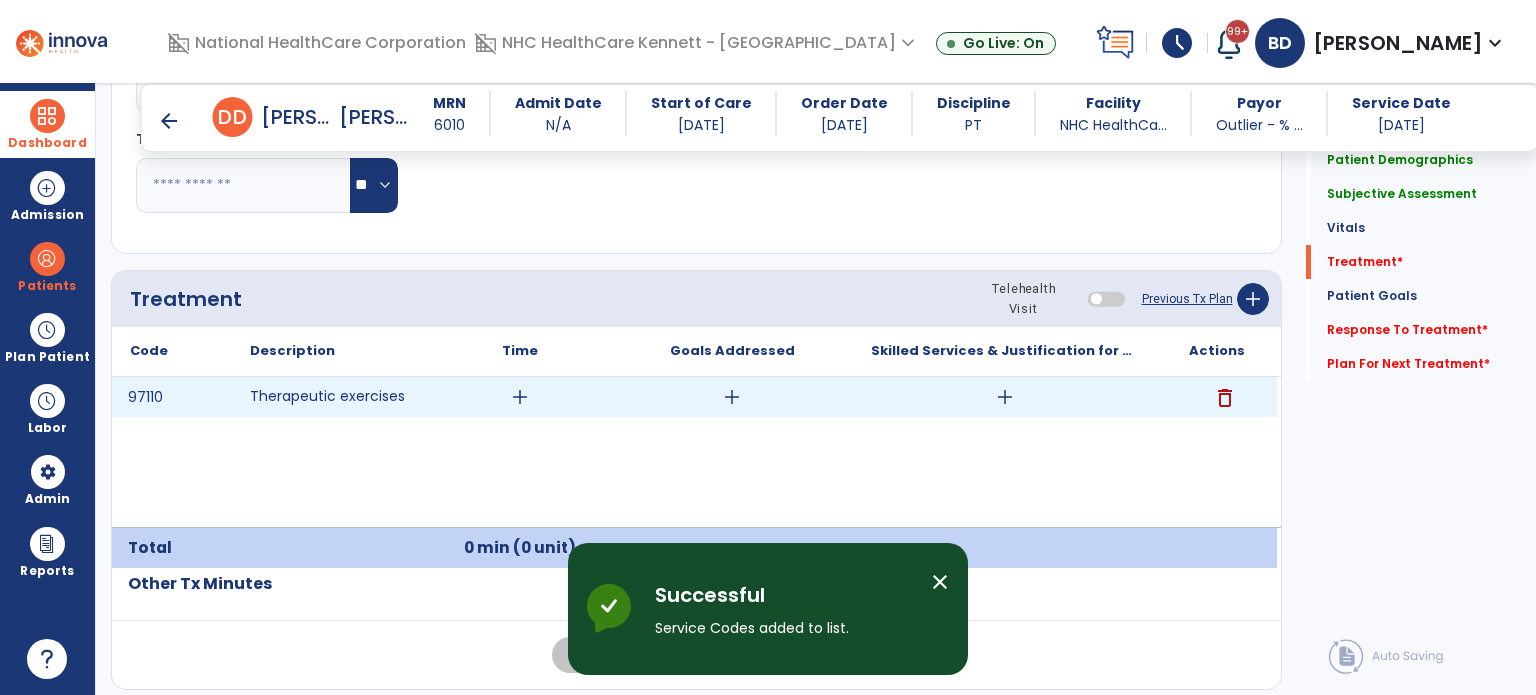 click on "add" at bounding box center (520, 397) 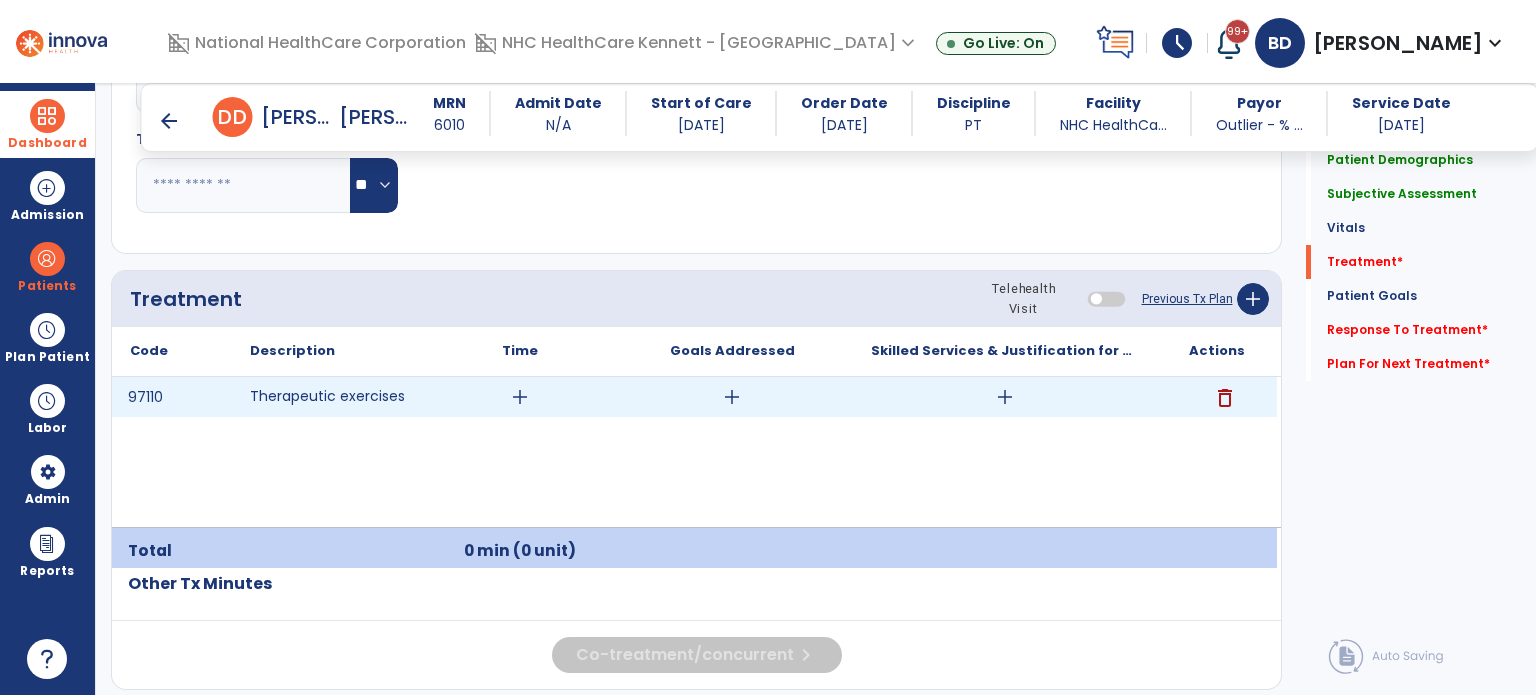 click on "add" at bounding box center (520, 397) 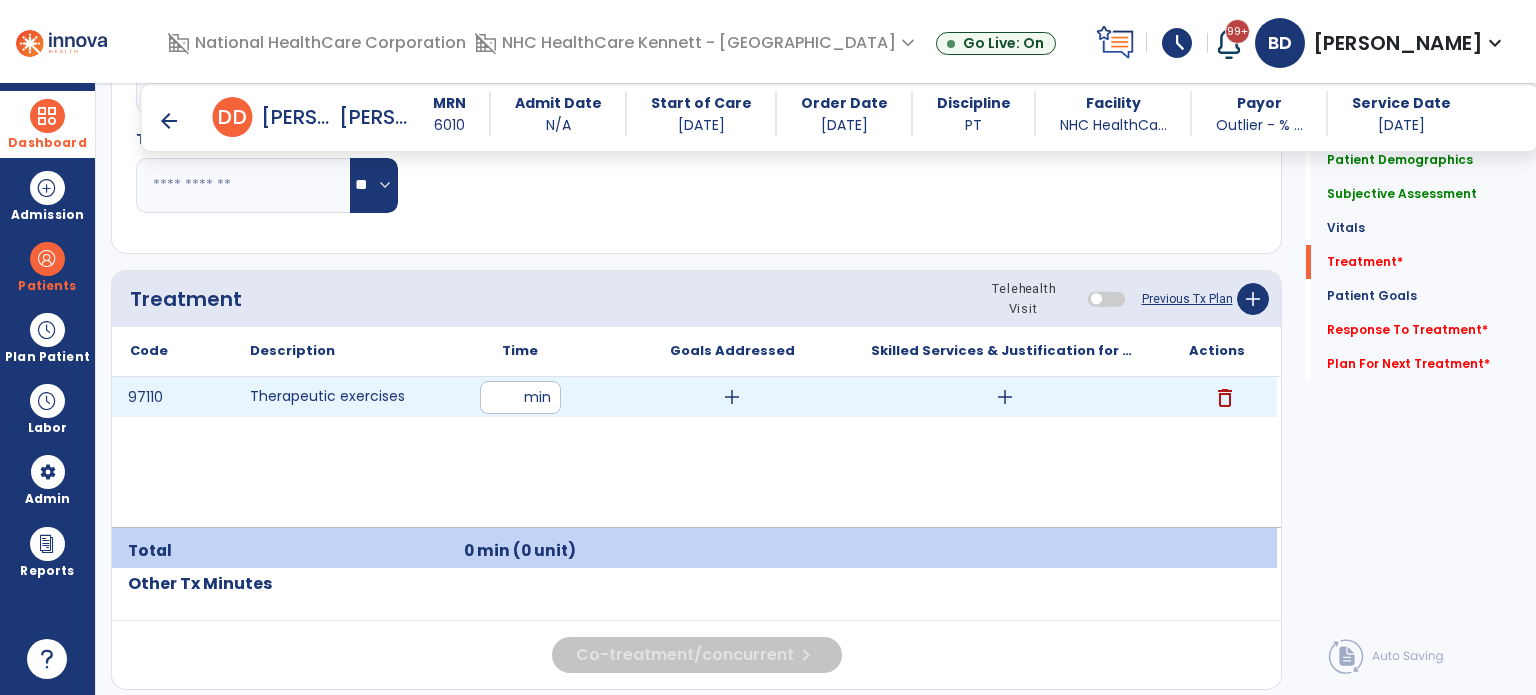 type on "**" 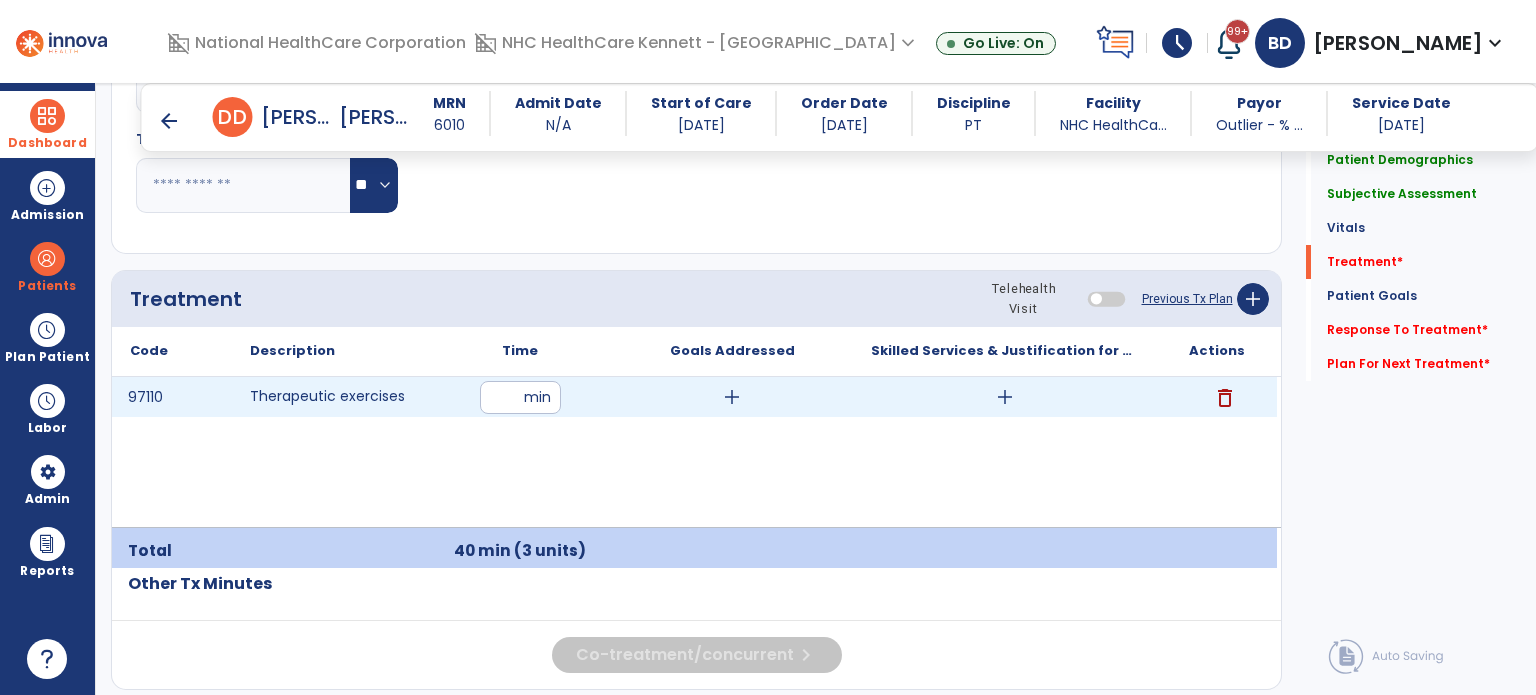 click on "add" at bounding box center [732, 397] 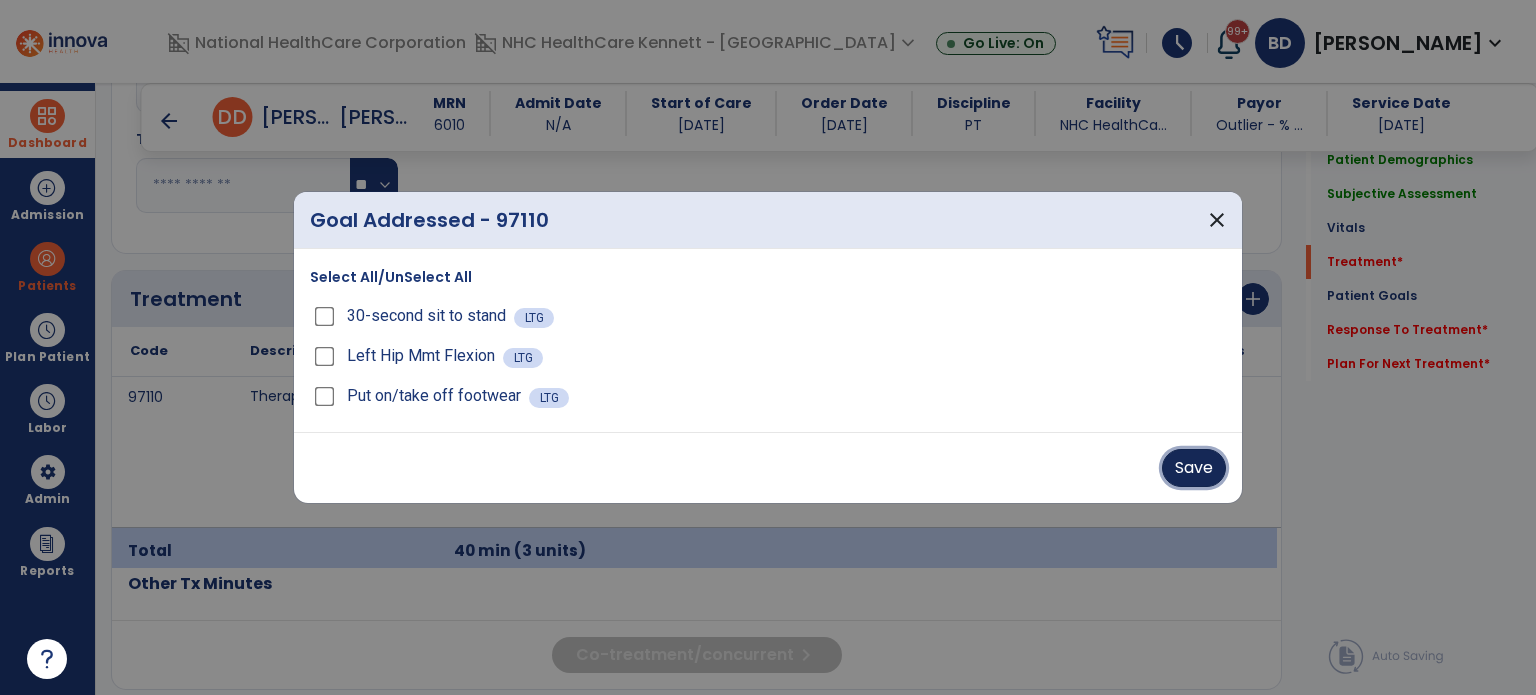 click on "Save" at bounding box center [1194, 468] 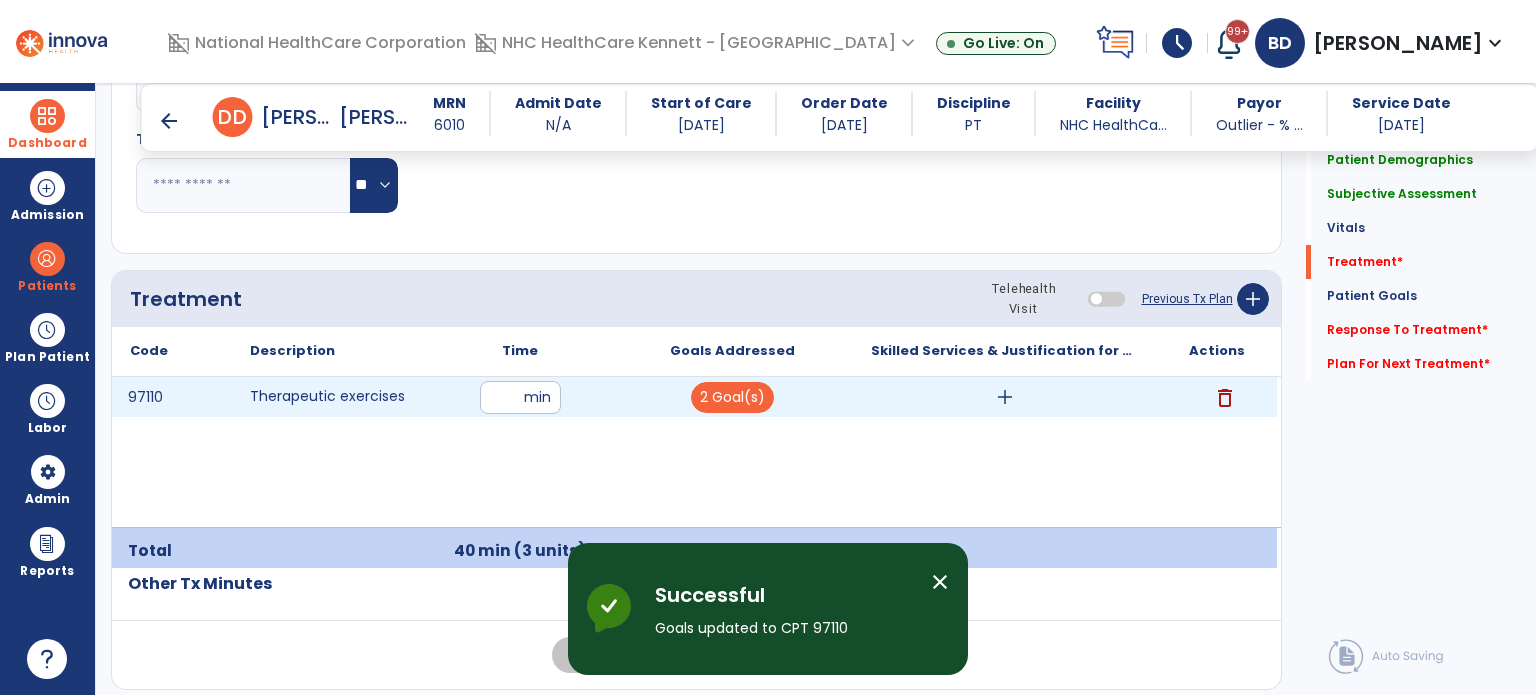 click on "add" at bounding box center [1005, 397] 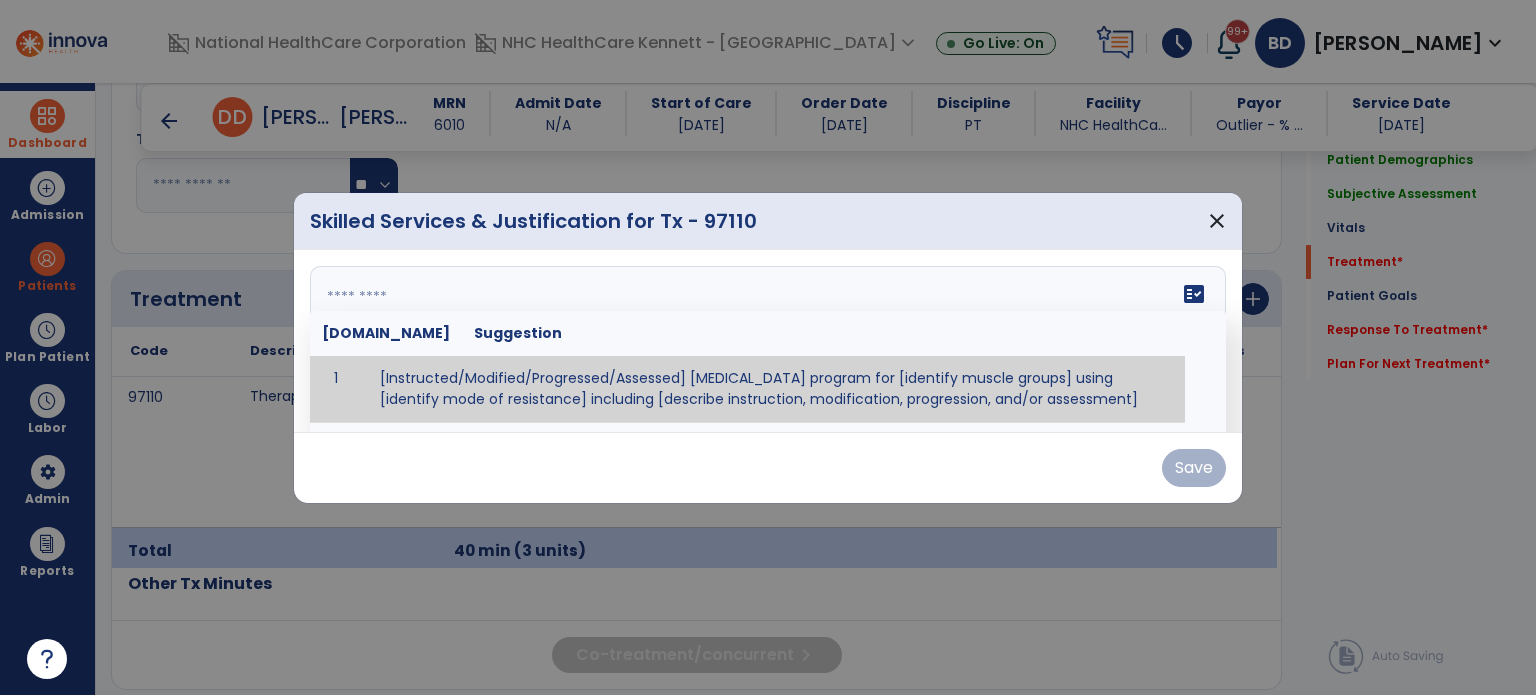 click on "fact_check  [DOMAIN_NAME] Suggestion 1 [Instructed/Modified/Progressed/Assessed] [MEDICAL_DATA] program for [identify muscle groups] using [identify mode of resistance] including [describe instruction, modification, progression, and/or assessment] 2 [Instructed/Modified/Progressed/Assessed] aerobic exercise program using [identify equipment/mode] including [describe instruction, modification,progression, and/or assessment] 3 [Instructed/Modified/Progressed/Assessed] [PROM/A/AROM/AROM] program for [identify joint movements] using [contract-relax, over-pressure, inhibitory techniques, other] 4 [Assessed/Tested] aerobic capacity with administration of [aerobic capacity test]" at bounding box center (768, 341) 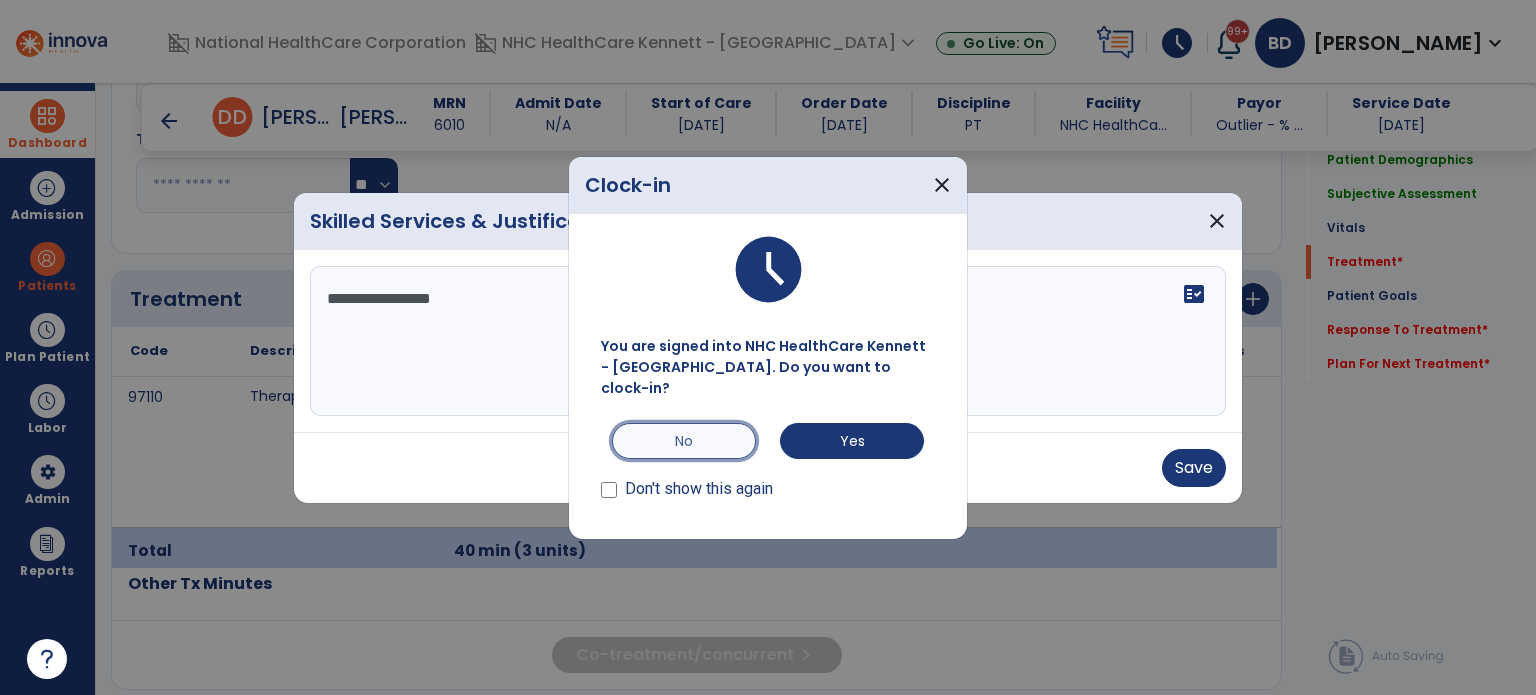 click on "No" at bounding box center (684, 441) 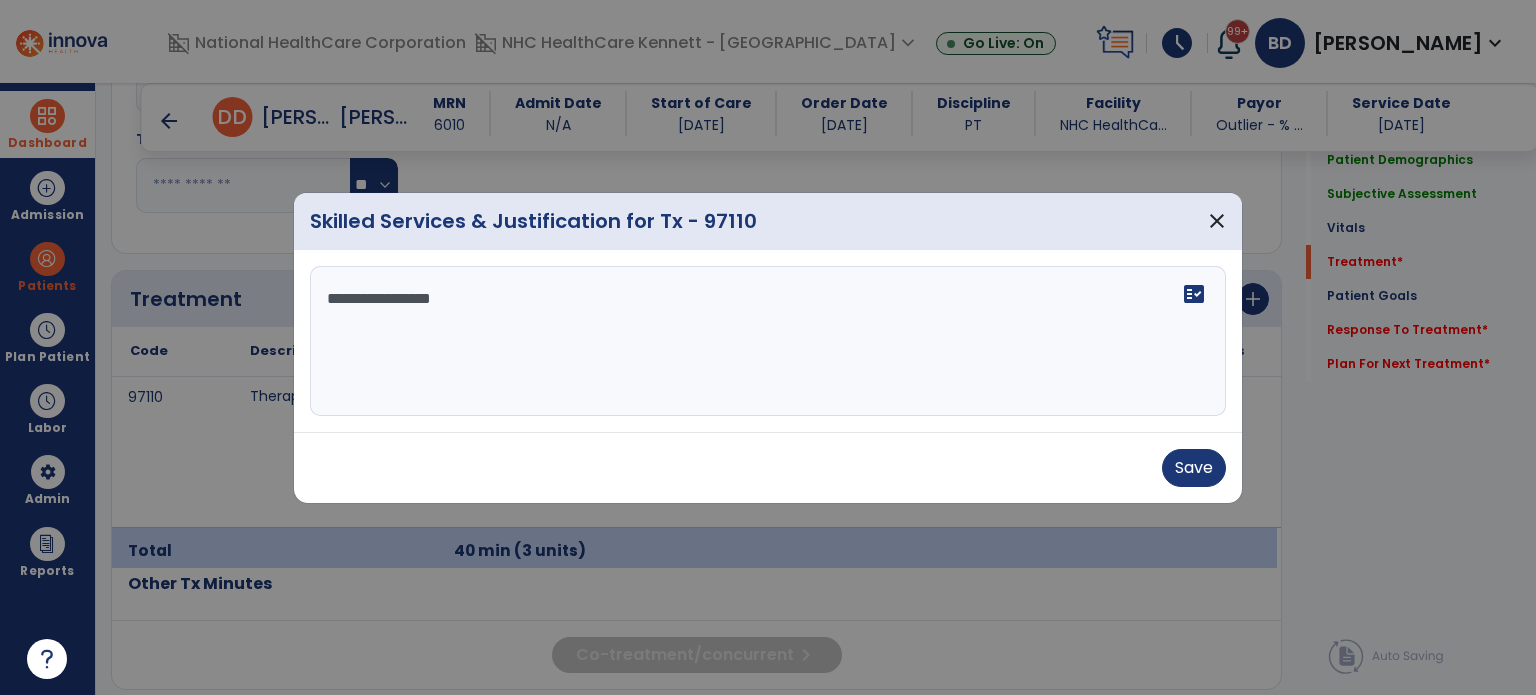 click on "**********" at bounding box center (768, 341) 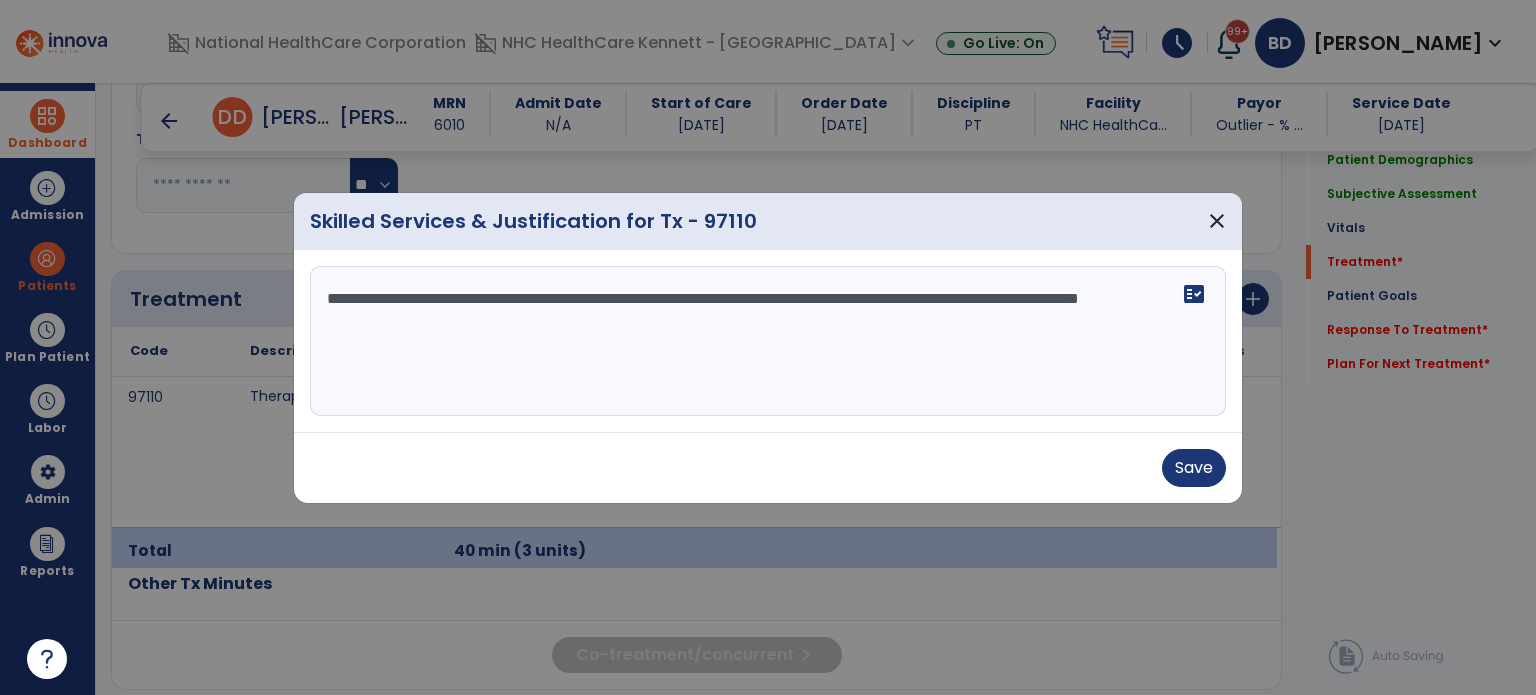 click on "**********" at bounding box center (768, 341) 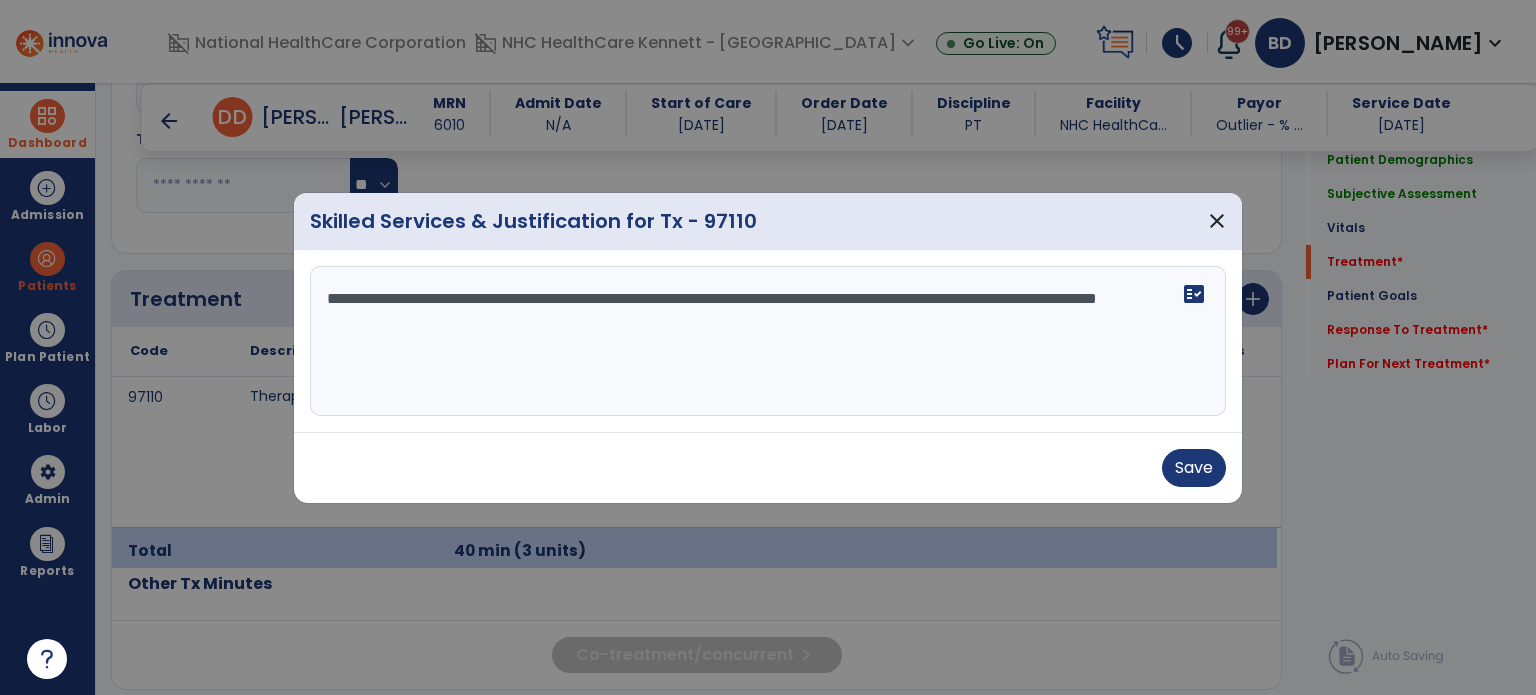 click on "**********" at bounding box center (768, 341) 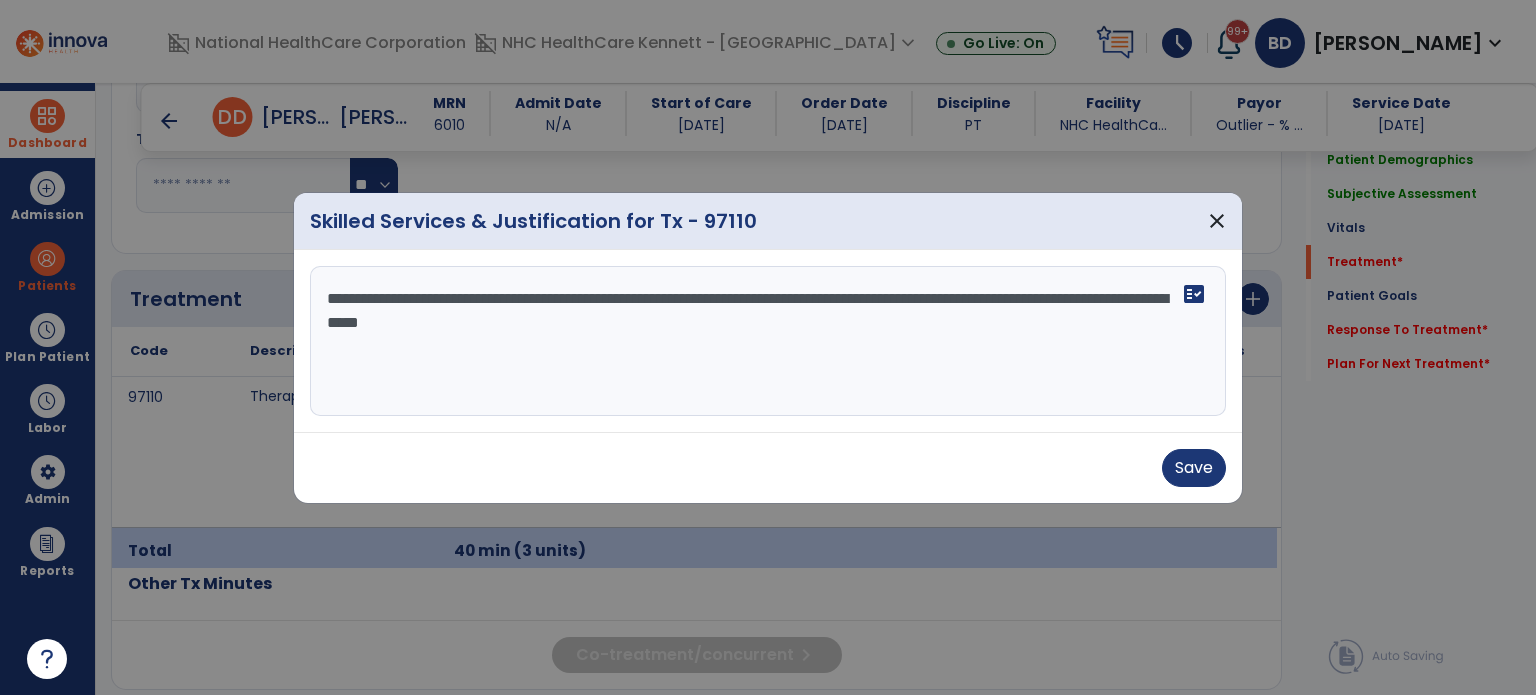 click on "**********" at bounding box center [768, 341] 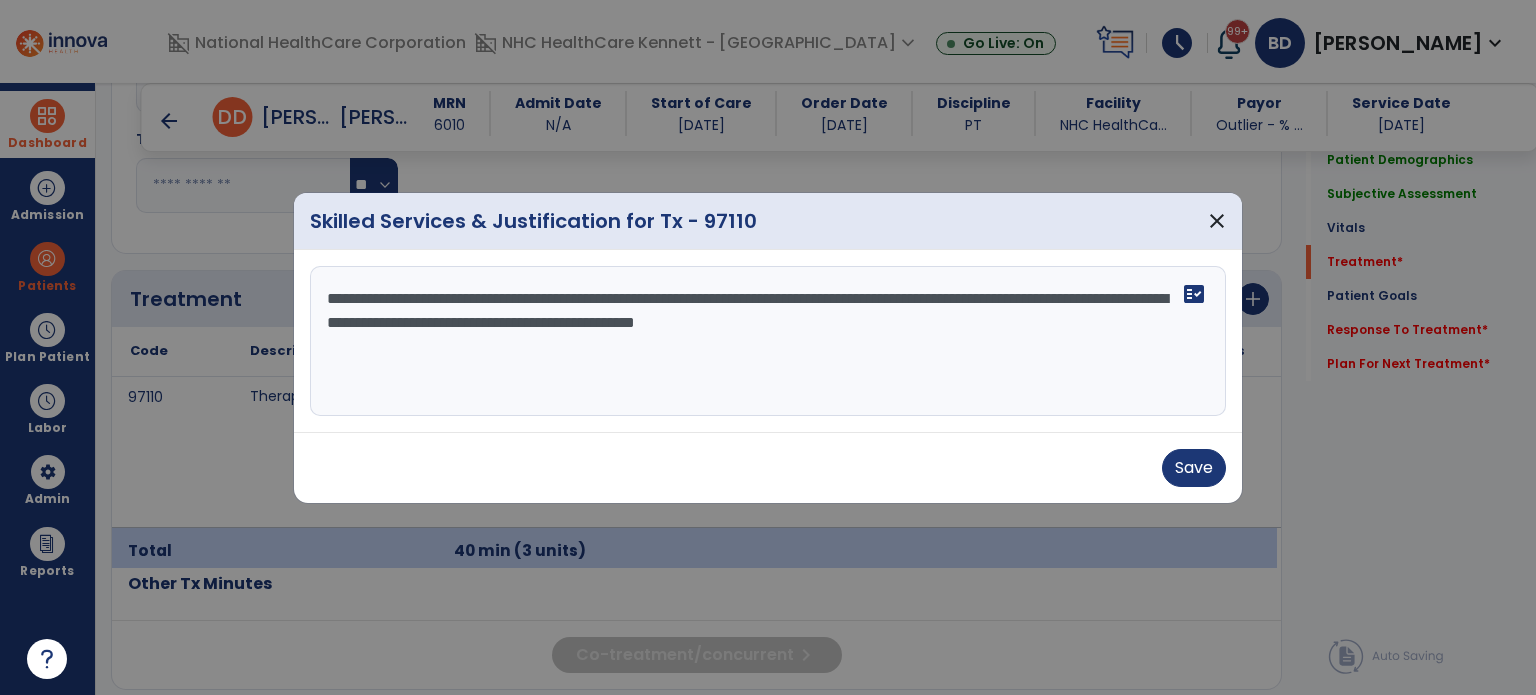 click on "**********" at bounding box center [768, 341] 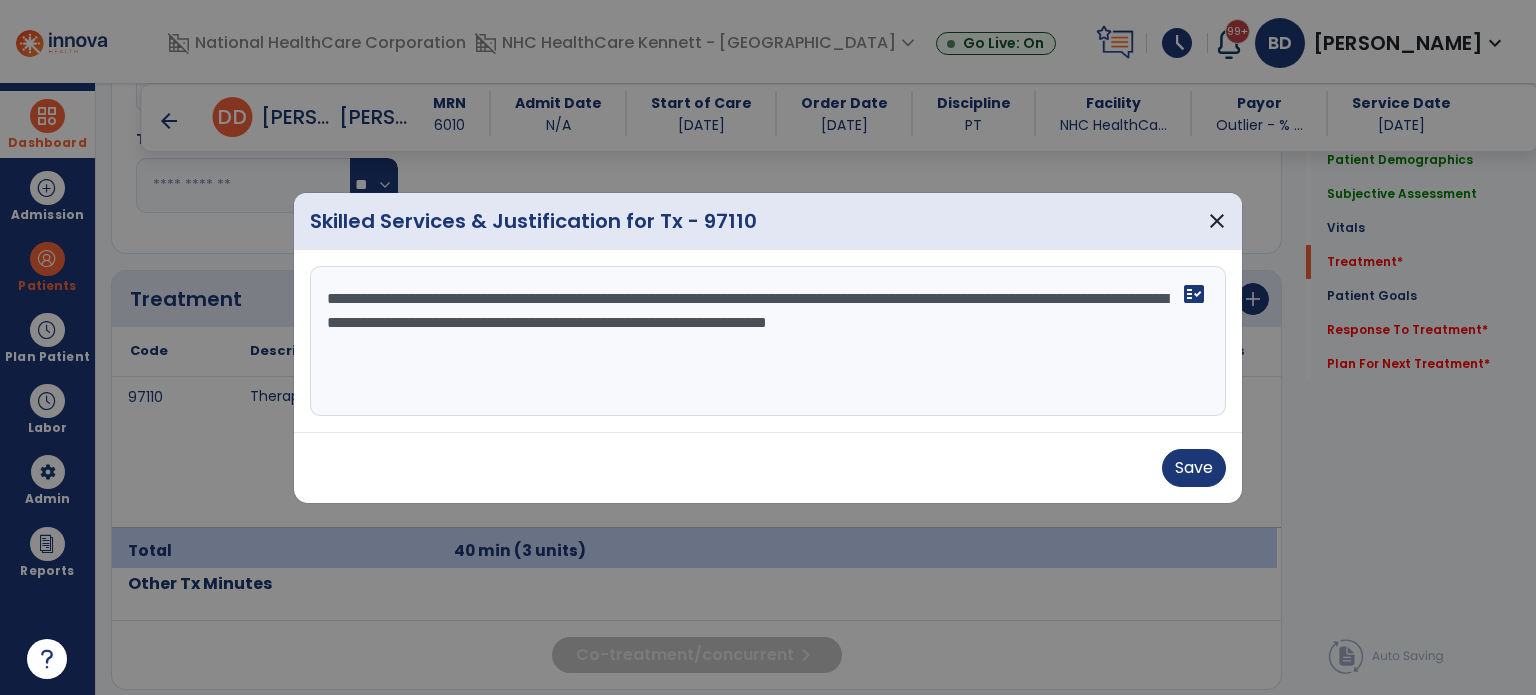 click on "**********" at bounding box center (768, 341) 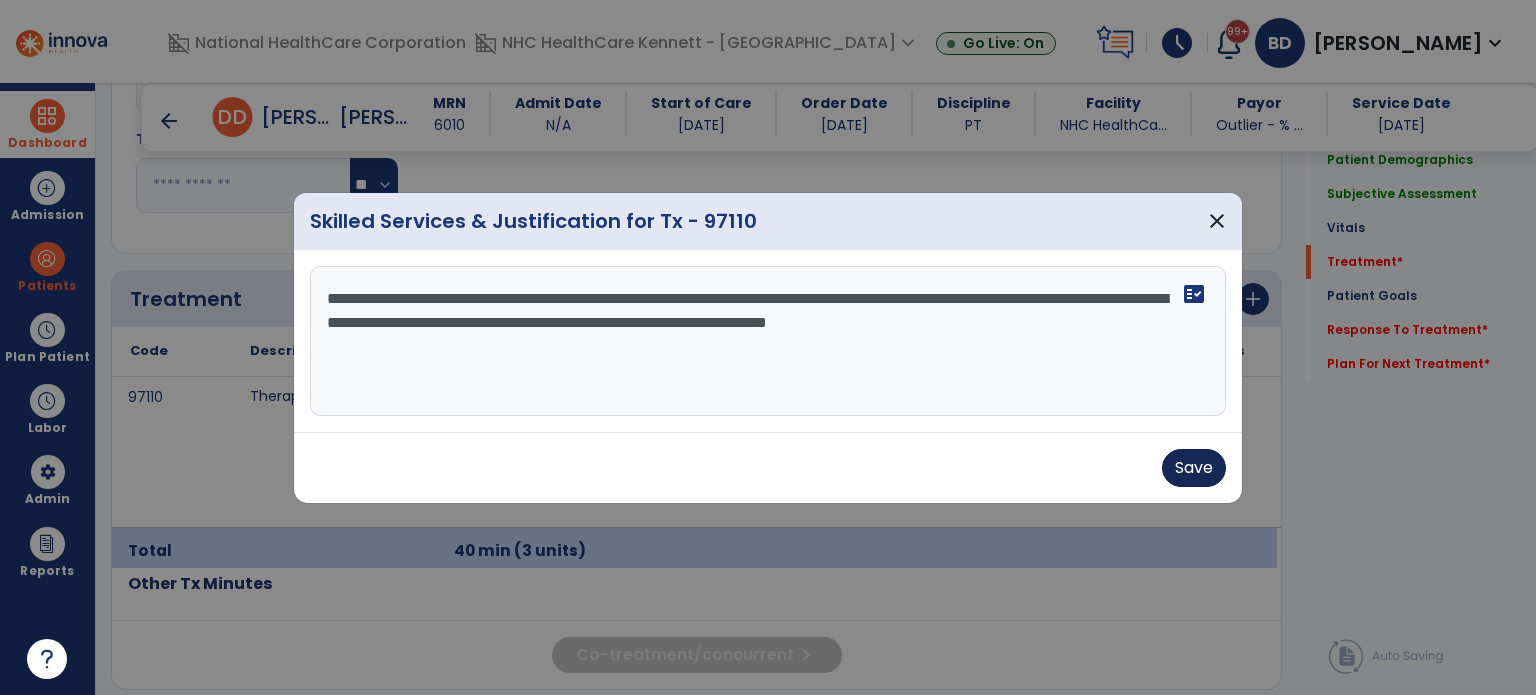 type on "**********" 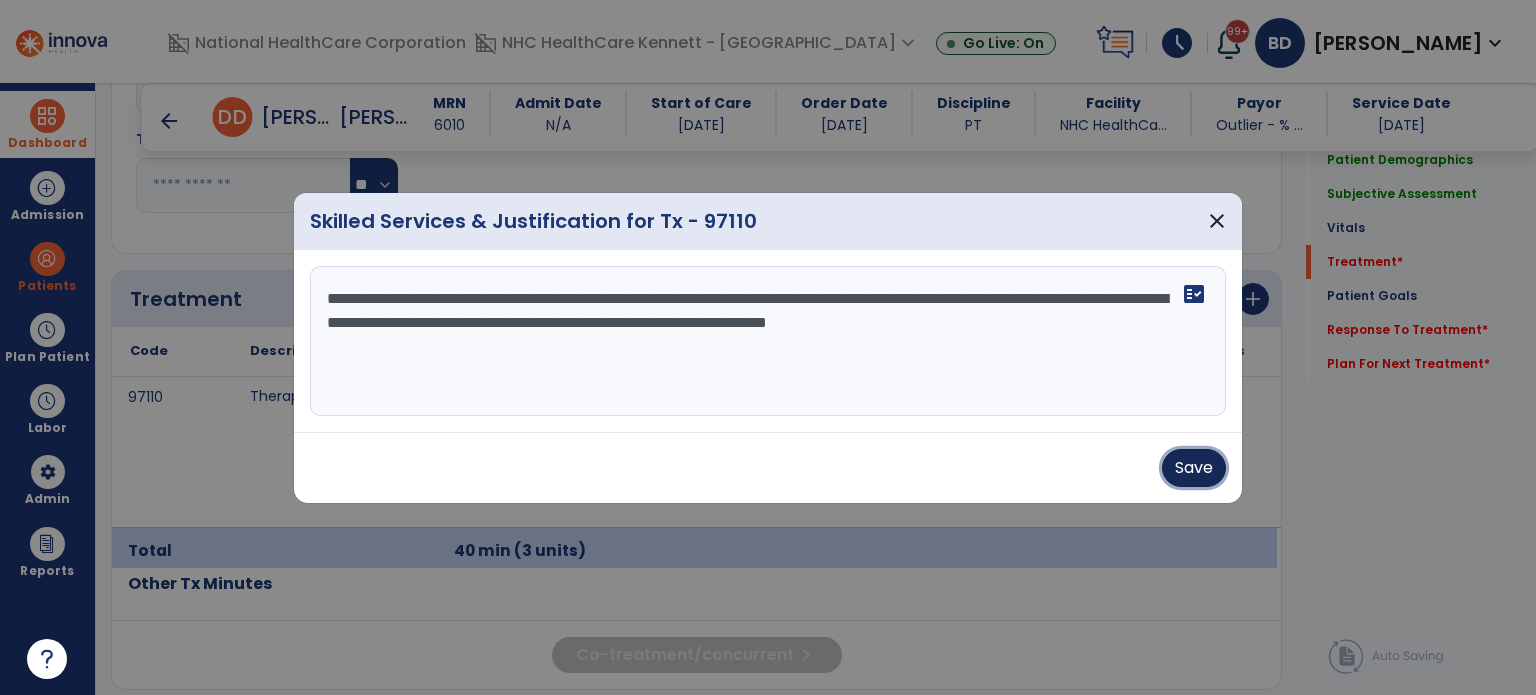 click on "Save" at bounding box center [1194, 468] 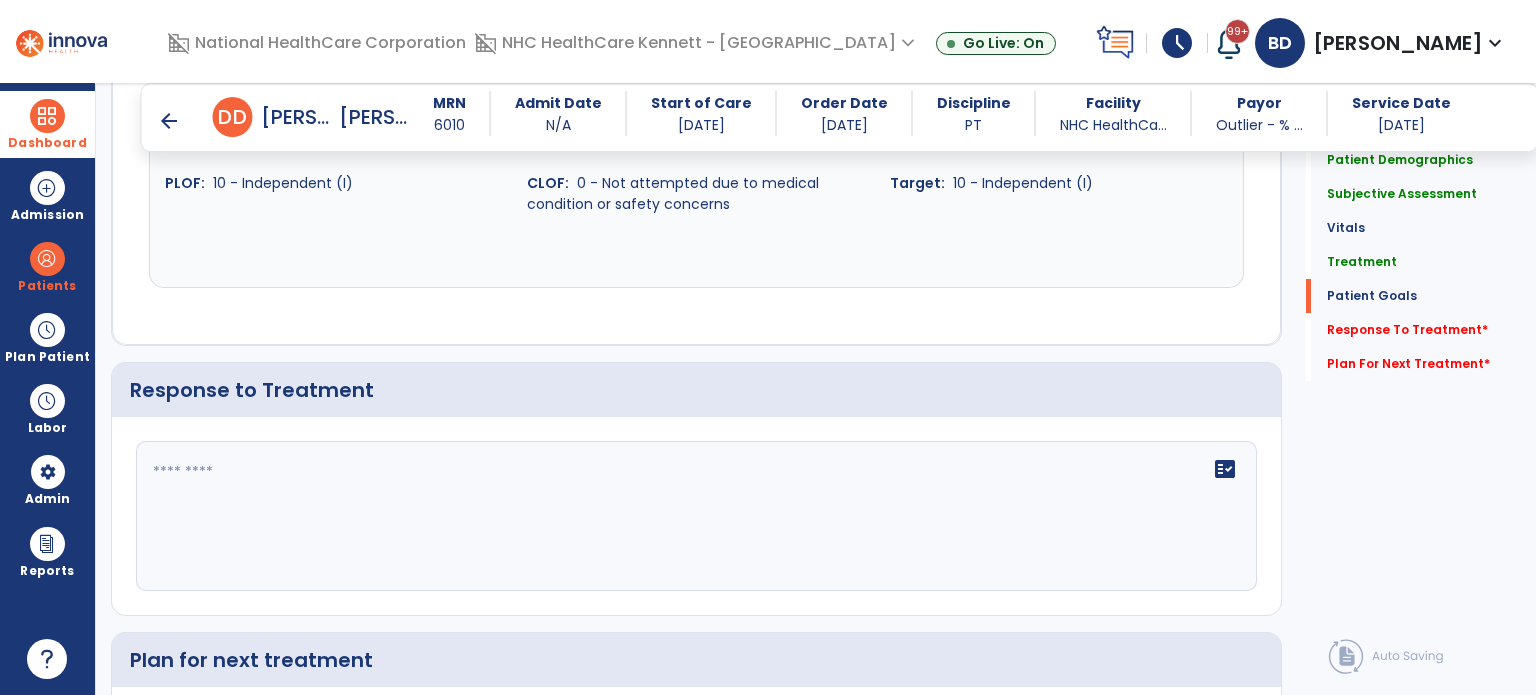 scroll, scrollTop: 2270, scrollLeft: 0, axis: vertical 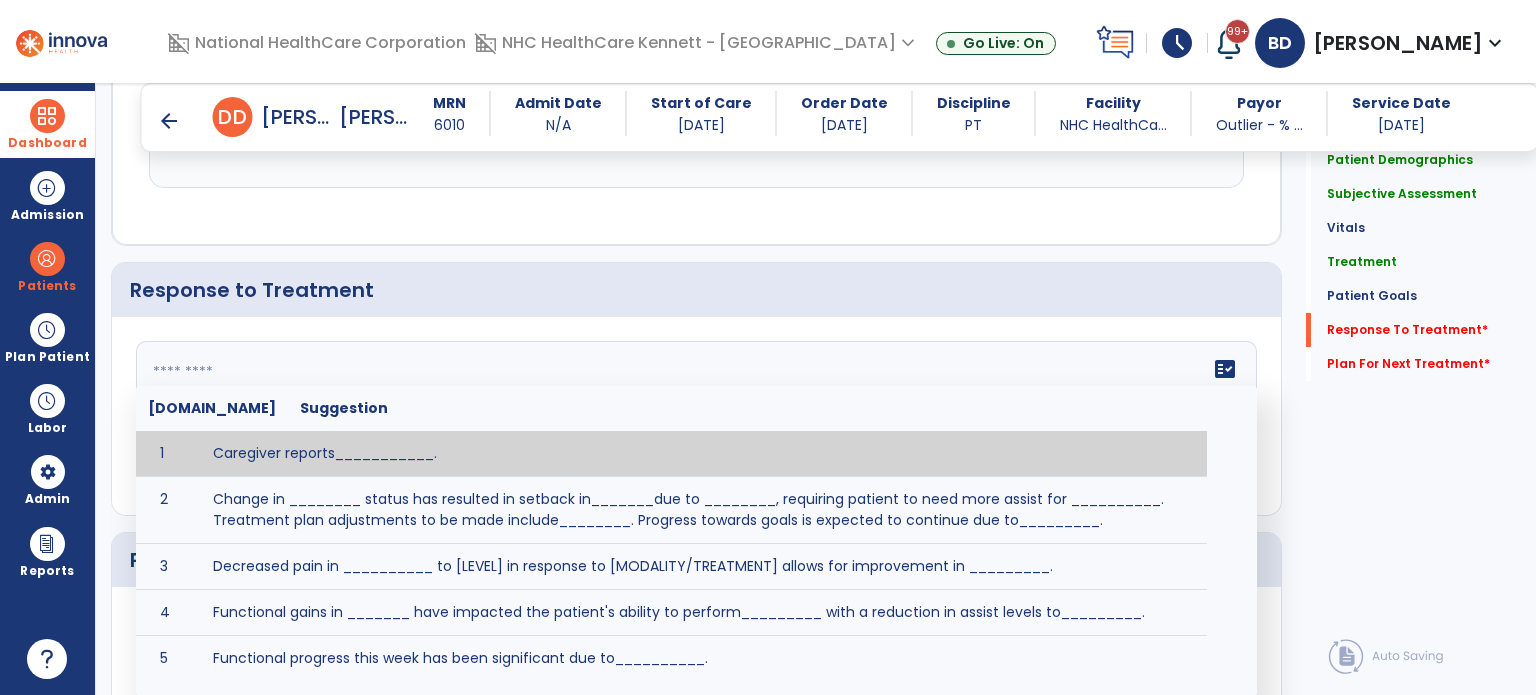 click on "fact_check  [DOMAIN_NAME] Suggestion 1 Caregiver reports___________. 2 Change in ________ status has resulted in setback in_______due to ________, requiring patient to need more assist for __________.   Treatment plan adjustments to be made include________.  Progress towards goals is expected to continue due to_________. 3 Decreased pain in __________ to [LEVEL] in response to [MODALITY/TREATMENT] allows for improvement in _________. 4 Functional gains in _______ have impacted the patient's ability to perform_________ with a reduction in assist levels to_________. 5 Functional progress this week has been significant due to__________. 6 Gains in ________ have improved the patient's ability to perform ______with decreased levels of assist to___________. 7 Improvement in ________allows patient to tolerate higher levels of challenges in_________. 8 Pain in [AREA] has decreased to [LEVEL] in response to [TREATMENT/MODALITY], allowing fore ease in completing__________. 9 10 11 12 13 14 15 16 17 18 19 20 21" 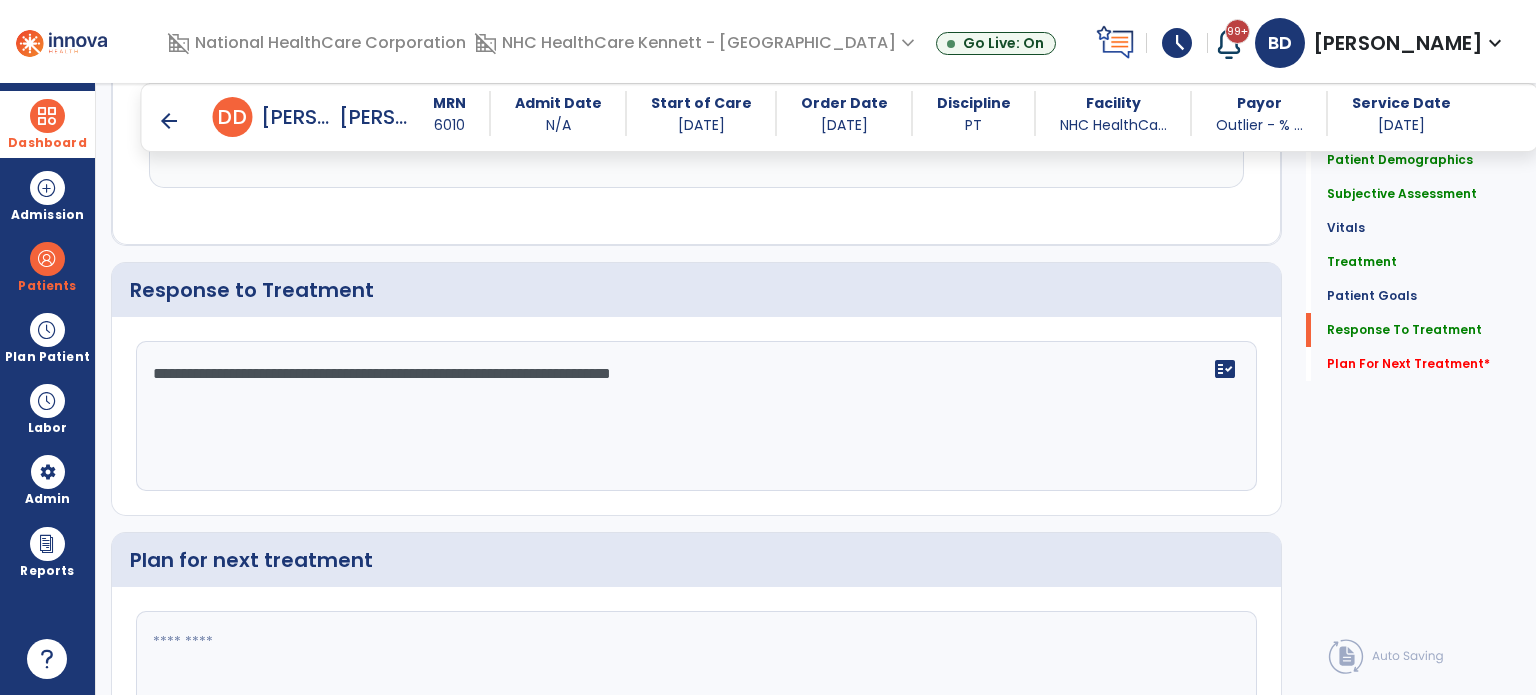 click on "**********" 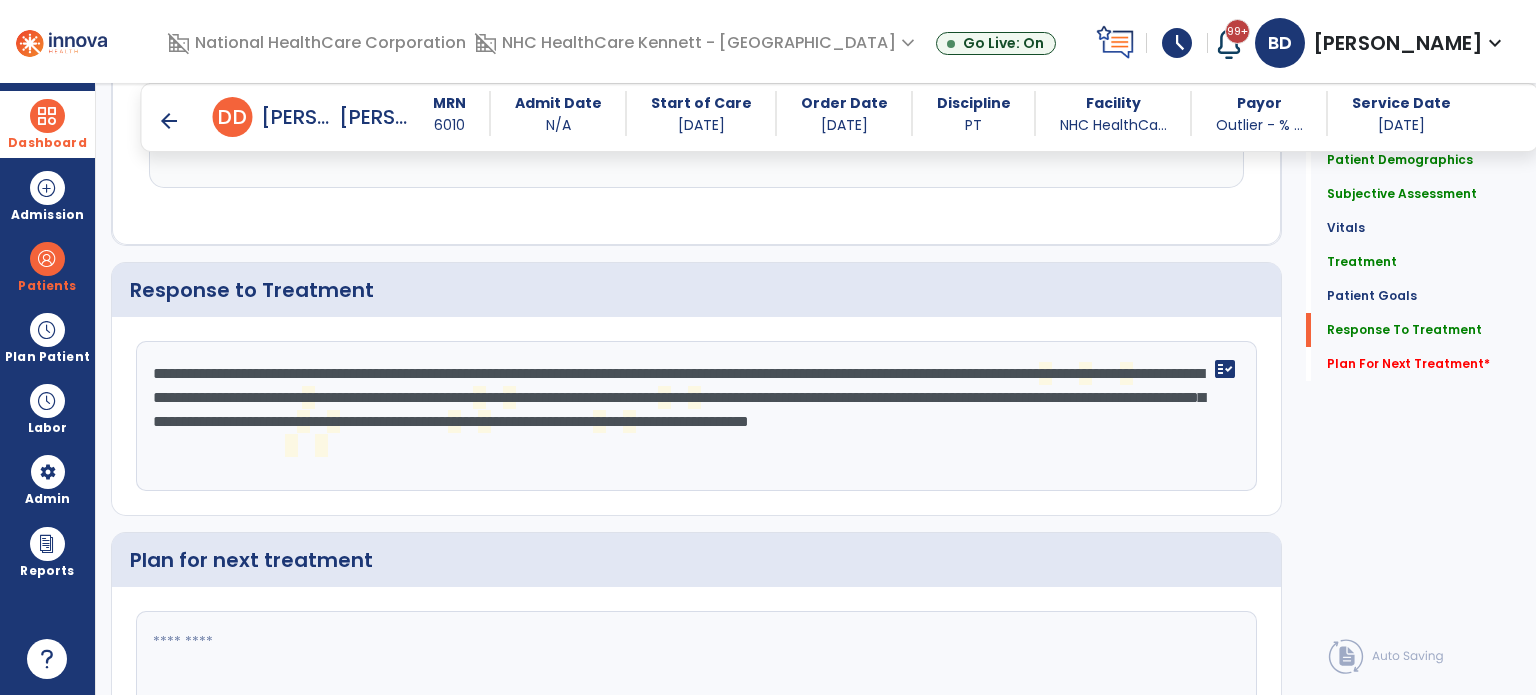 click on "**********" 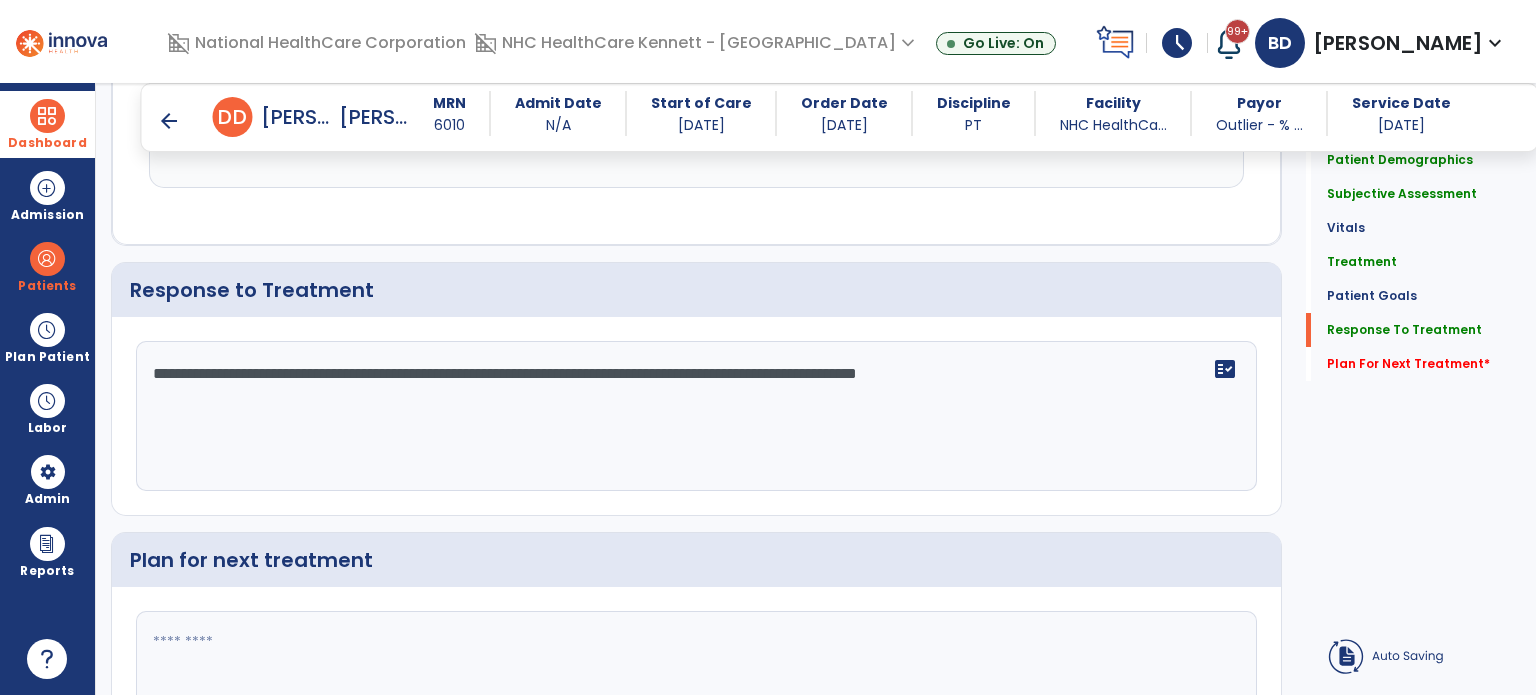 click on "**********" 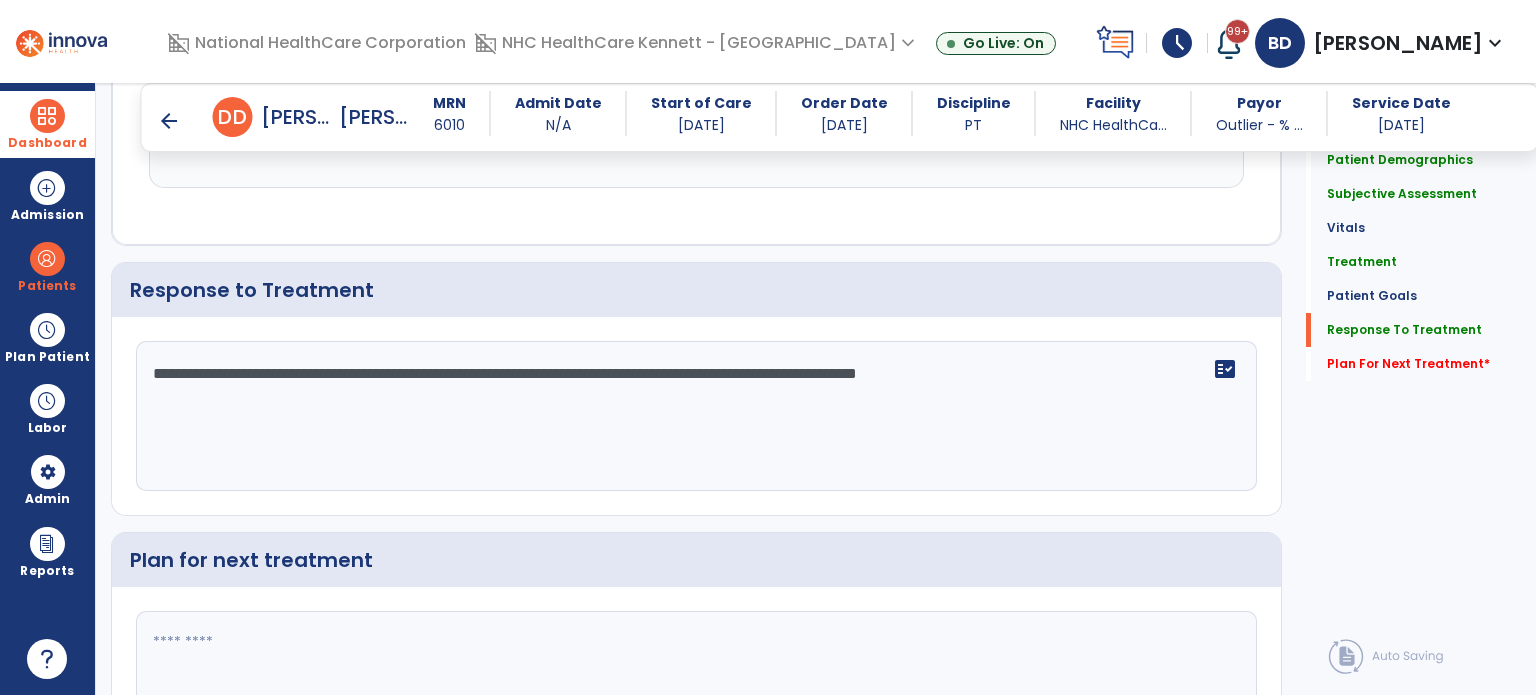 click on "**********" 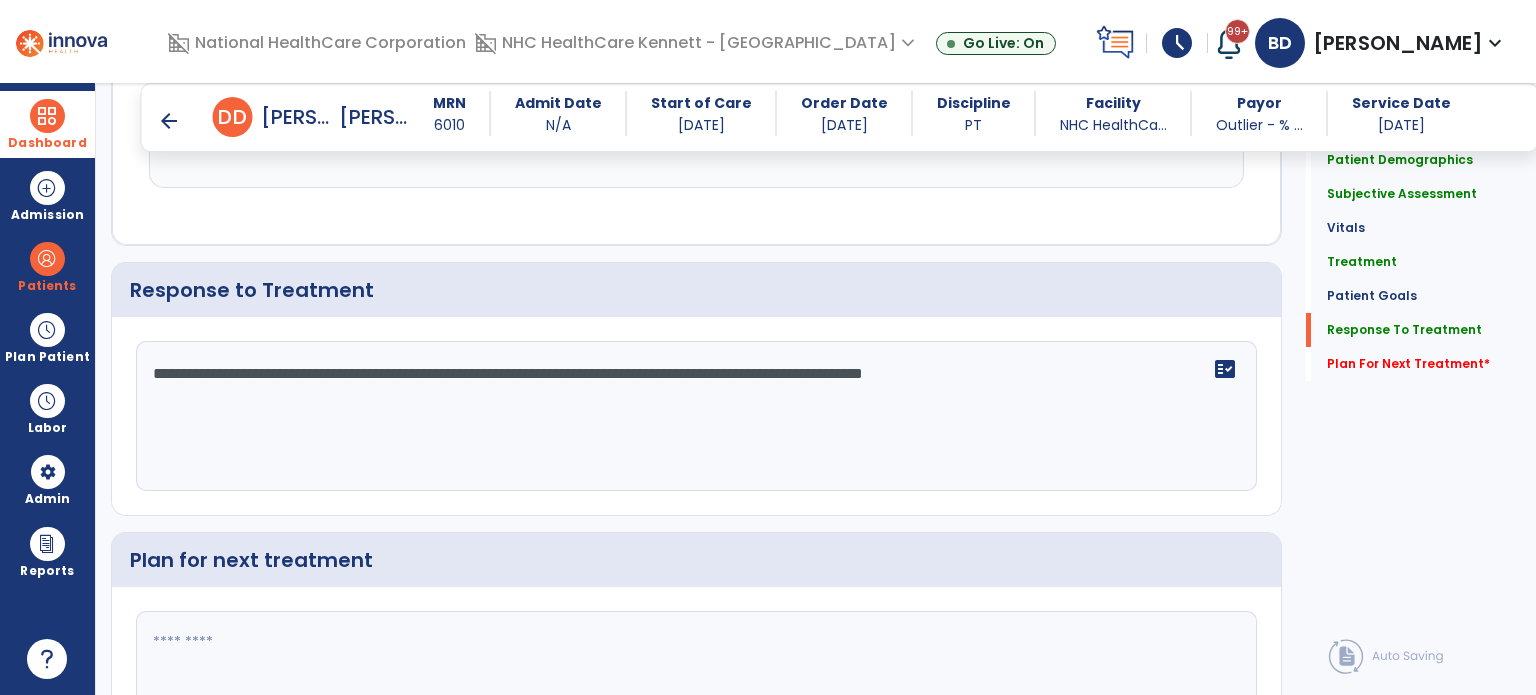 click on "**********" 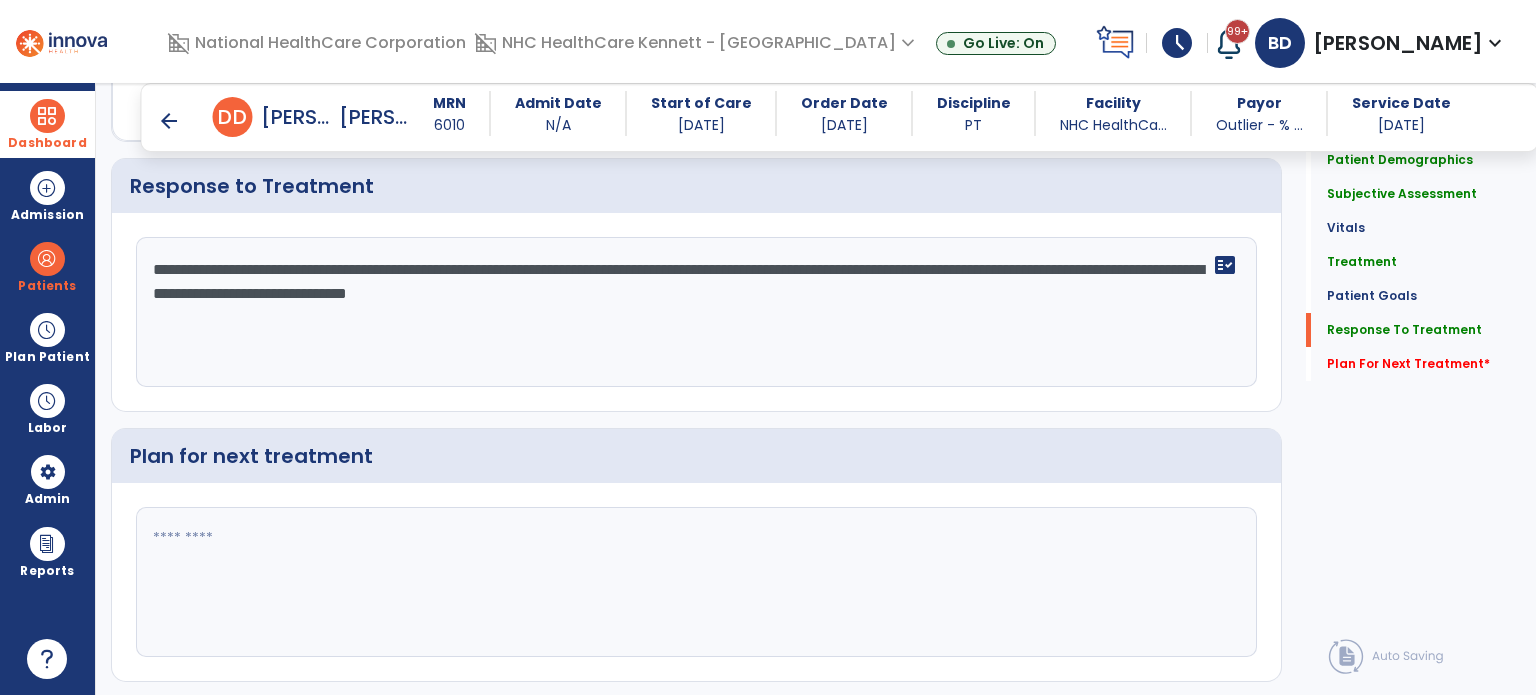 scroll, scrollTop: 2376, scrollLeft: 0, axis: vertical 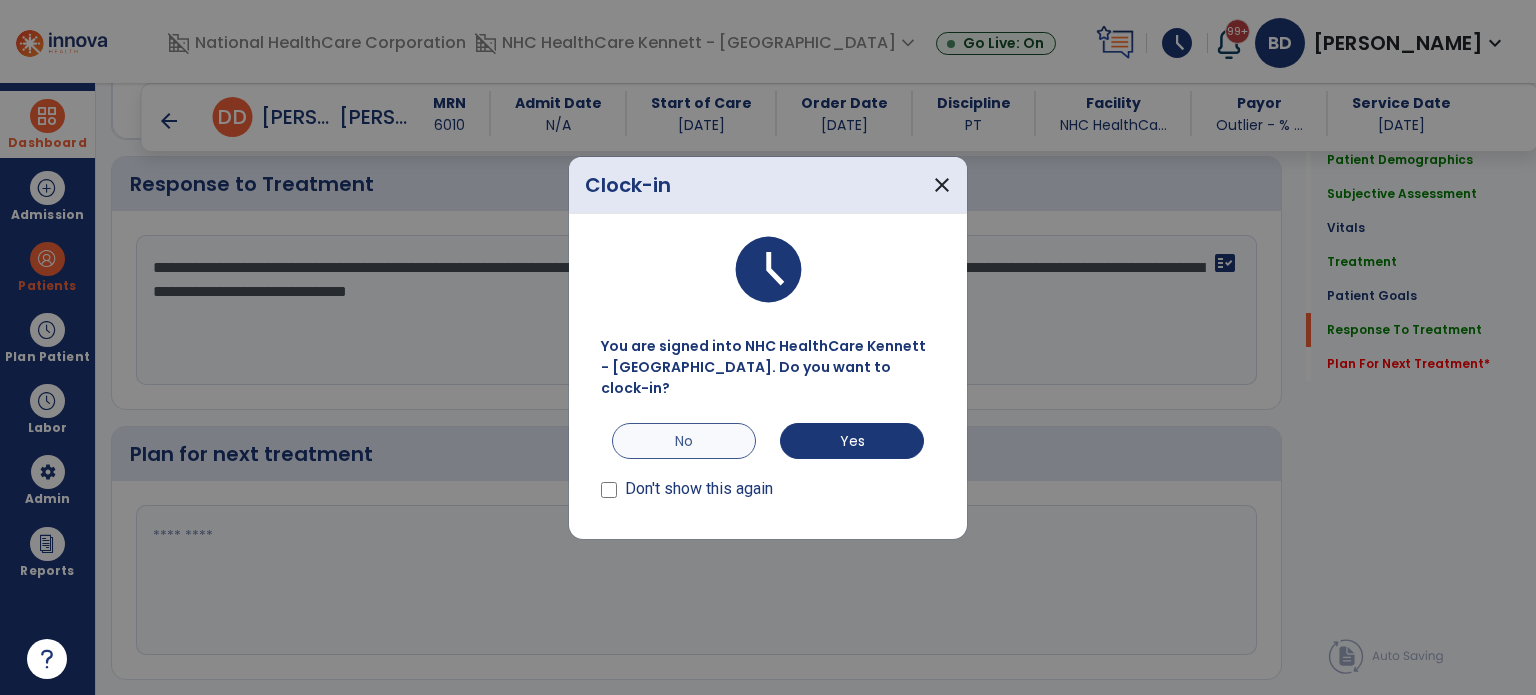 type on "**********" 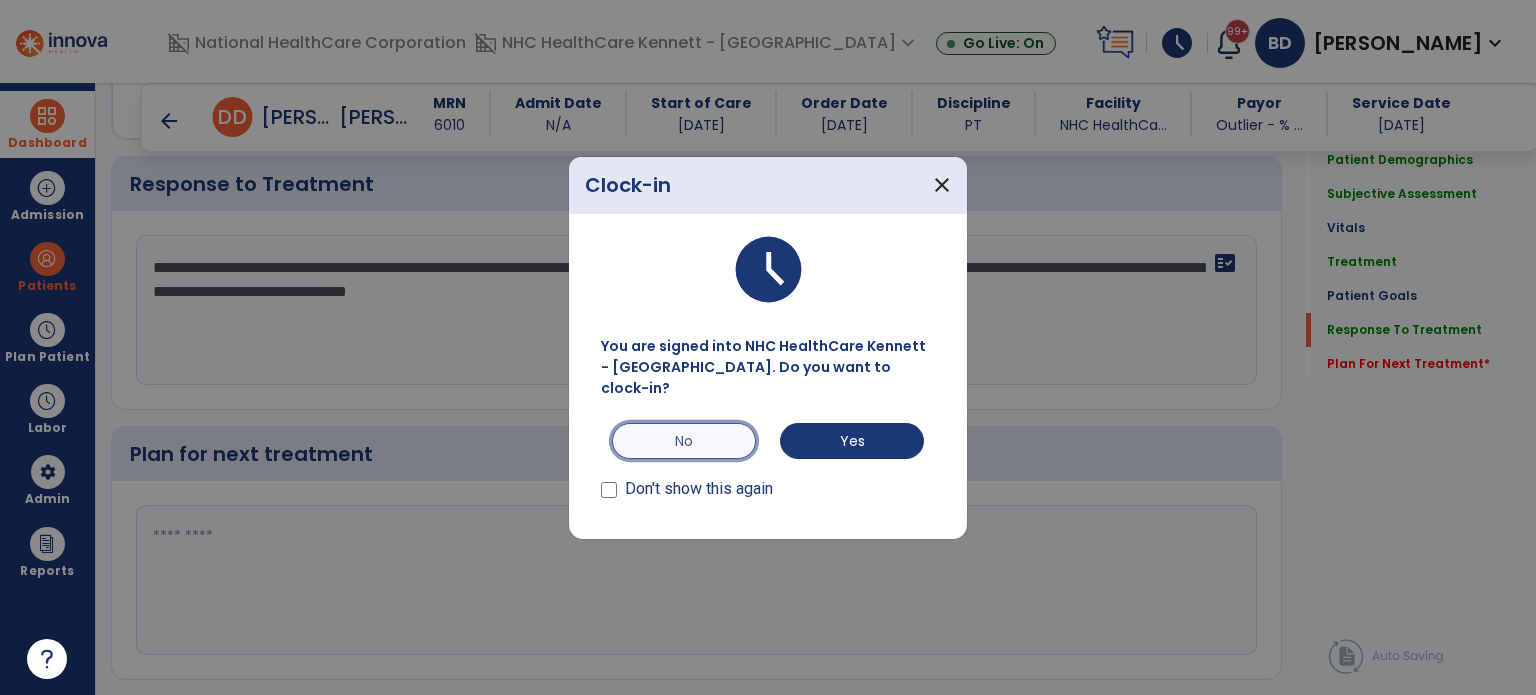 click on "No" at bounding box center [684, 441] 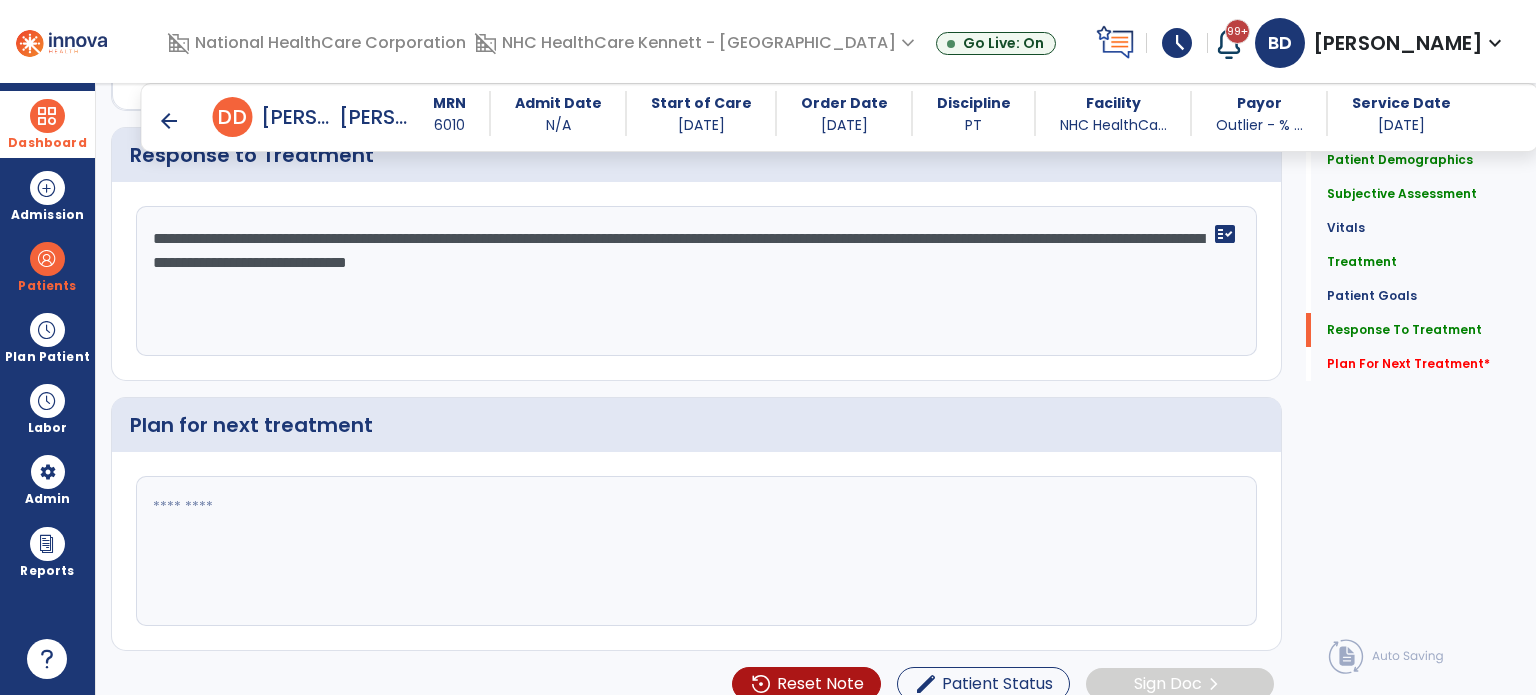 scroll, scrollTop: 2408, scrollLeft: 0, axis: vertical 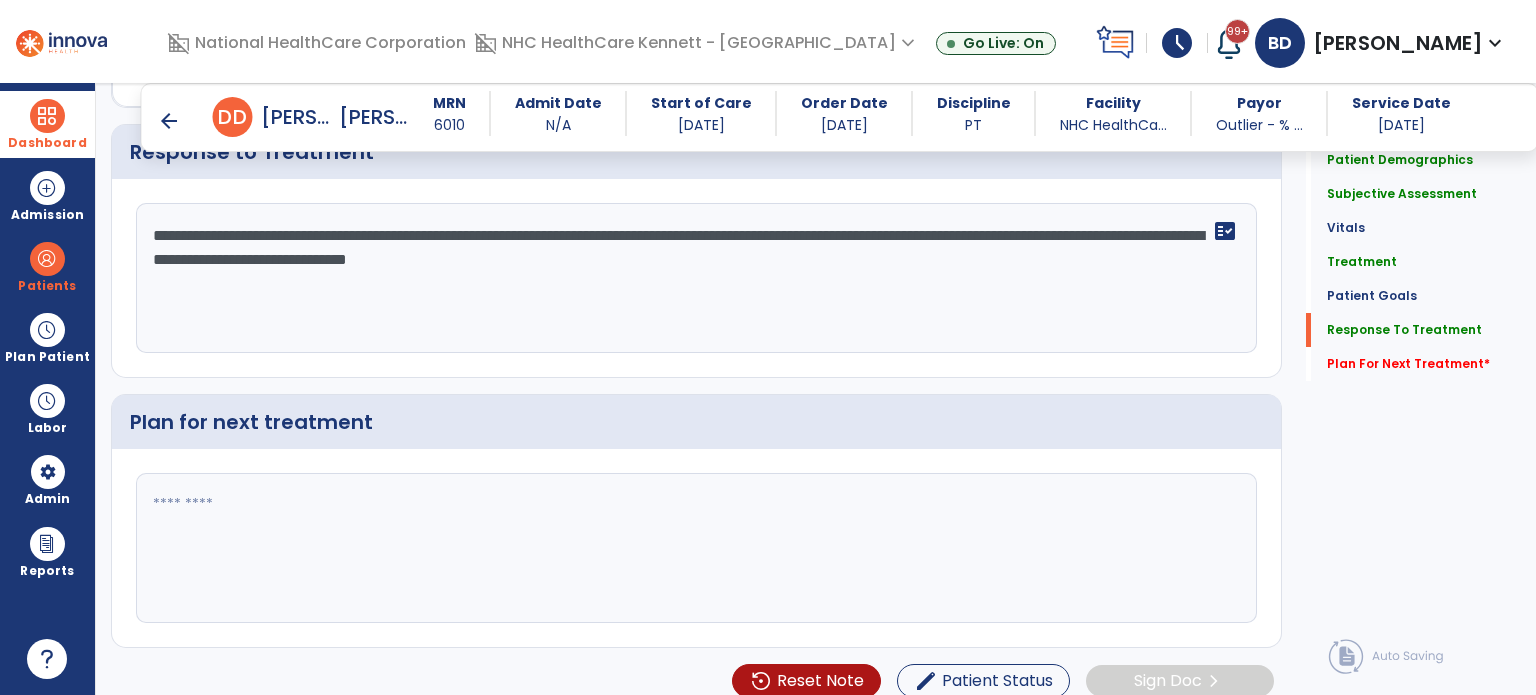 click 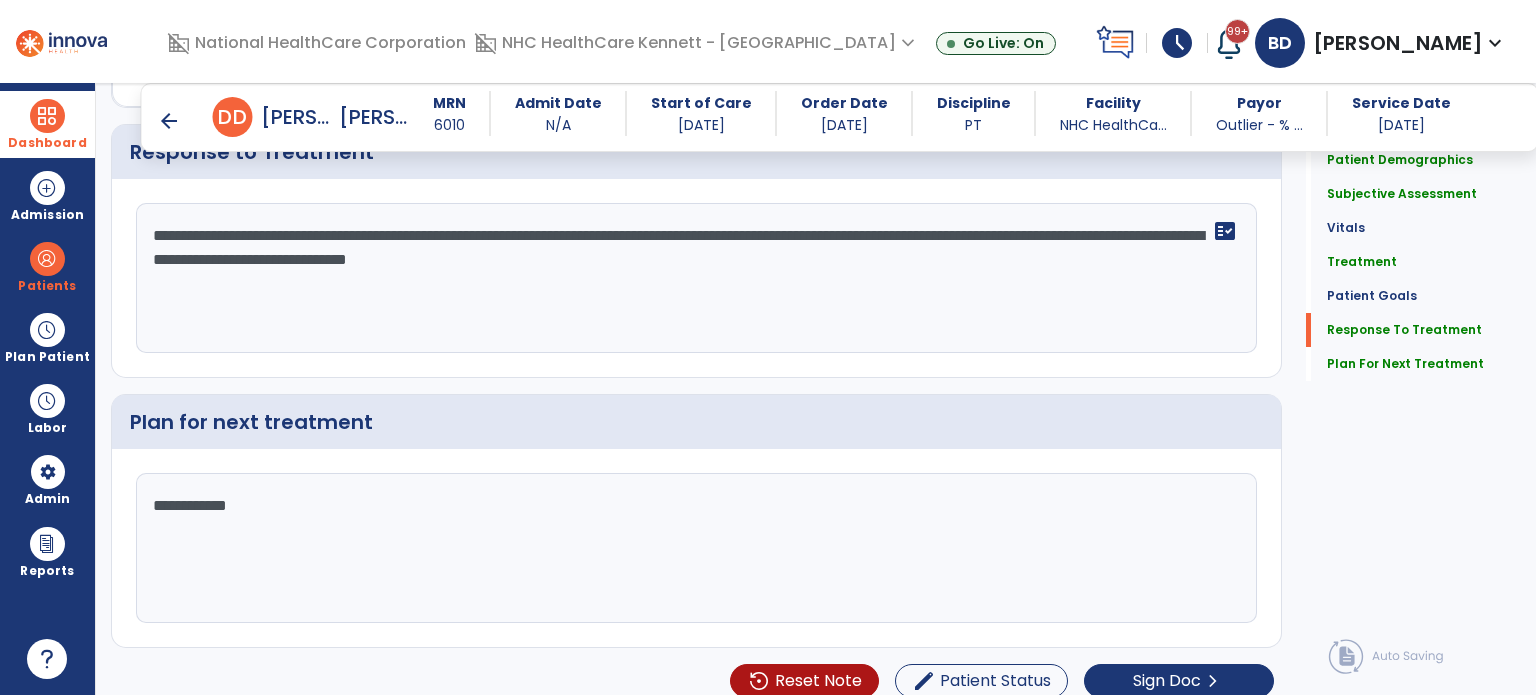 type on "**********" 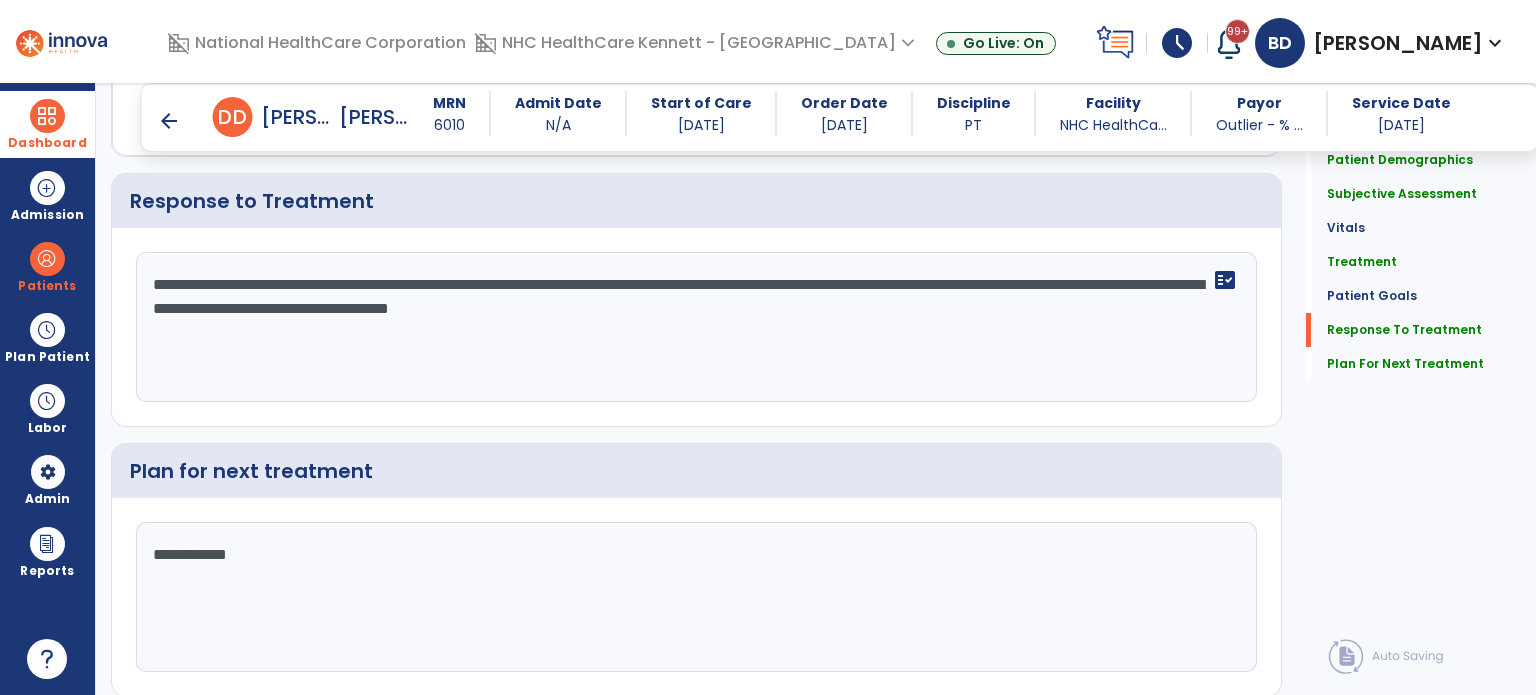 scroll, scrollTop: 2360, scrollLeft: 0, axis: vertical 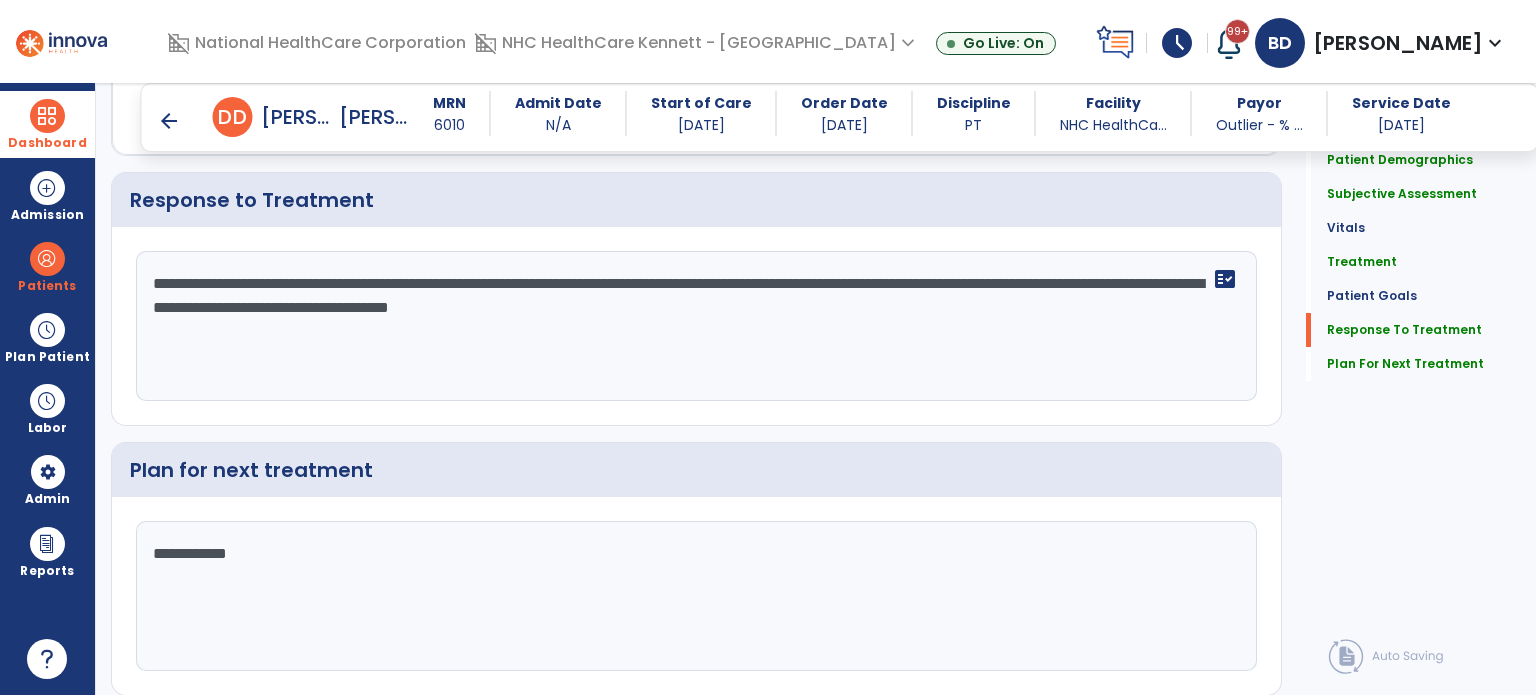 click on "**********" 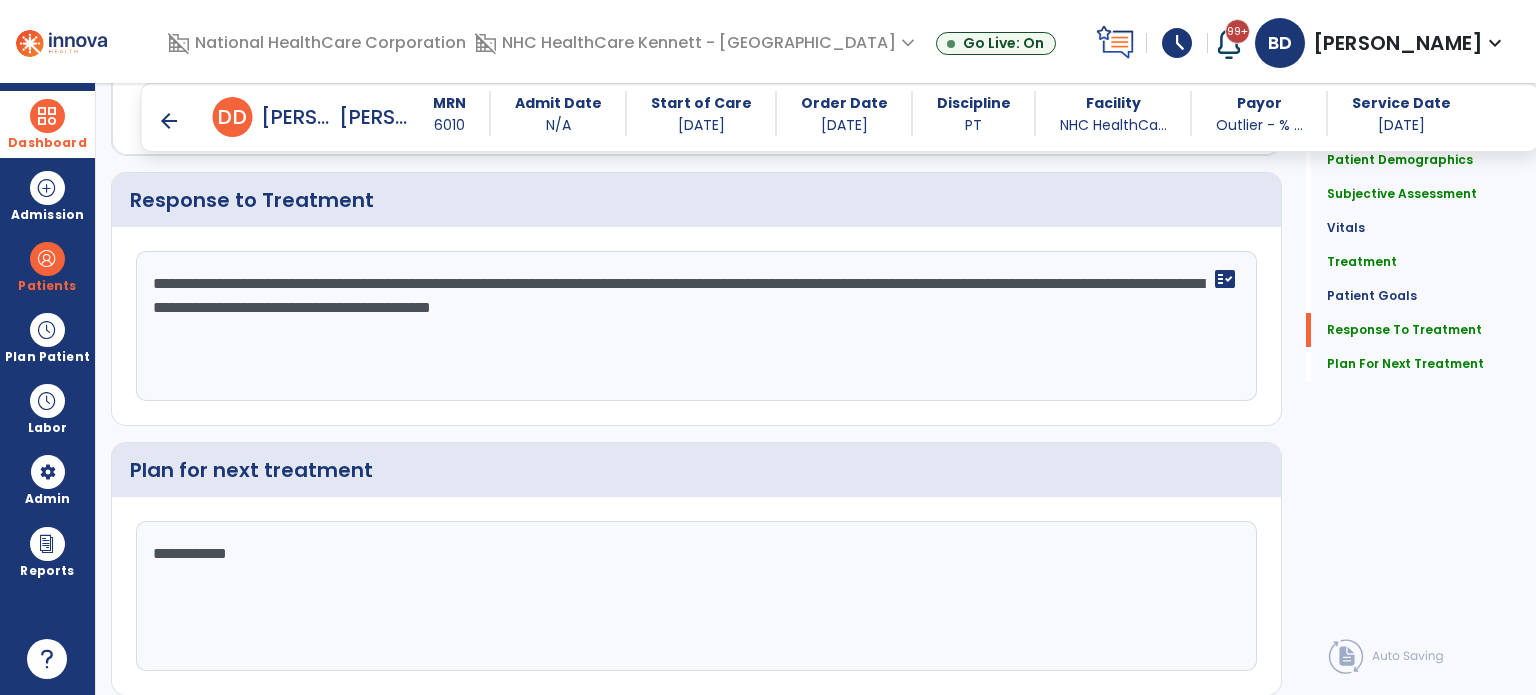 click on "**********" 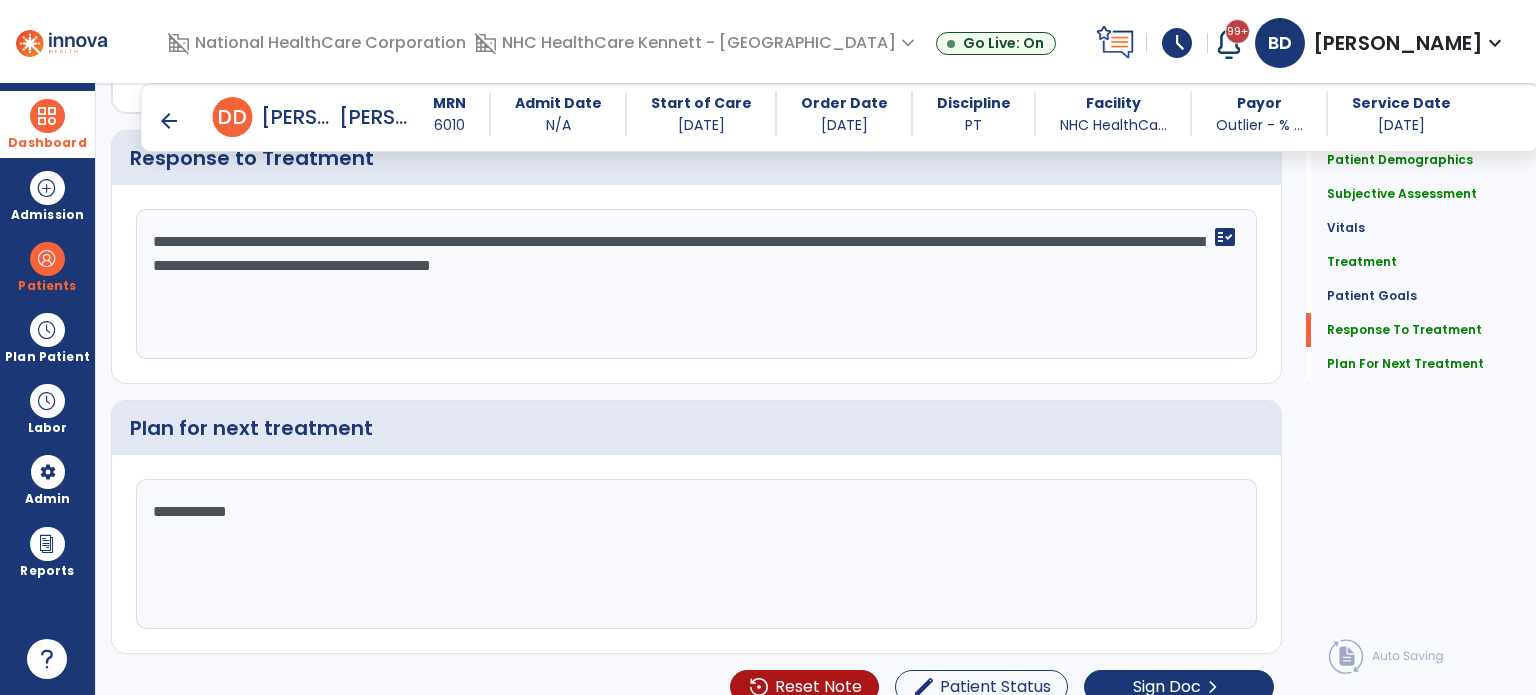 scroll, scrollTop: 2409, scrollLeft: 0, axis: vertical 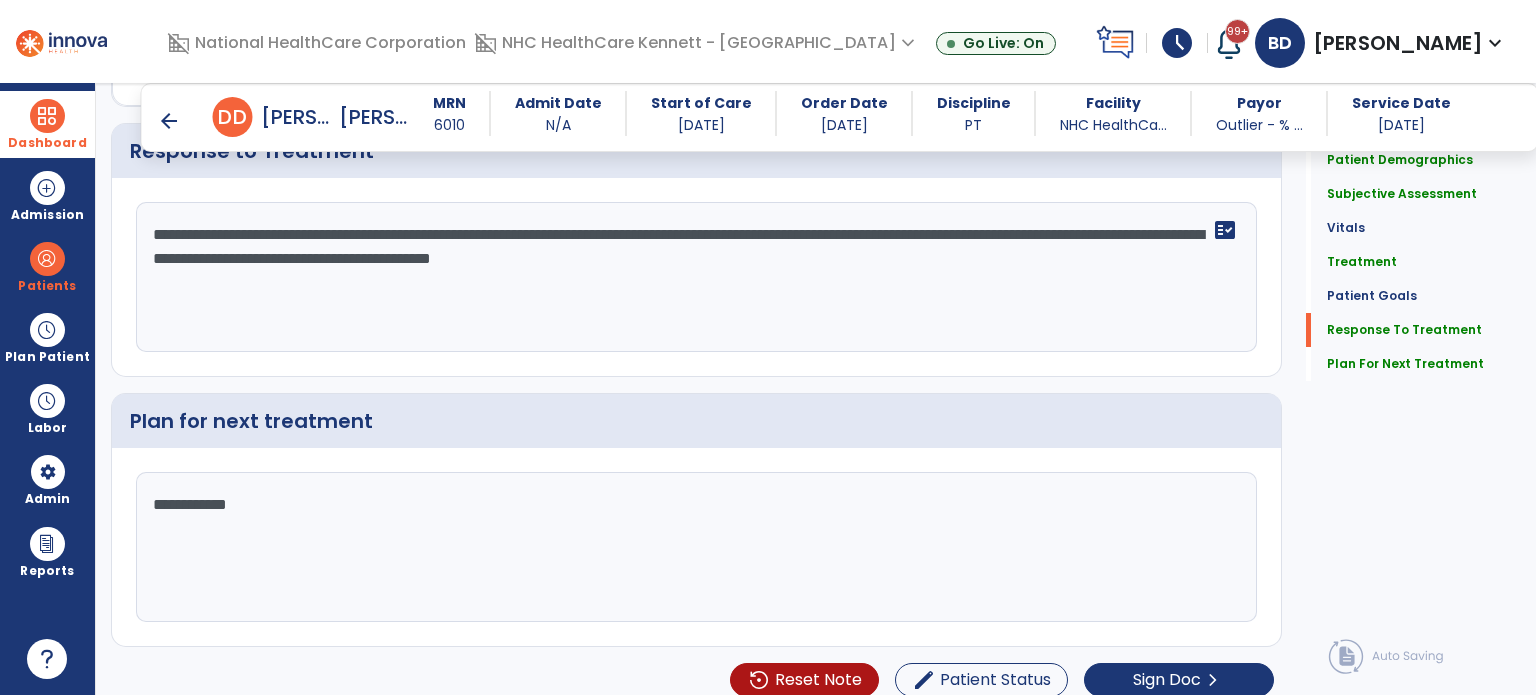 type on "**********" 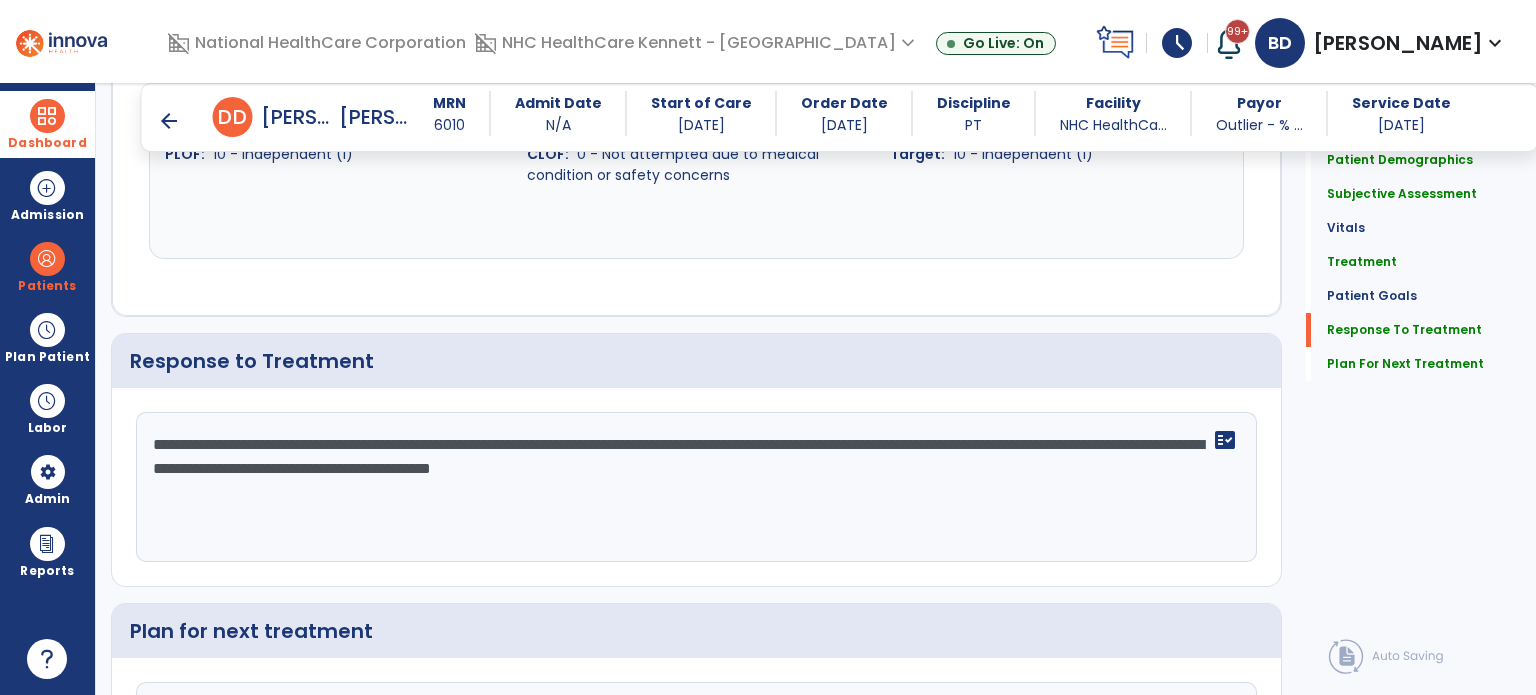 scroll, scrollTop: 2191, scrollLeft: 0, axis: vertical 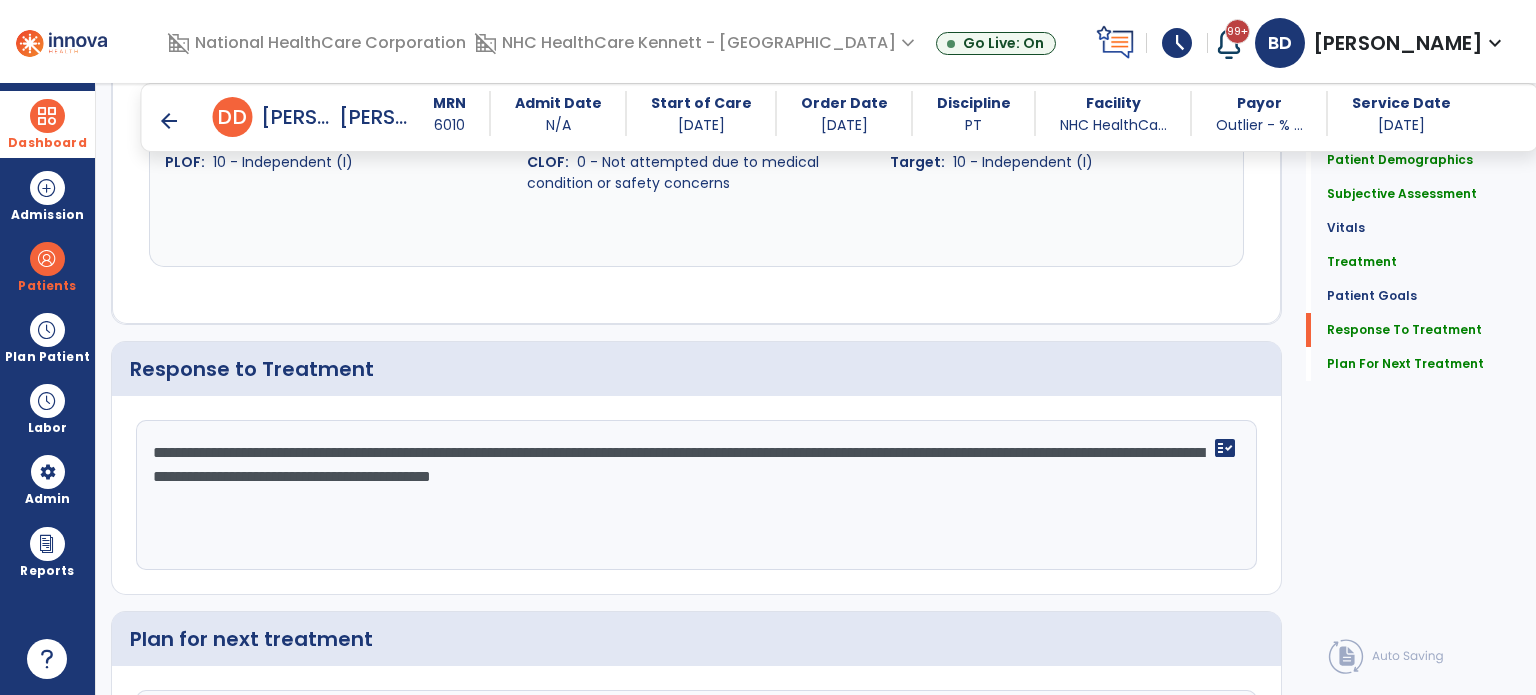 type on "**********" 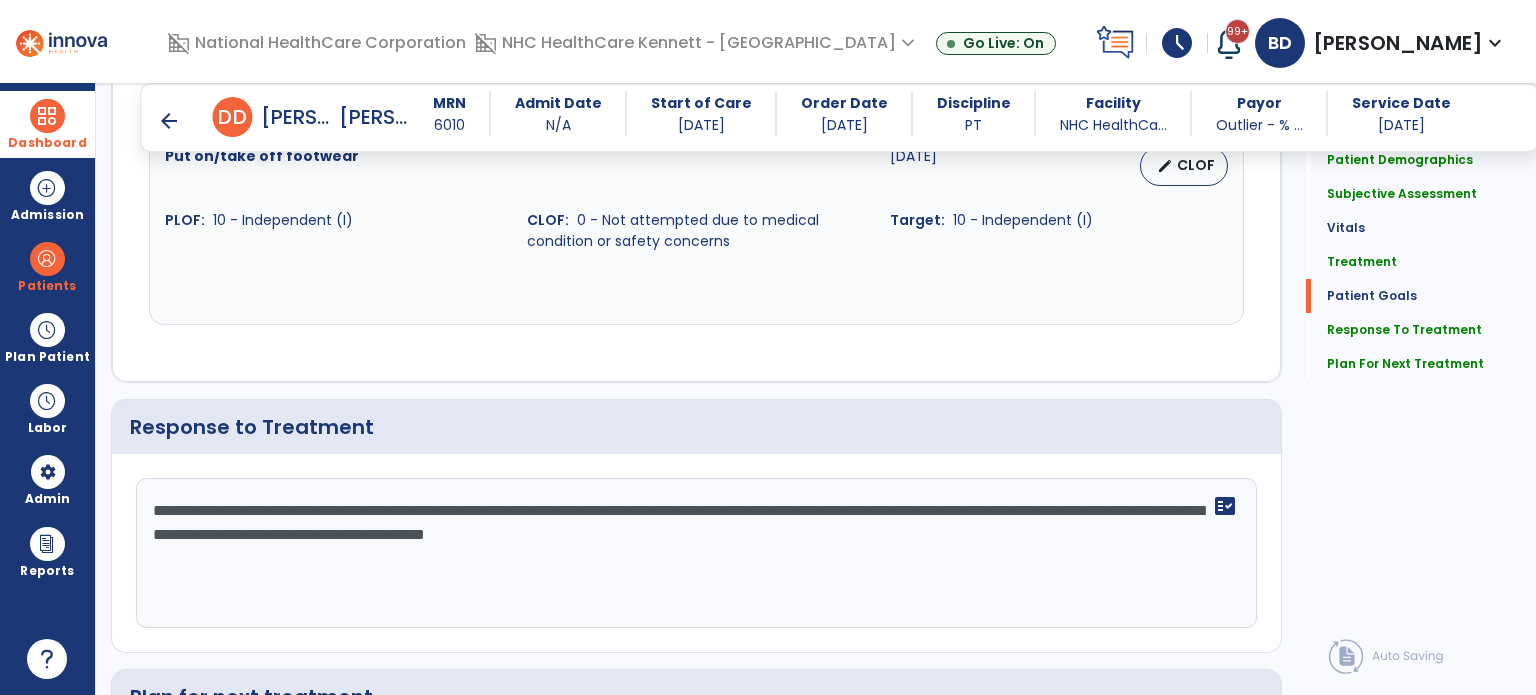 scroll, scrollTop: 2132, scrollLeft: 0, axis: vertical 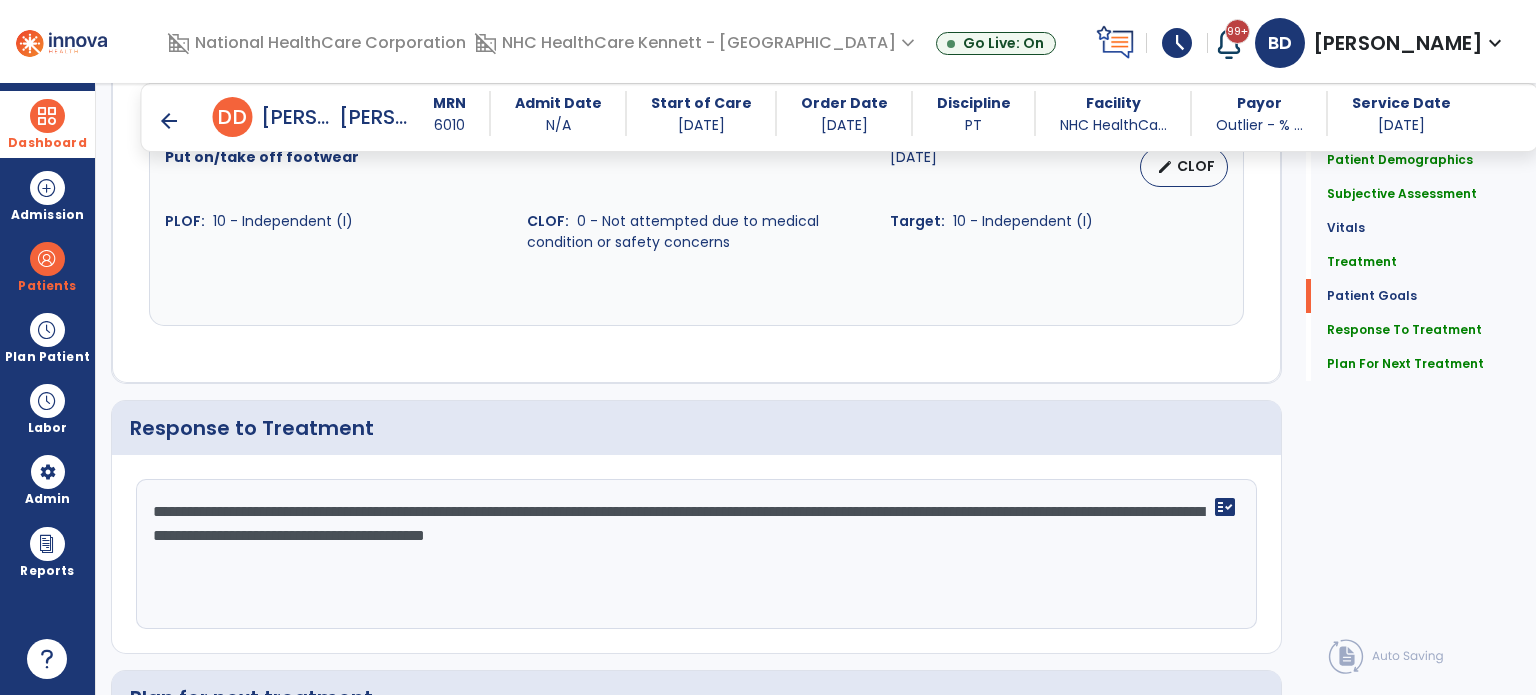 click on "**********" 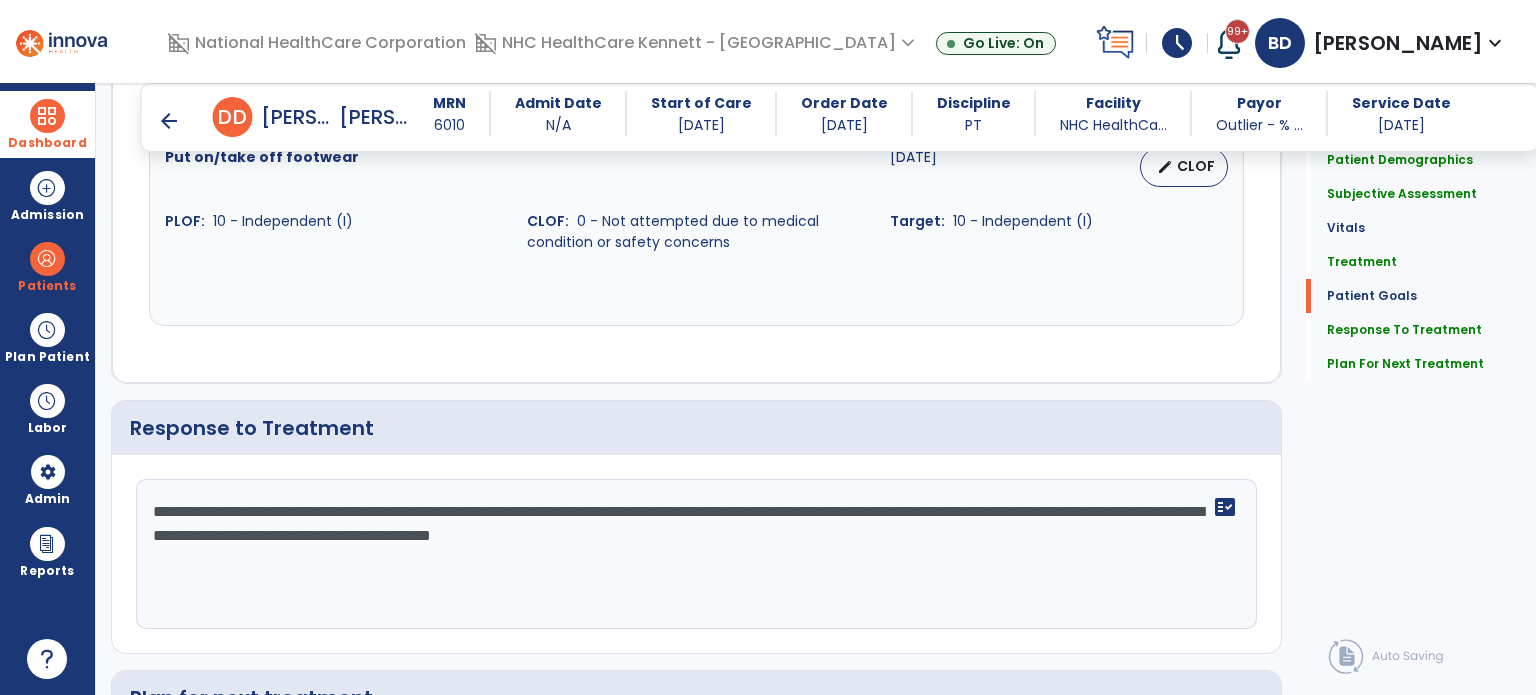 drag, startPoint x: 435, startPoint y: 535, endPoint x: 302, endPoint y: 540, distance: 133.09395 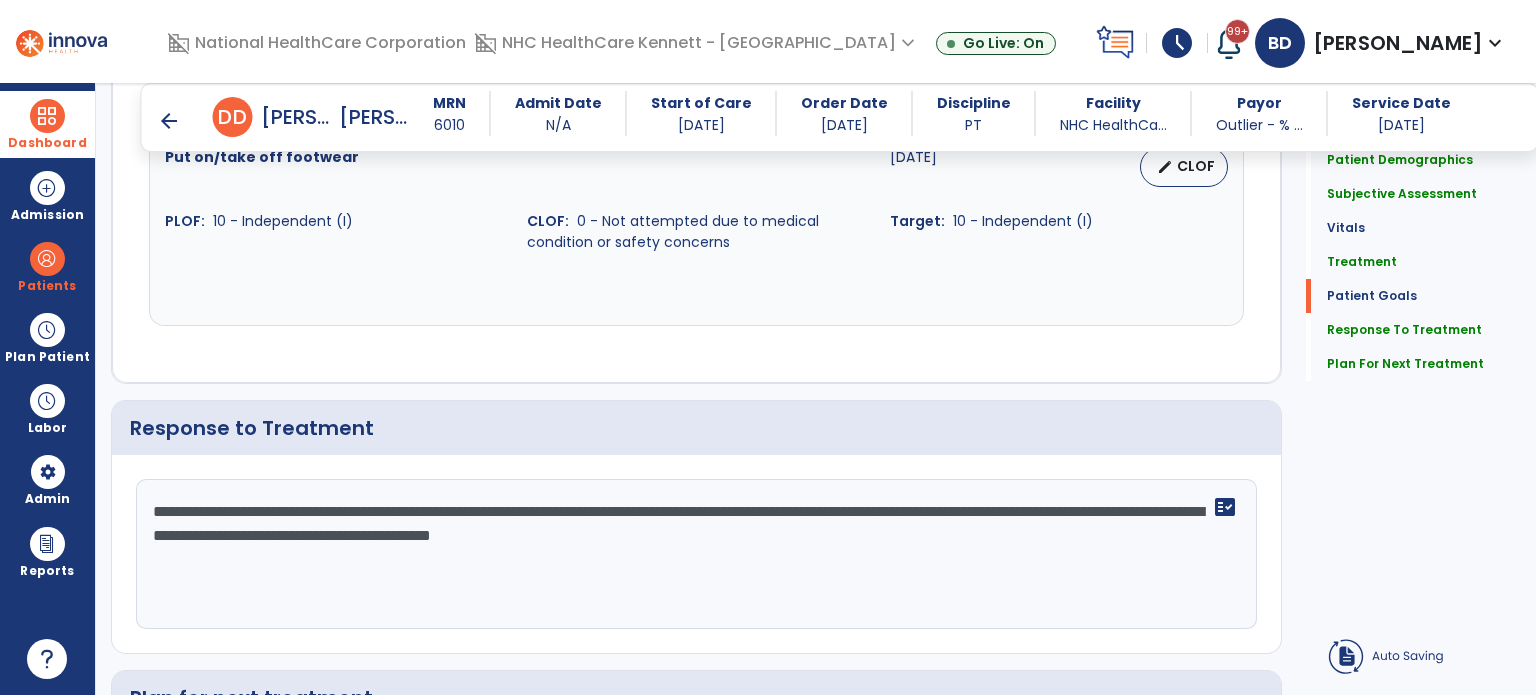 click on "**********" 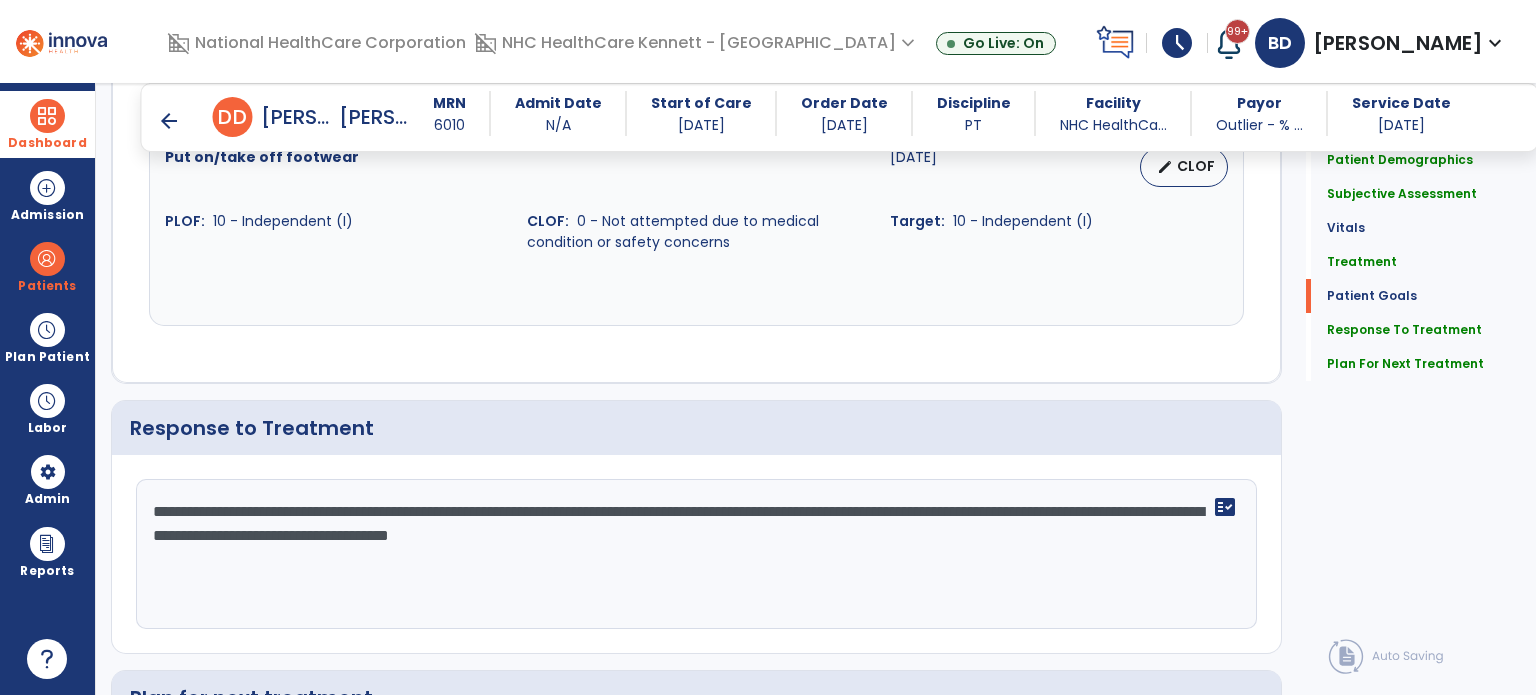 click on "**********" 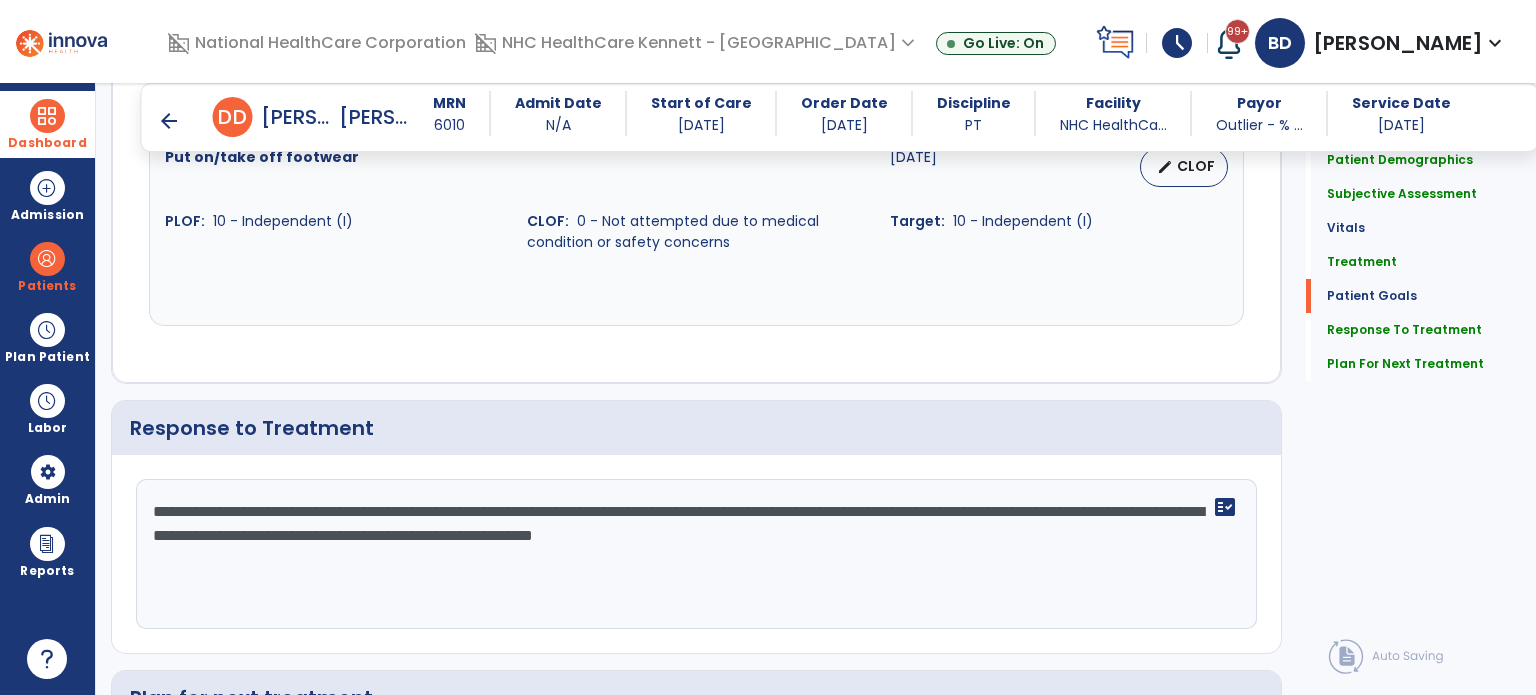 click on "**********" 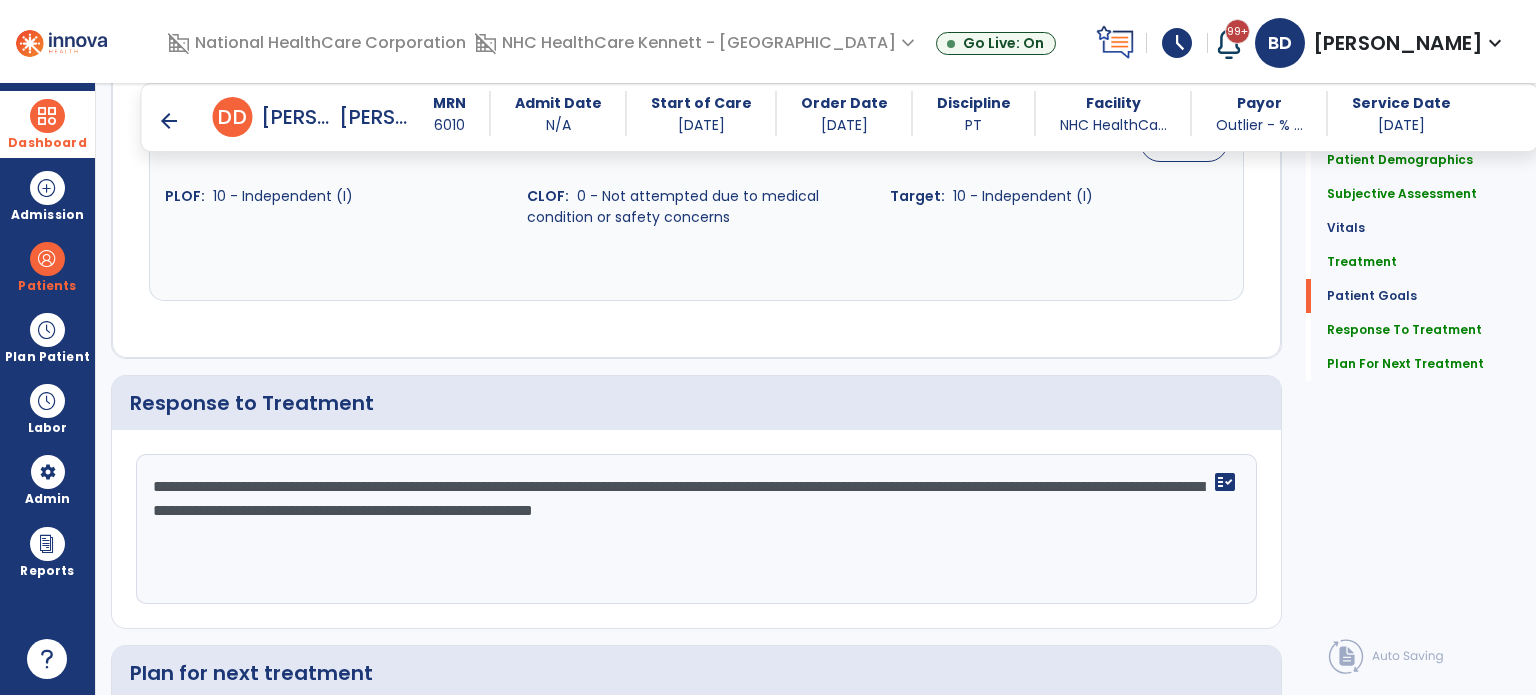 scroll, scrollTop: 2420, scrollLeft: 0, axis: vertical 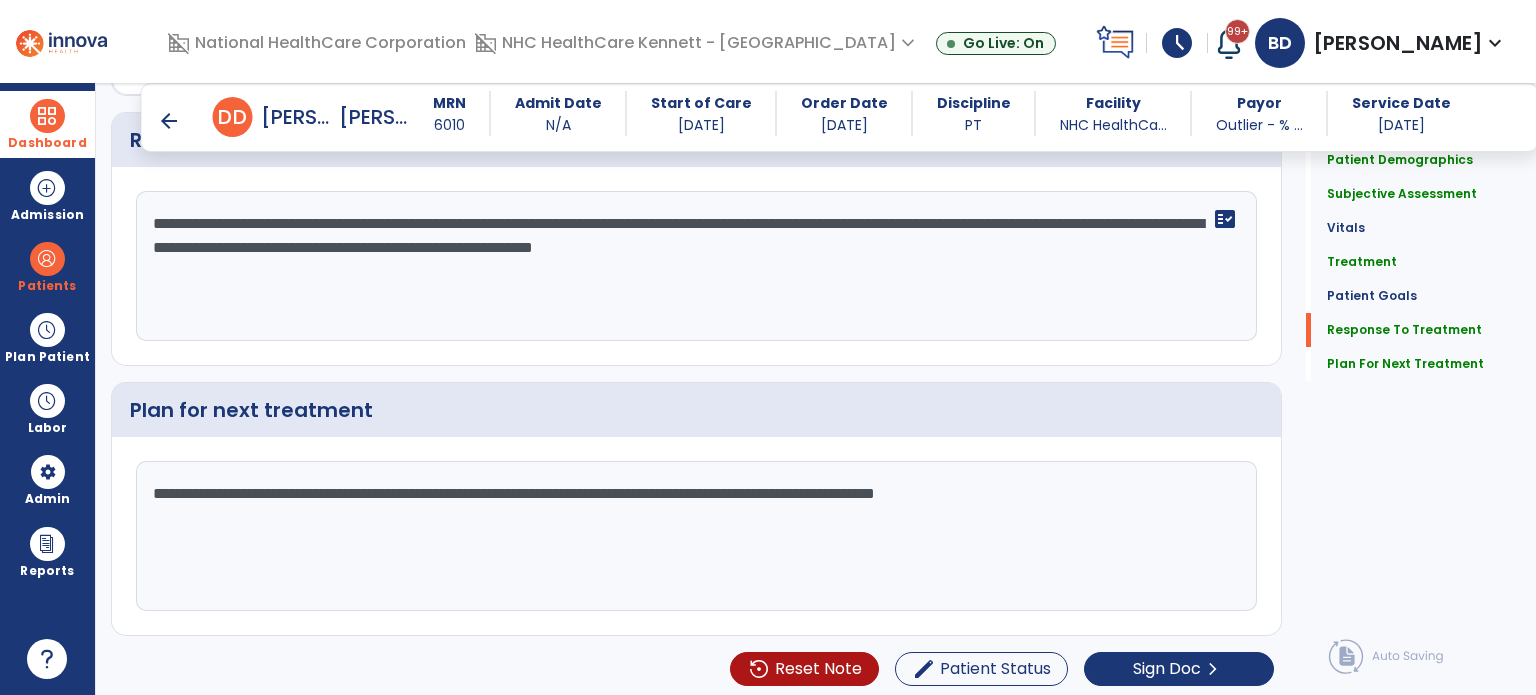 type on "**********" 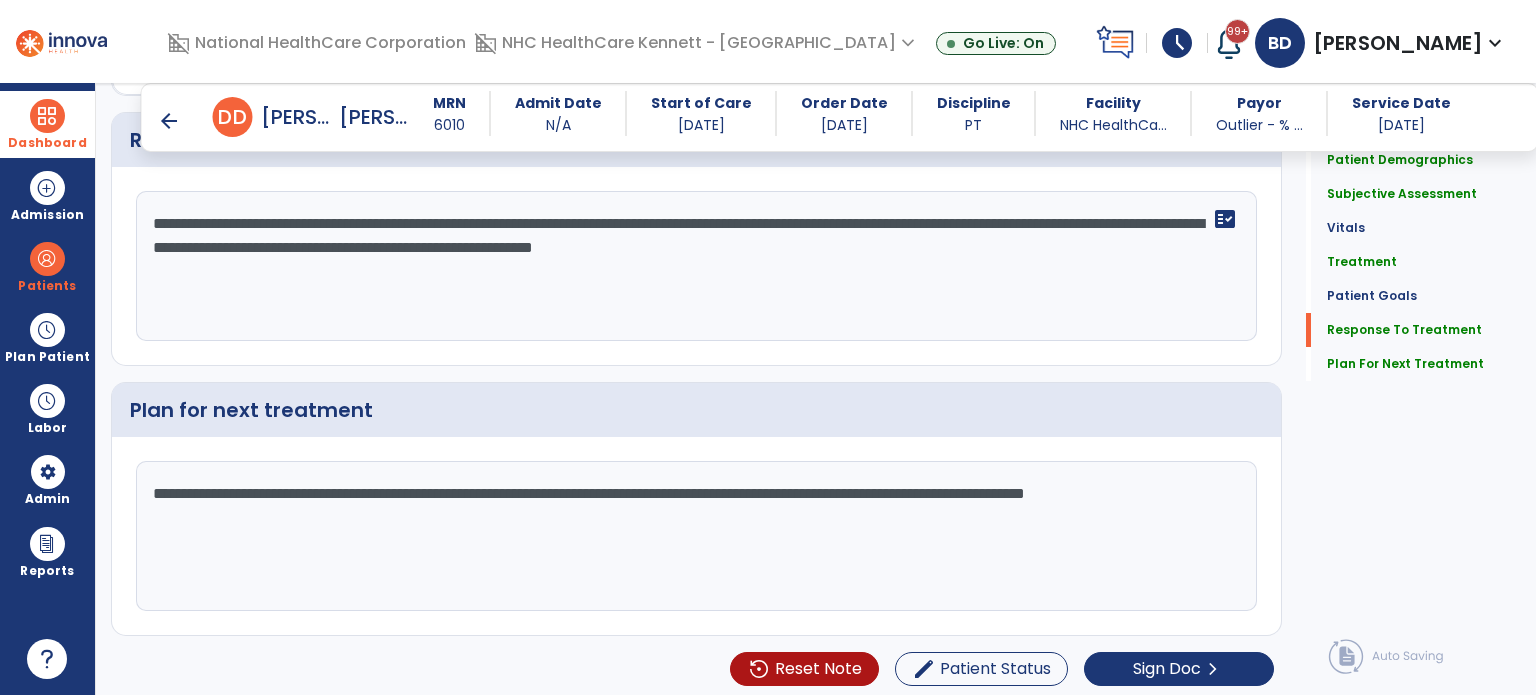 click on "**********" 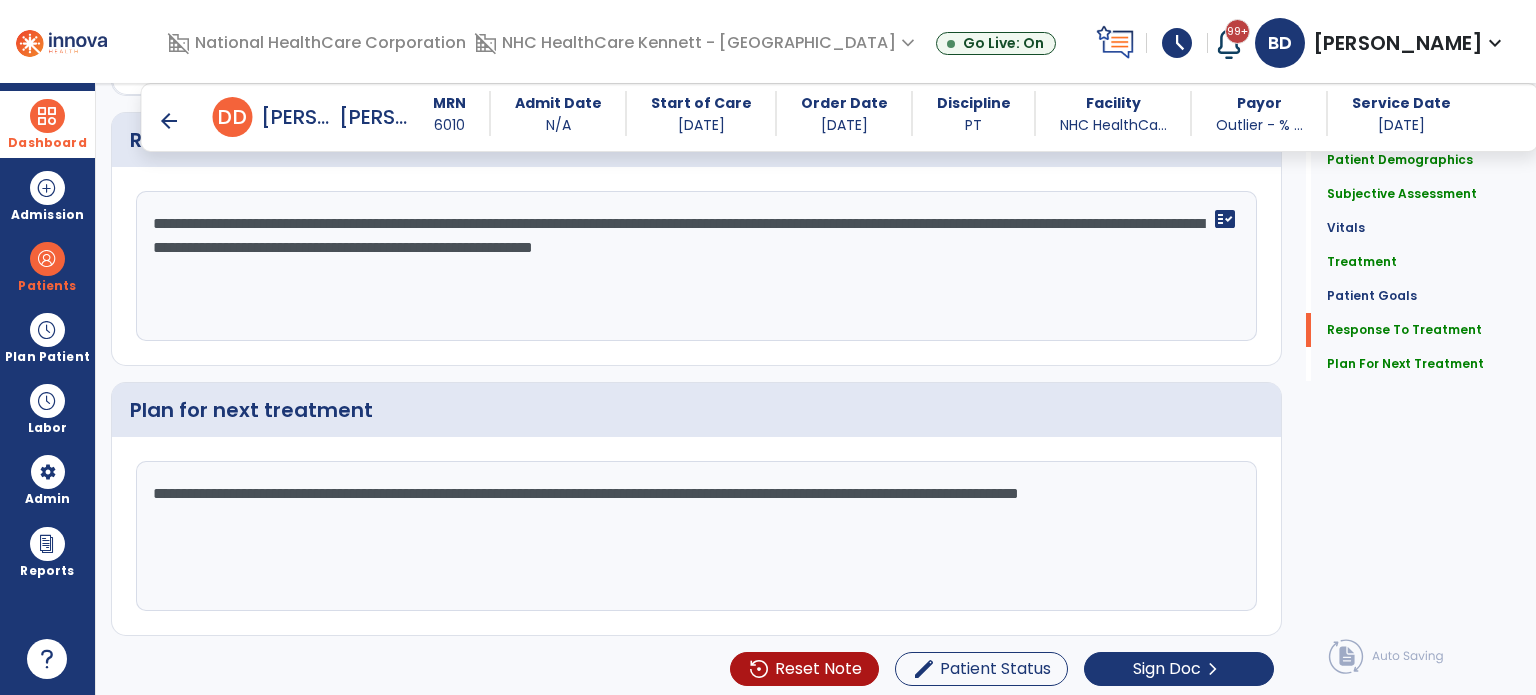 click on "**********" 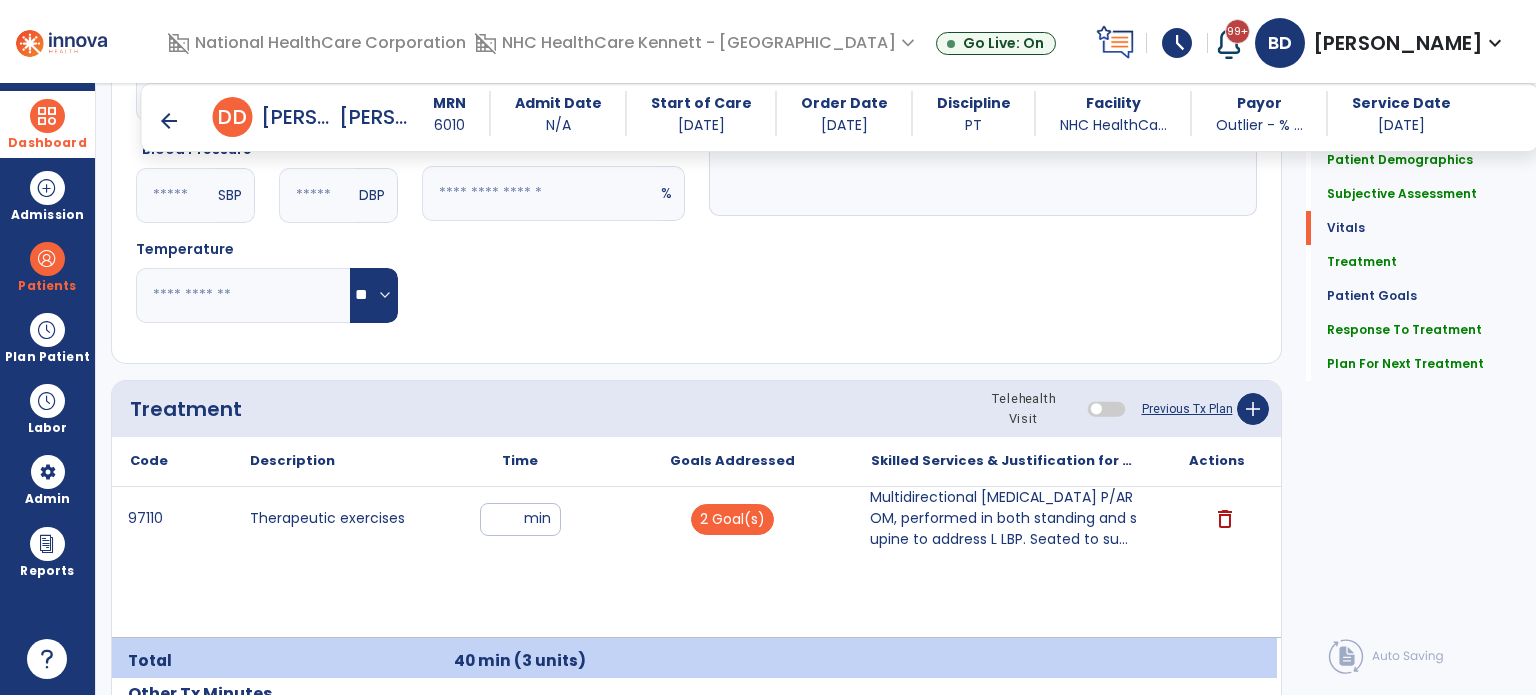 scroll, scrollTop: 980, scrollLeft: 0, axis: vertical 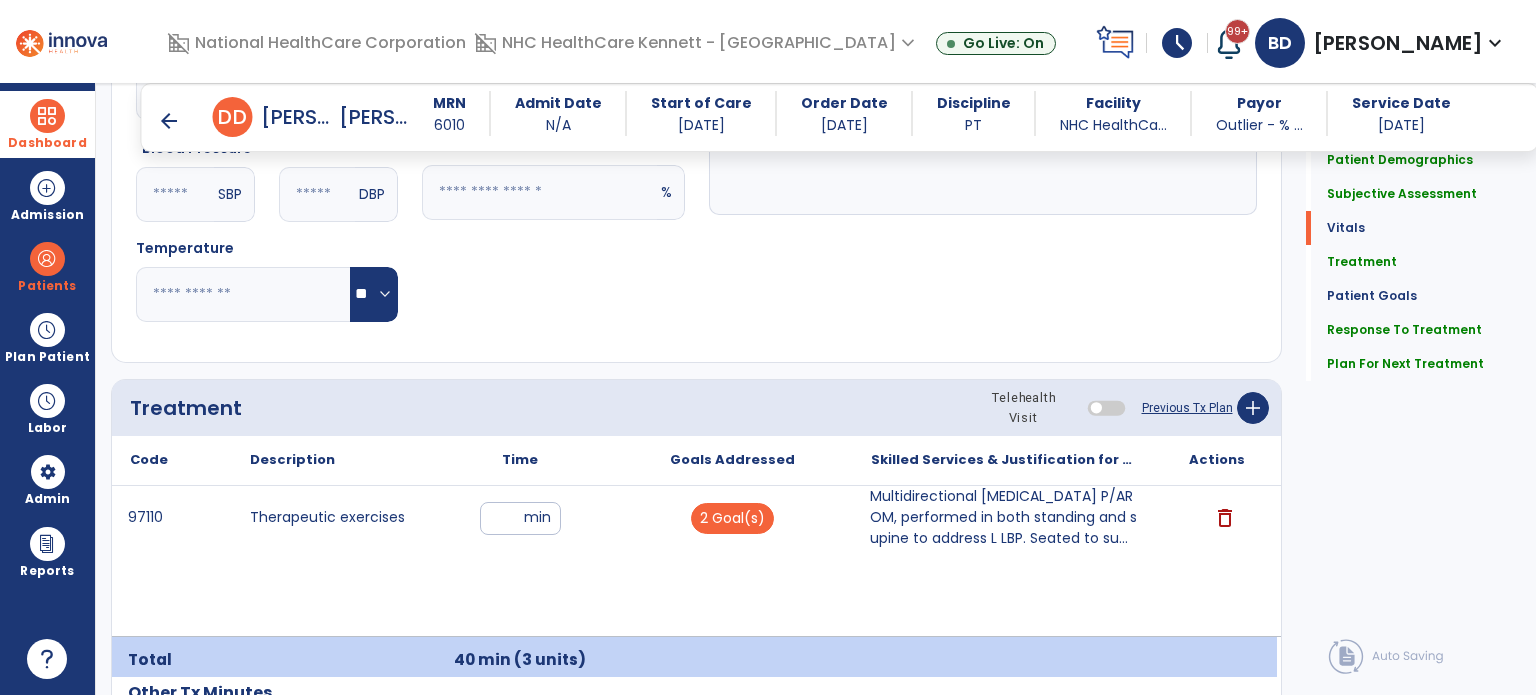 type on "**********" 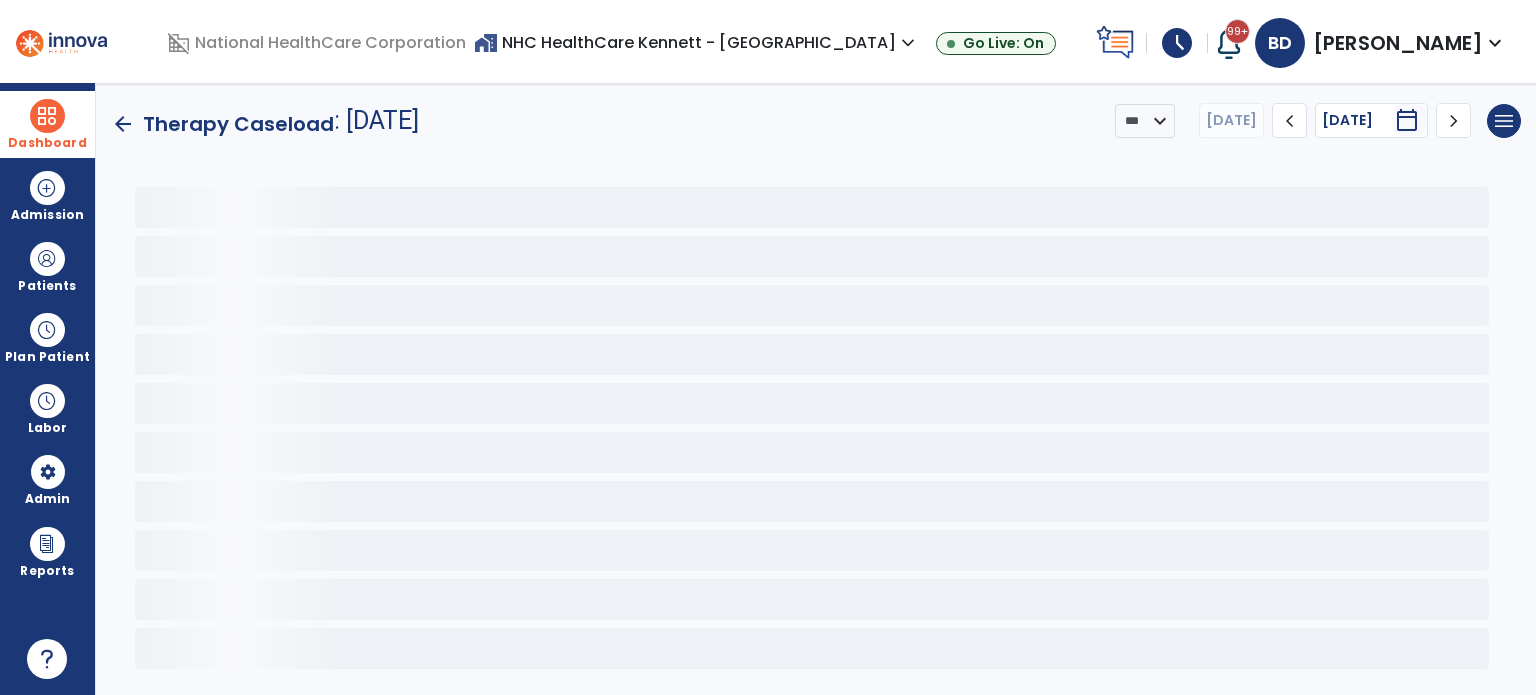 scroll, scrollTop: 0, scrollLeft: 0, axis: both 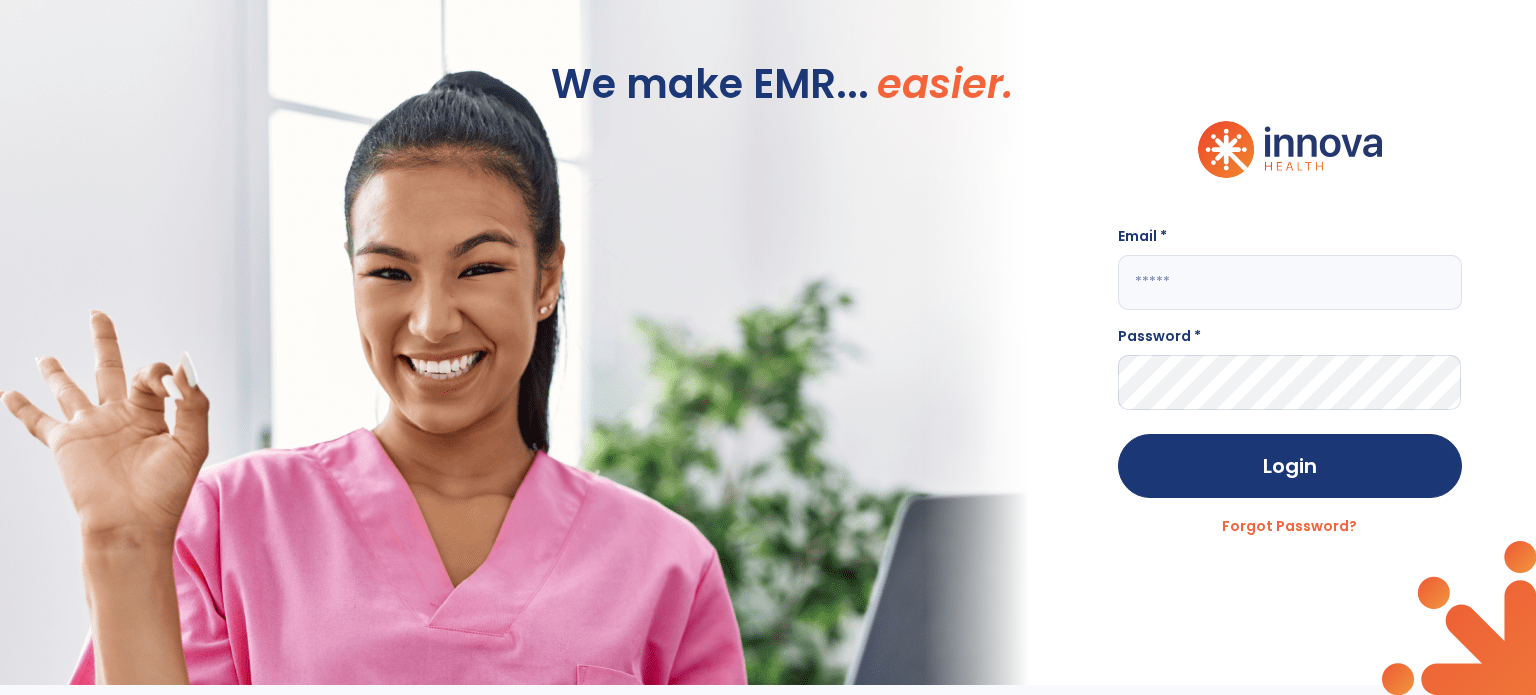 type on "**********" 